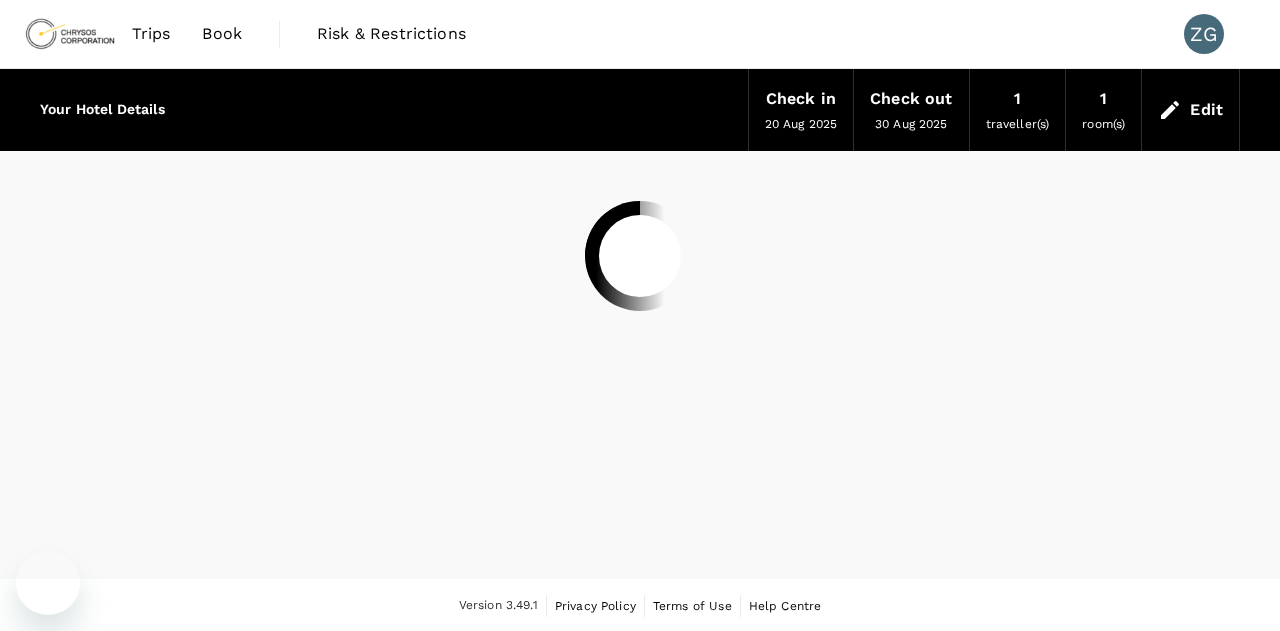 scroll, scrollTop: 0, scrollLeft: 0, axis: both 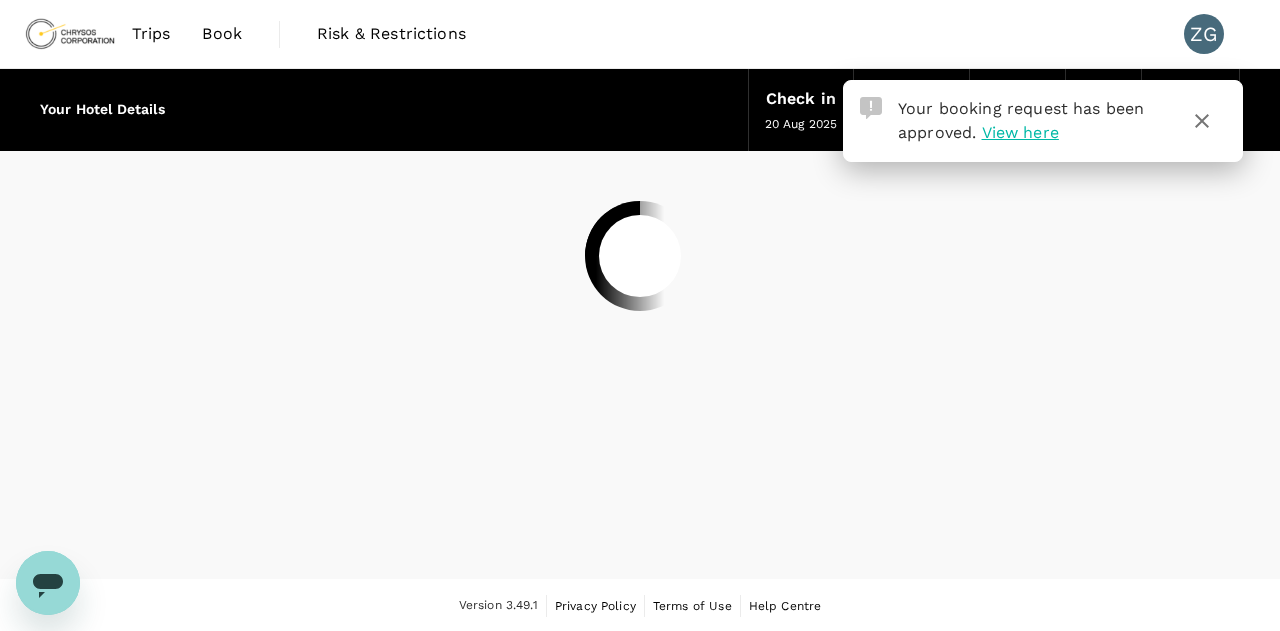 click 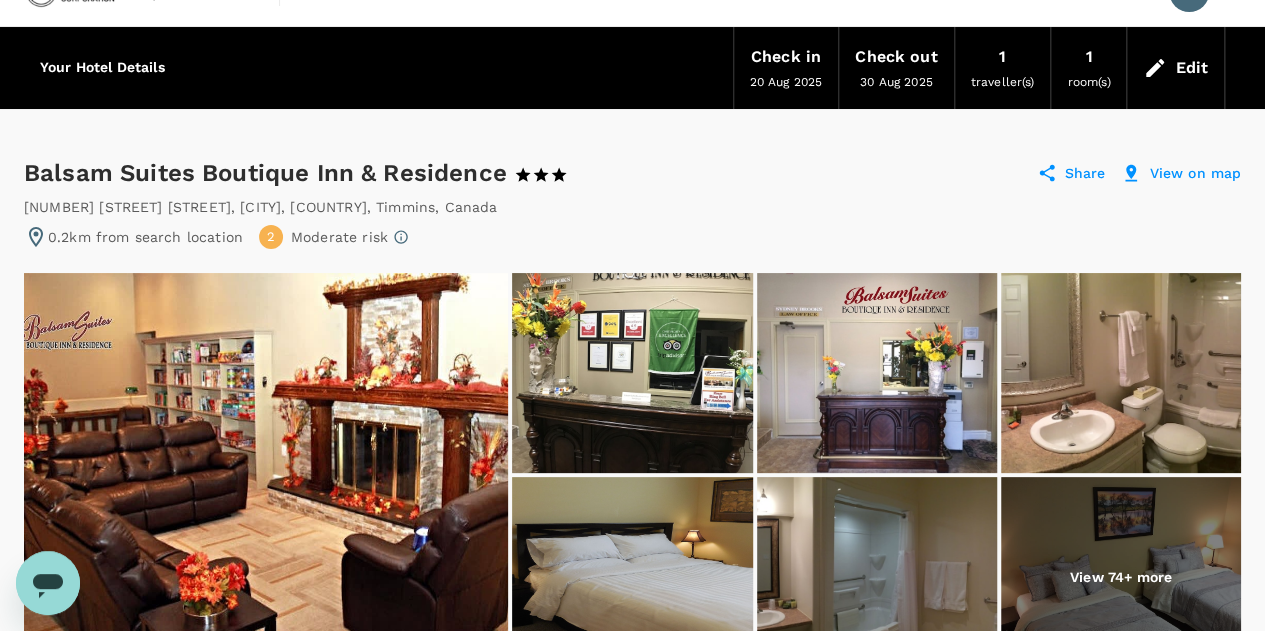 scroll, scrollTop: 0, scrollLeft: 0, axis: both 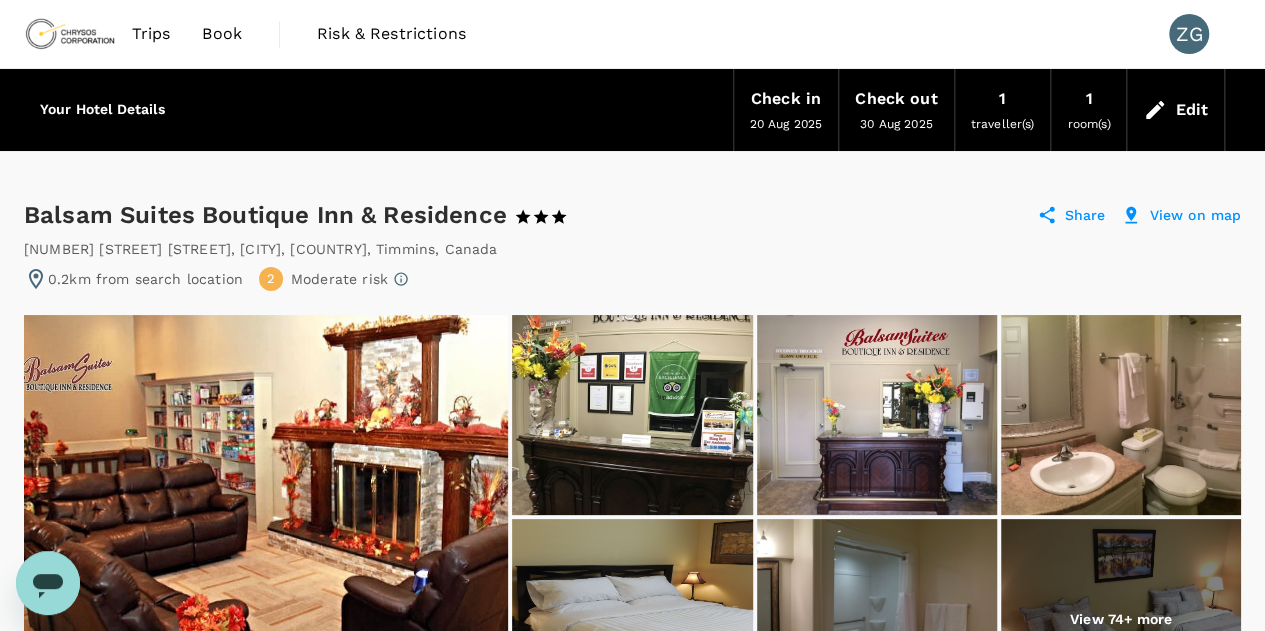 click 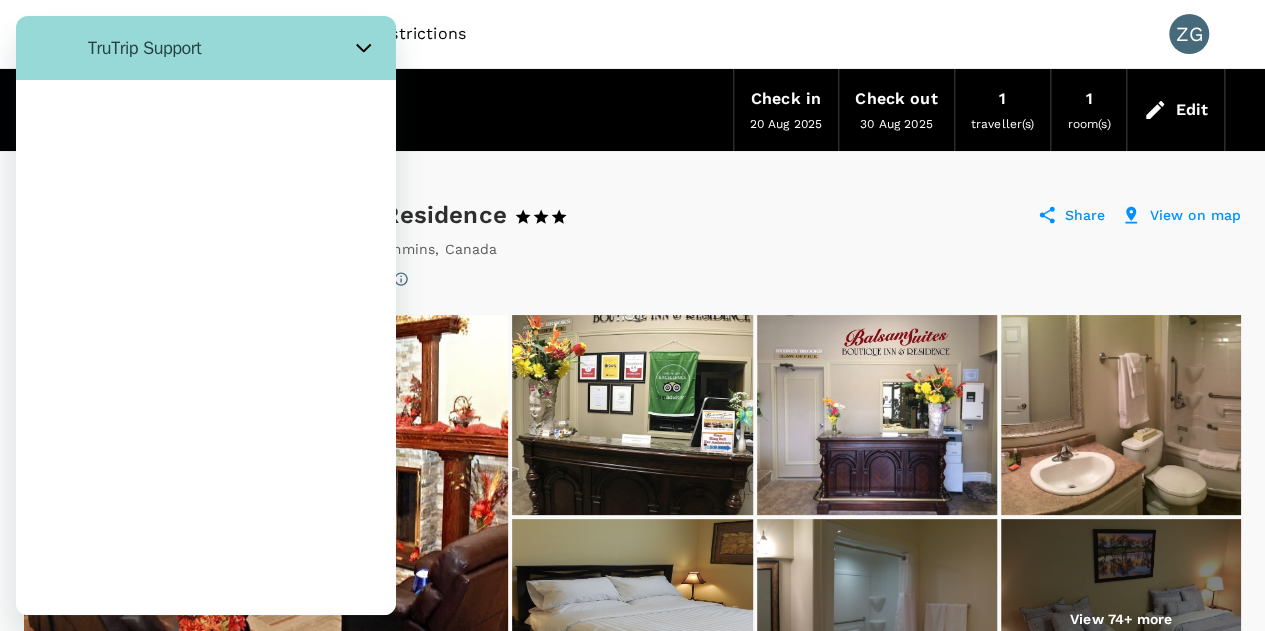 scroll, scrollTop: 0, scrollLeft: 0, axis: both 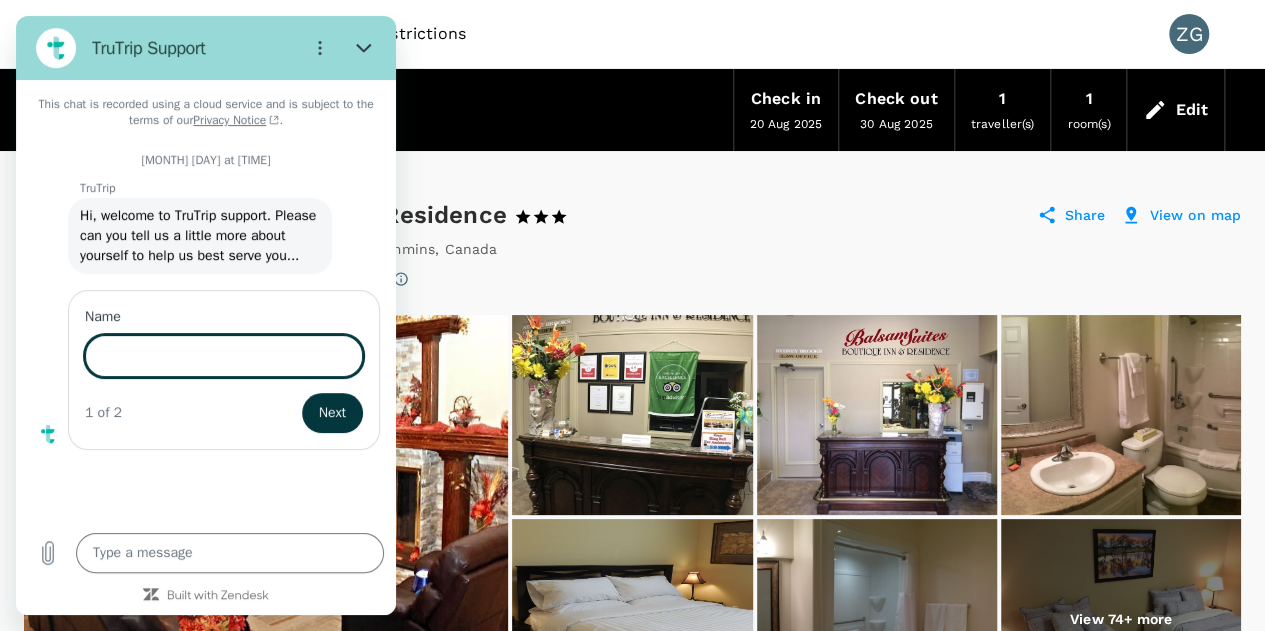 click on "Name" at bounding box center (224, 356) 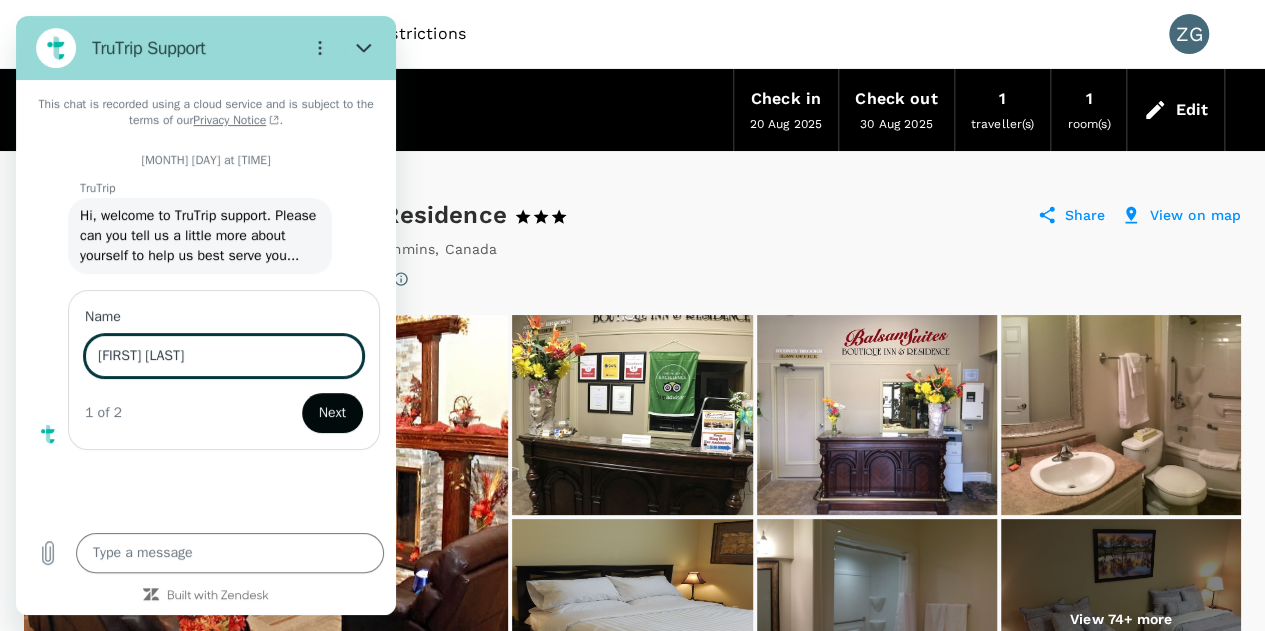 type on "[FIRST] [LAST]" 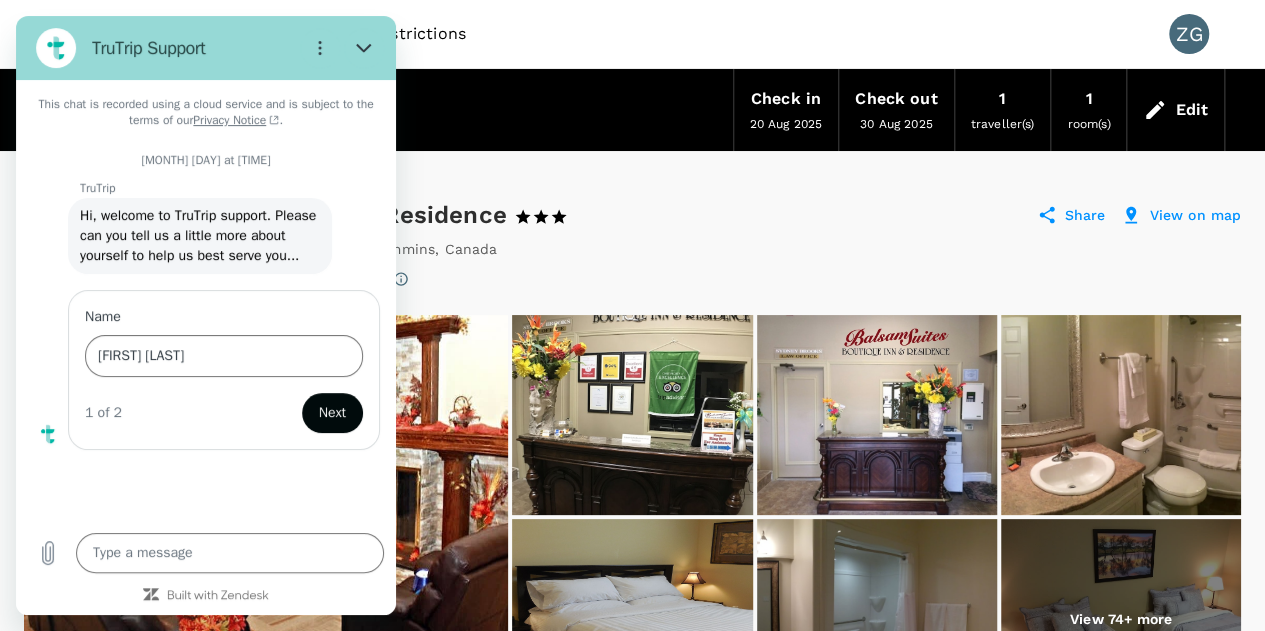click on "Next" at bounding box center [332, 413] 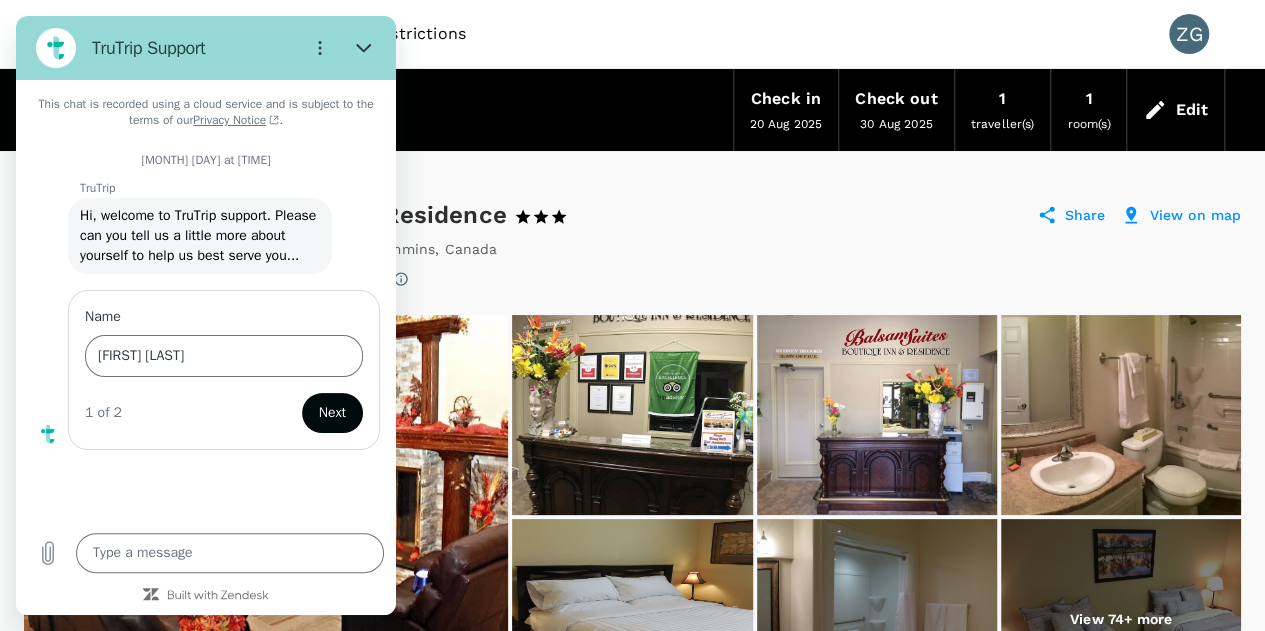 type on "x" 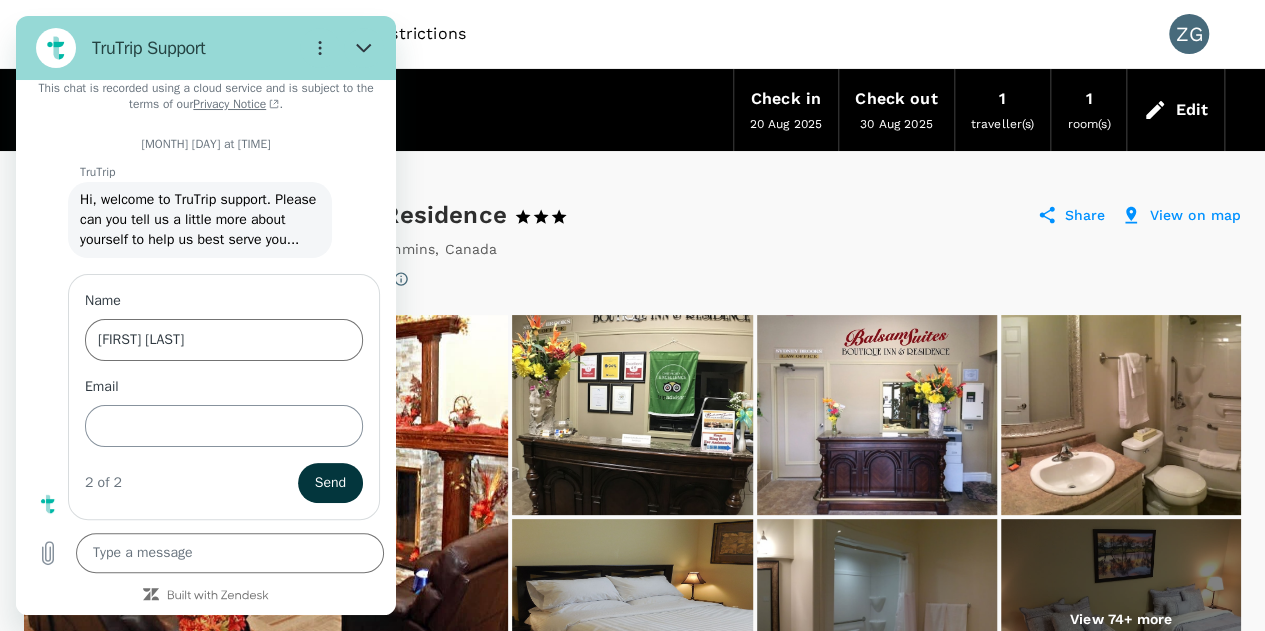 click on "Email" at bounding box center (224, 426) 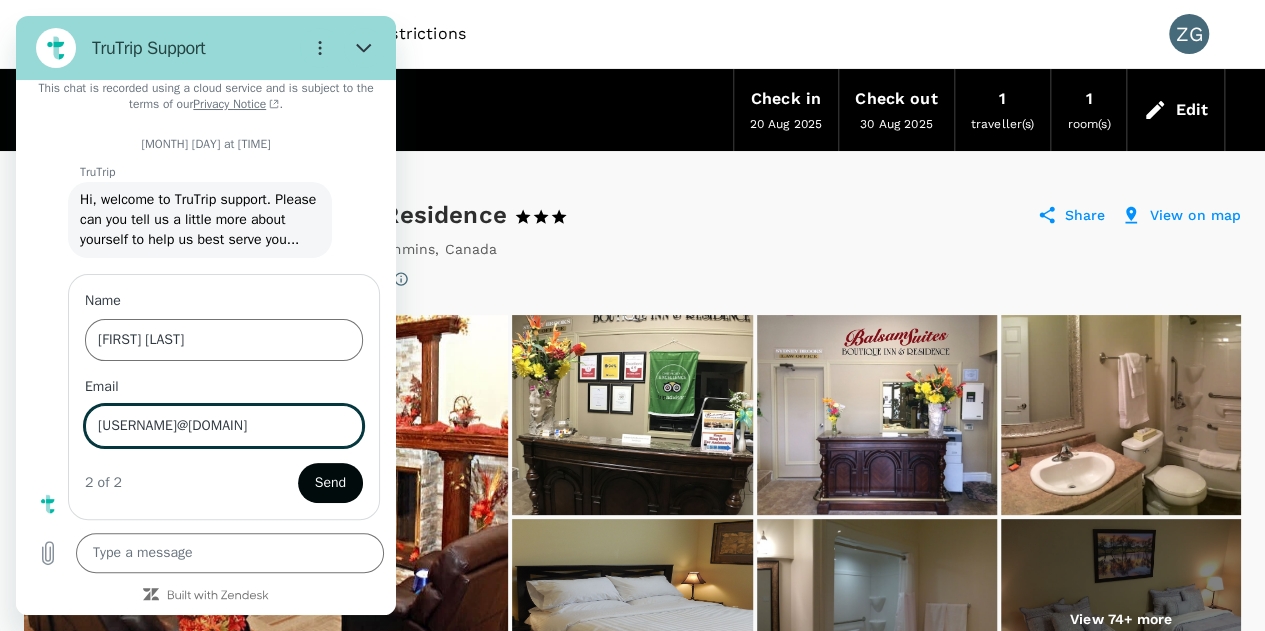 type on "[USERNAME]@[DOMAIN]" 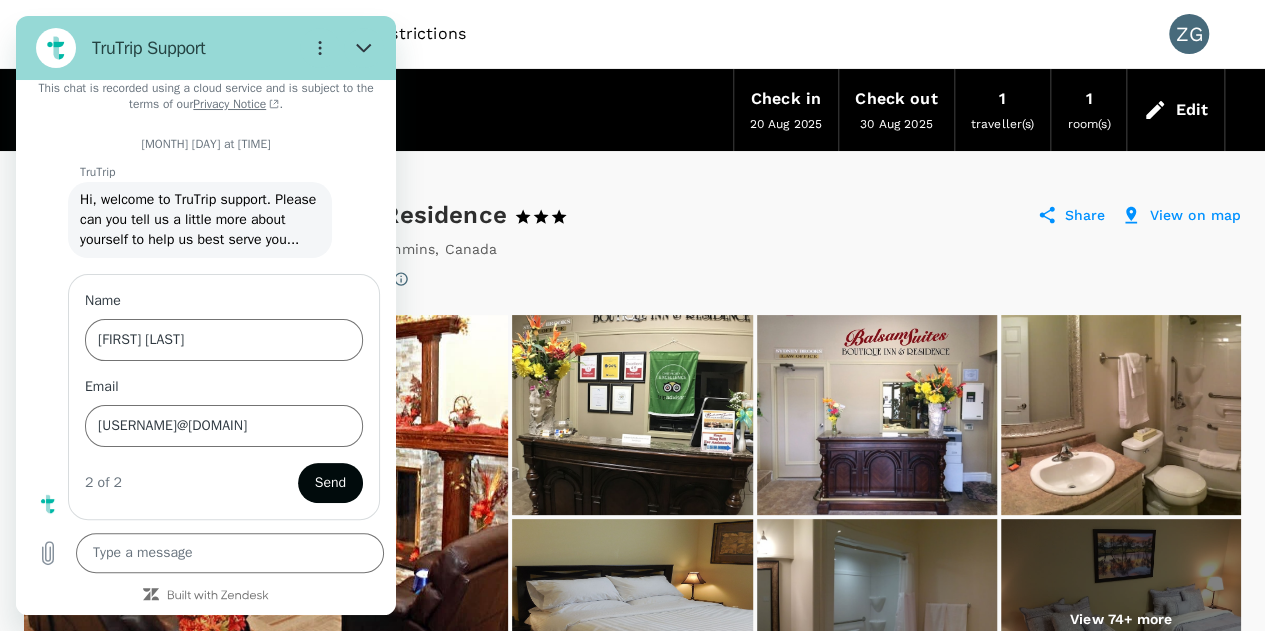 click on "Send" at bounding box center (330, 483) 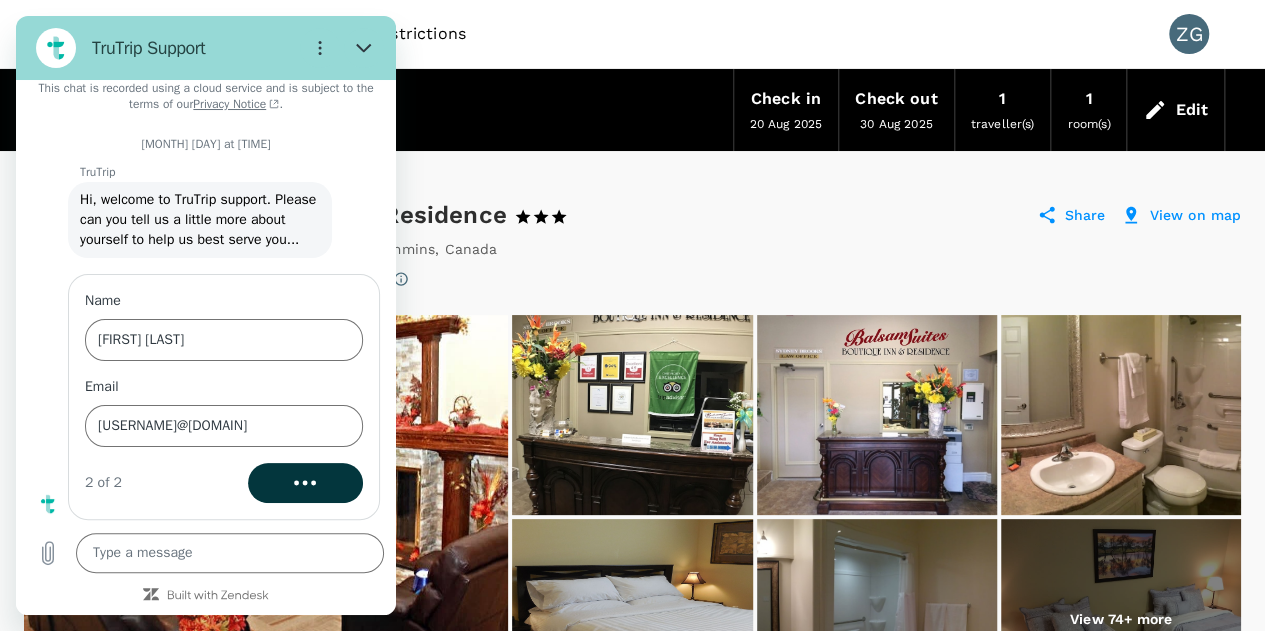 scroll, scrollTop: 0, scrollLeft: 0, axis: both 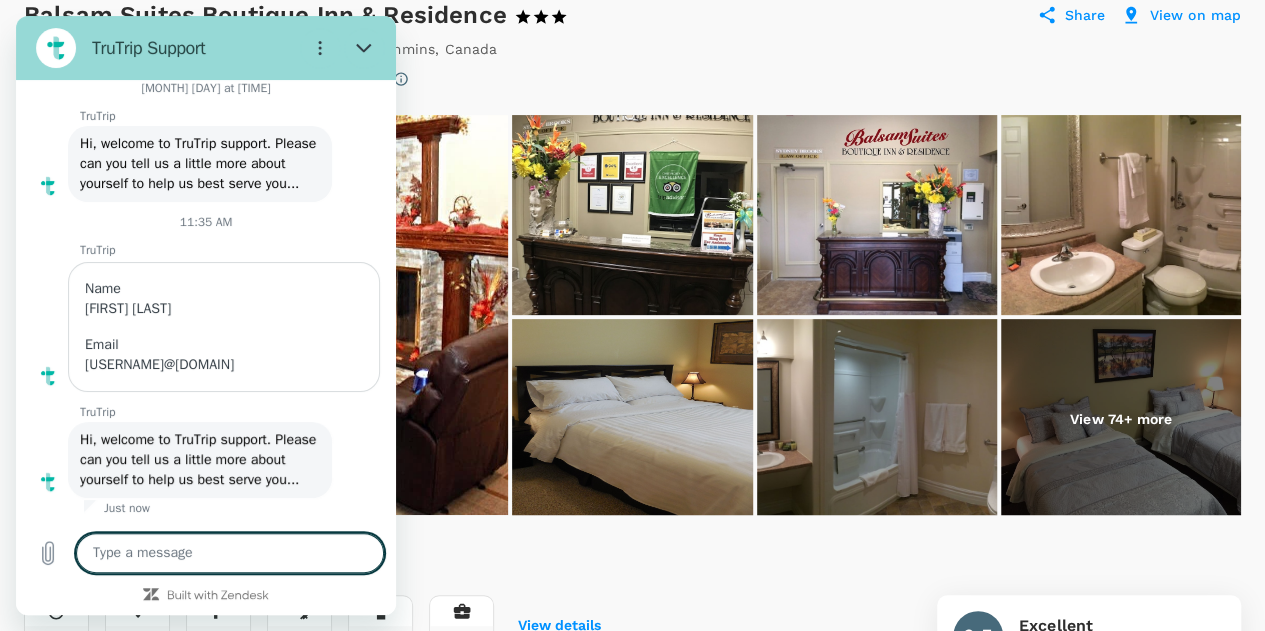 type on "x" 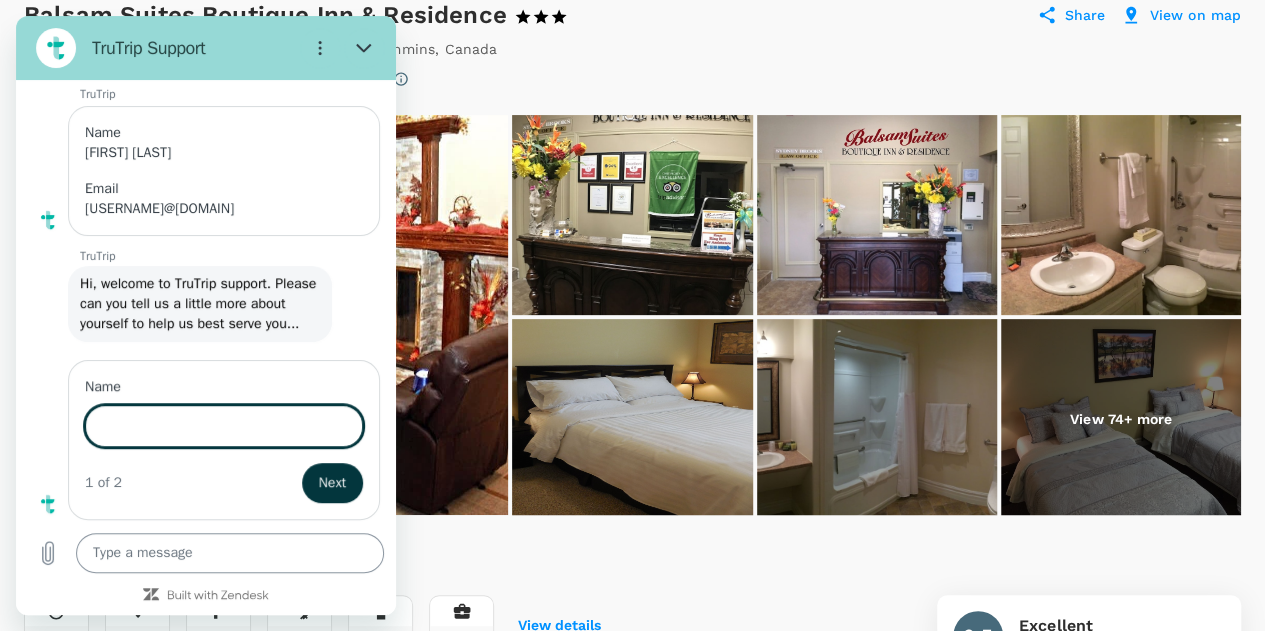 scroll, scrollTop: 264, scrollLeft: 0, axis: vertical 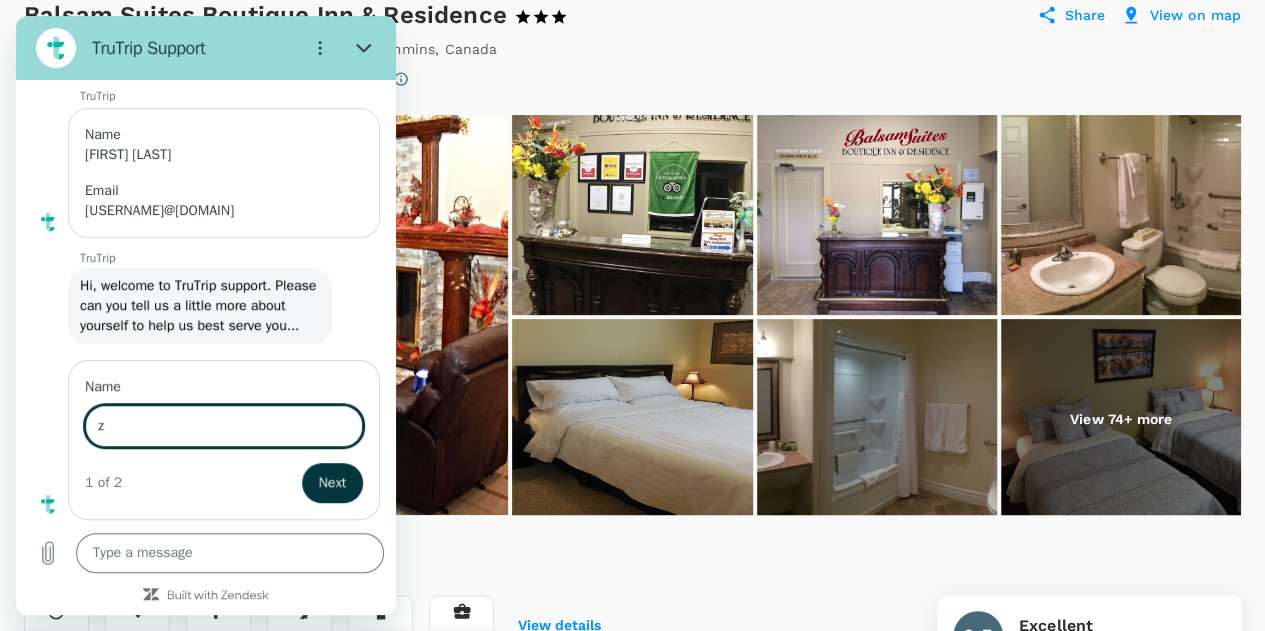 type on "[FIRST] [LAST]" 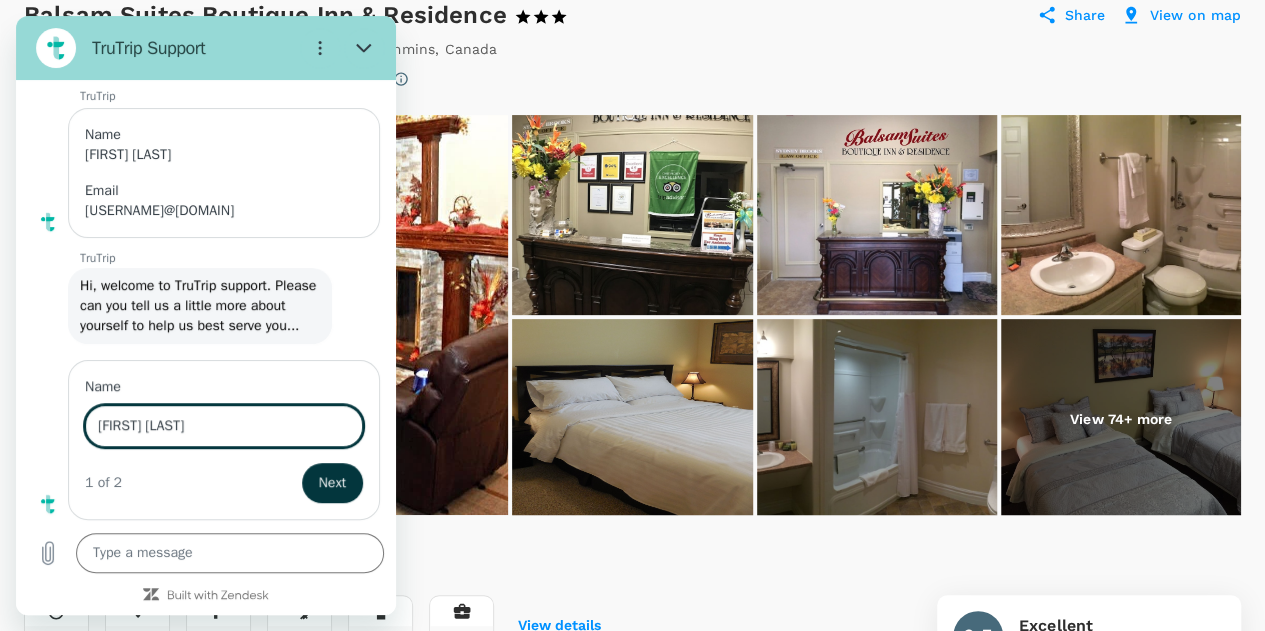 click on "Name [FIRST] [LAST] 1 of 2 Next" at bounding box center (224, 440) 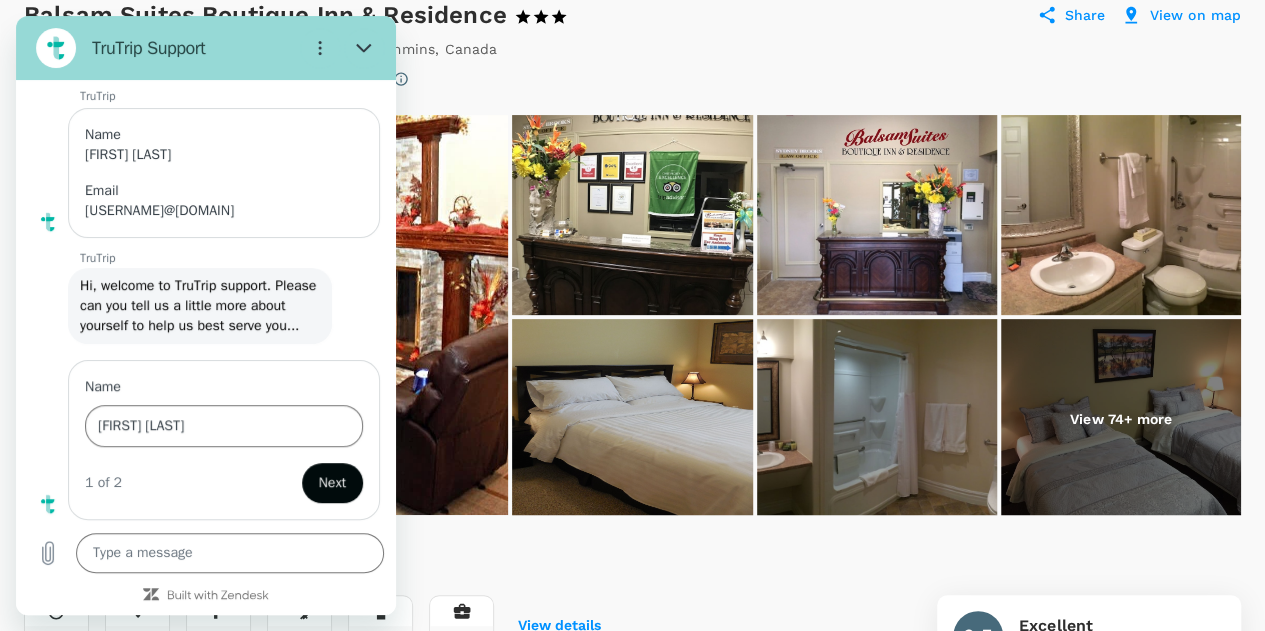 click on "Next" at bounding box center (332, 483) 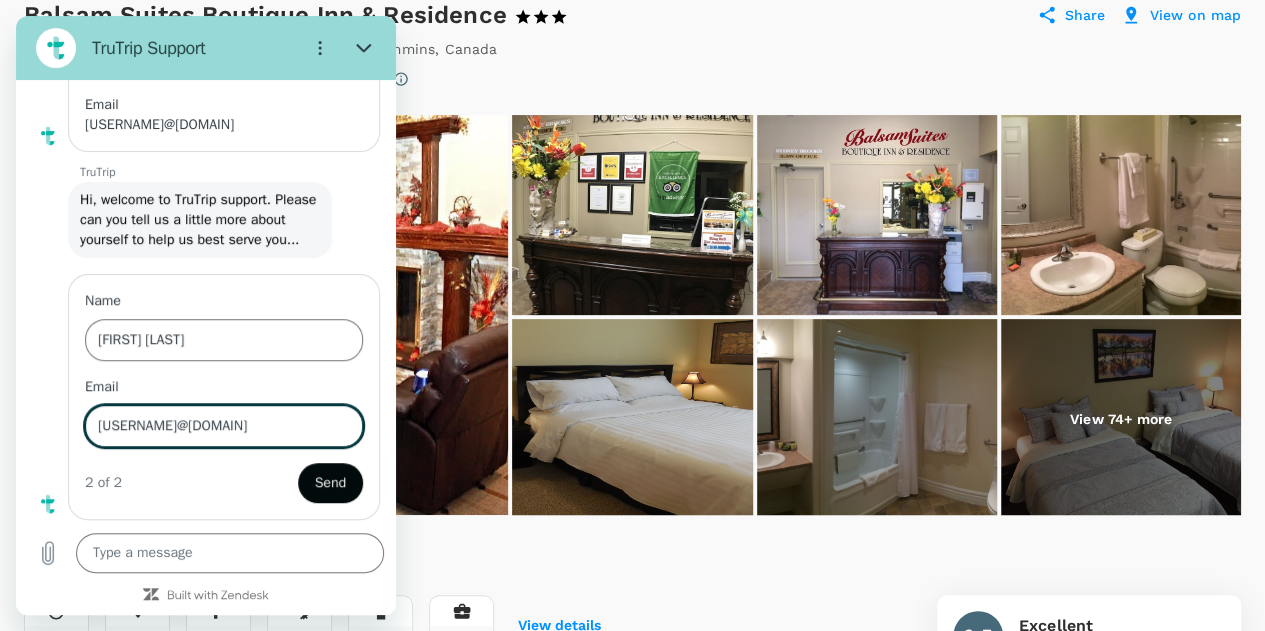 type on "[USERNAME]@[DOMAIN]" 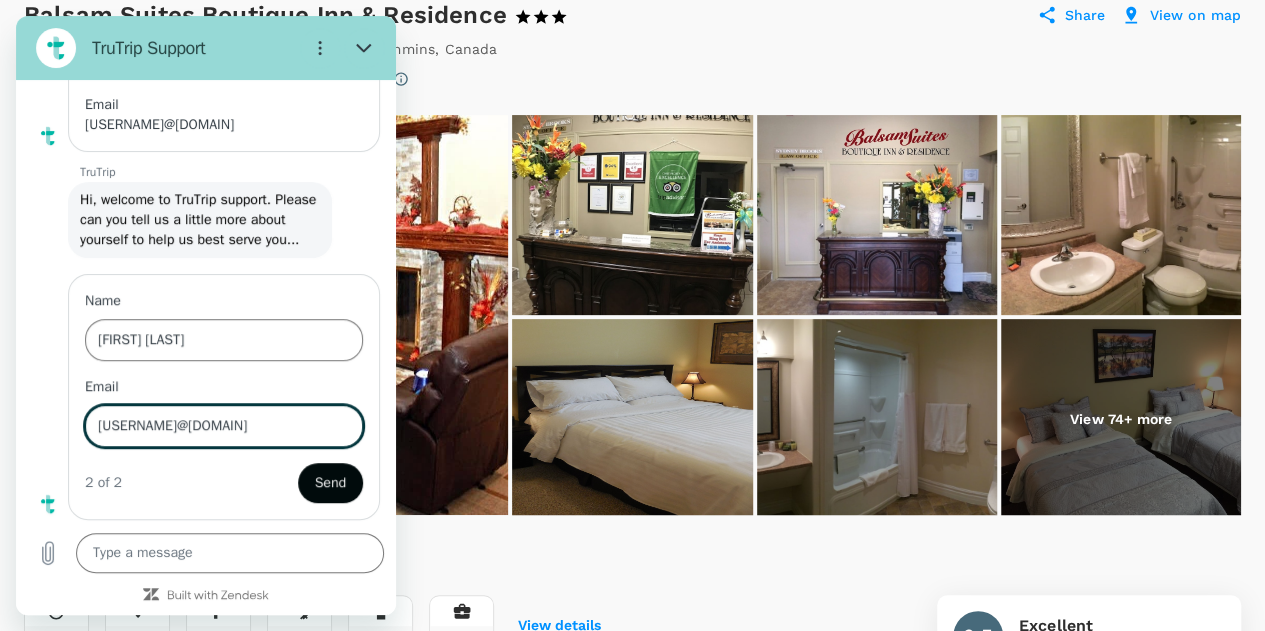 click on "Send" at bounding box center (330, 483) 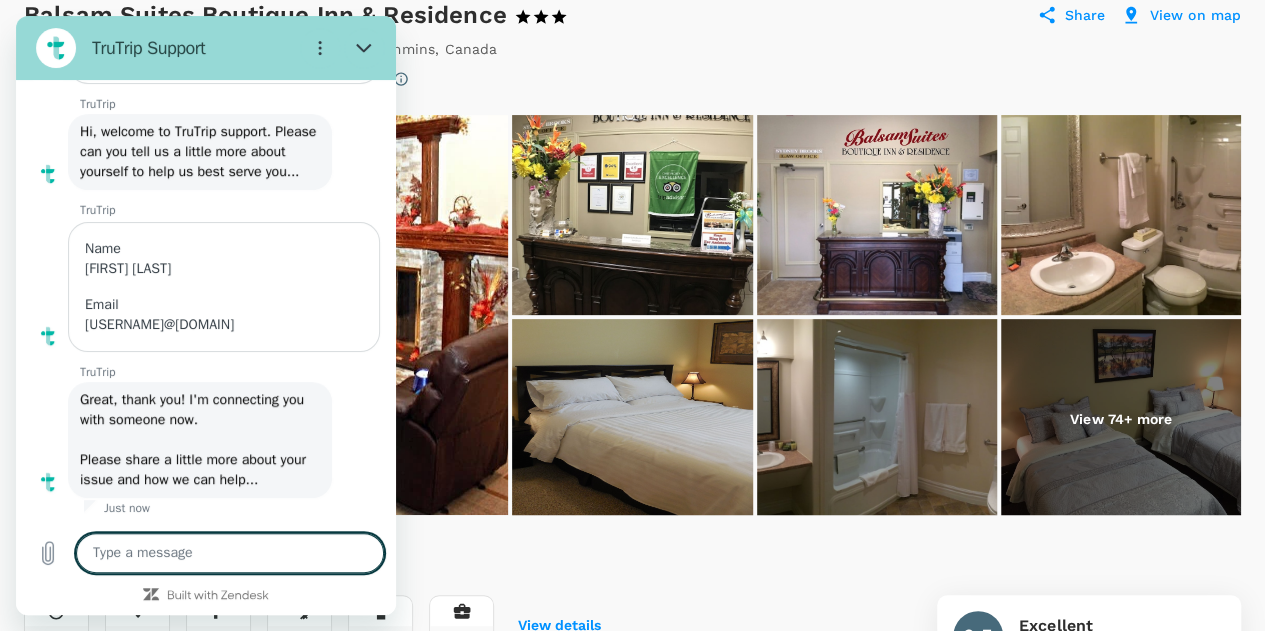scroll, scrollTop: 418, scrollLeft: 0, axis: vertical 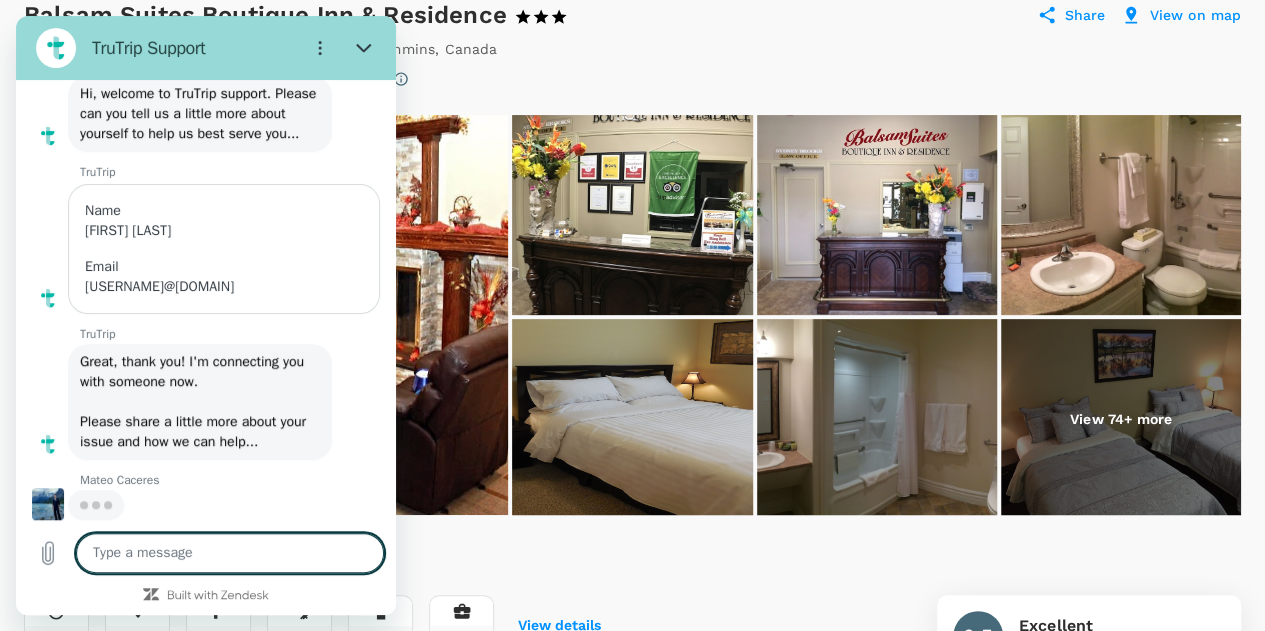 type on "x" 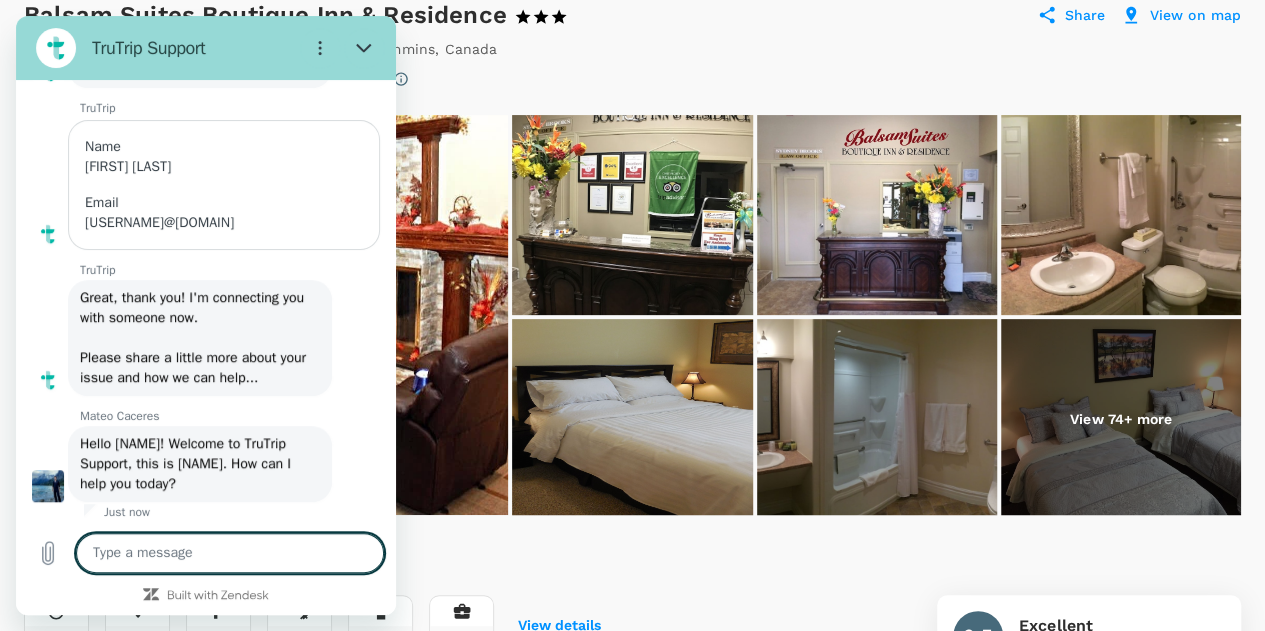 scroll, scrollTop: 524, scrollLeft: 0, axis: vertical 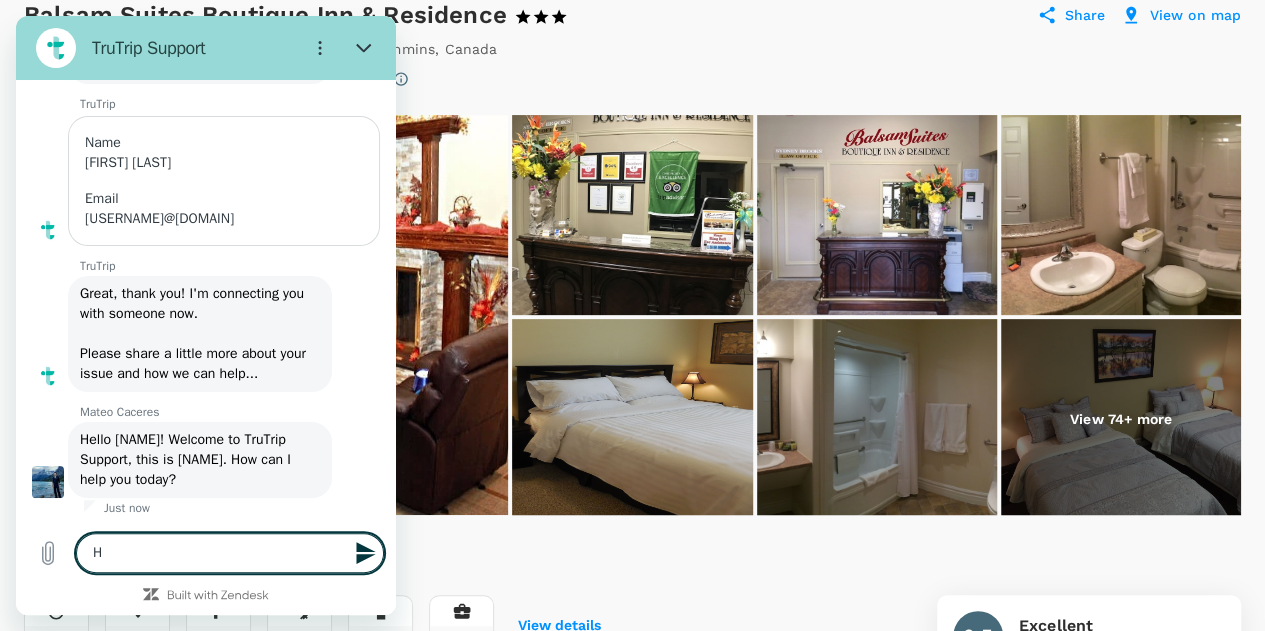 type on "H" 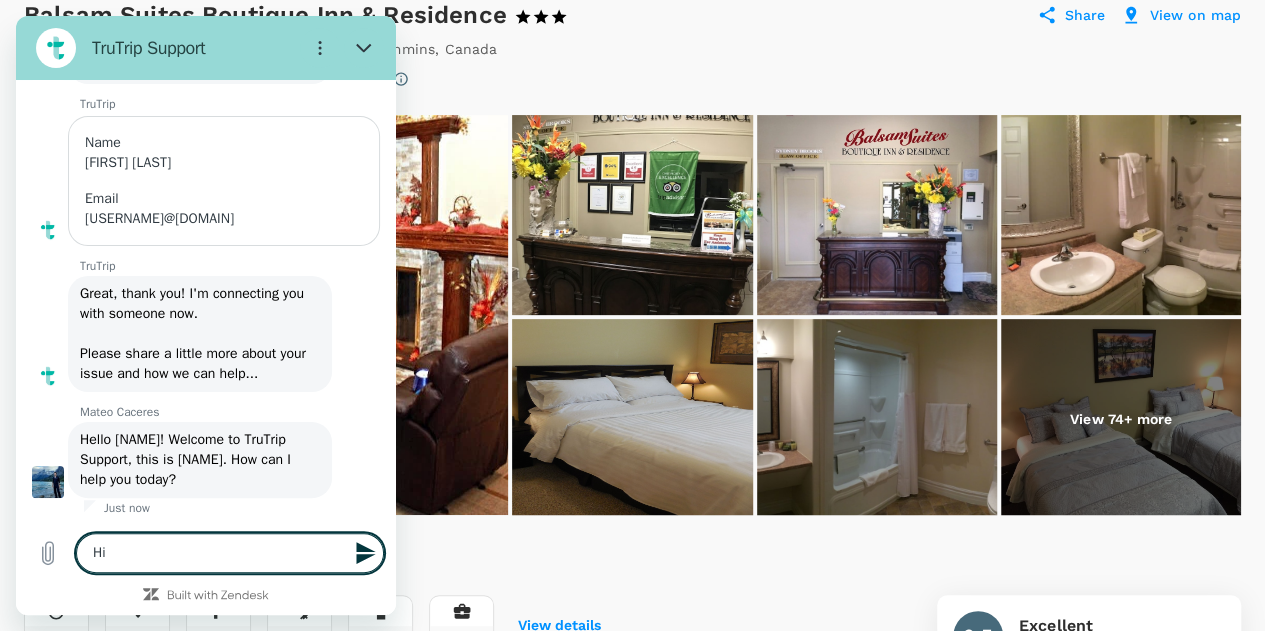 type on "Hi" 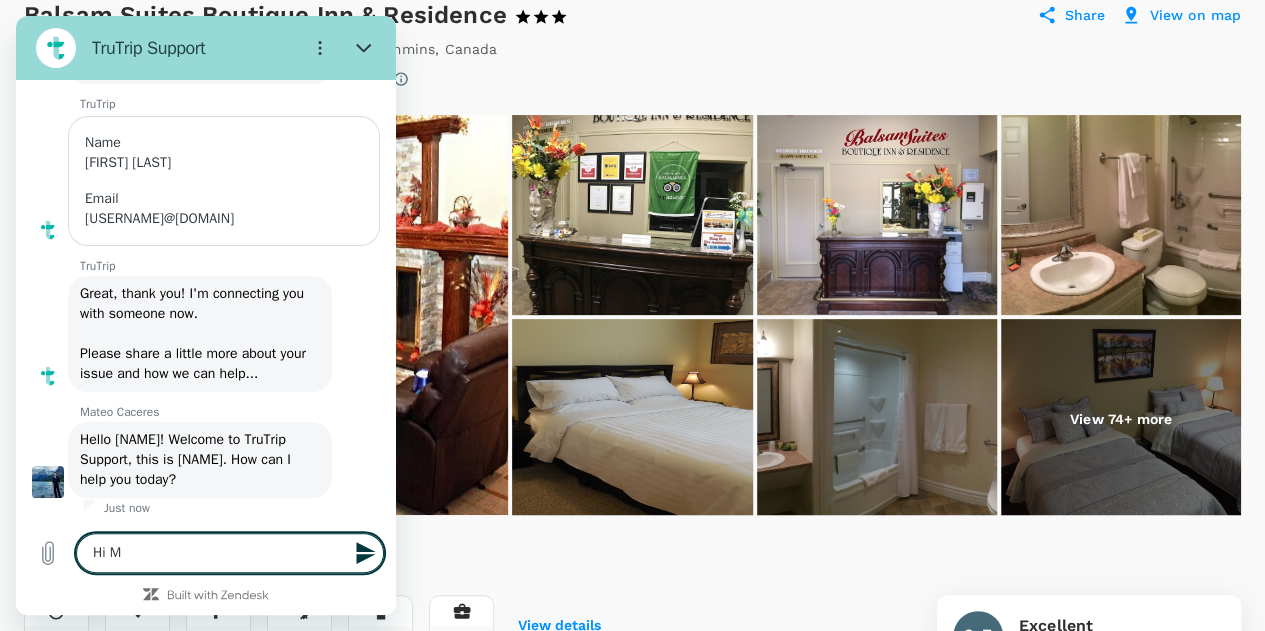 type on "Hi [PERSON]" 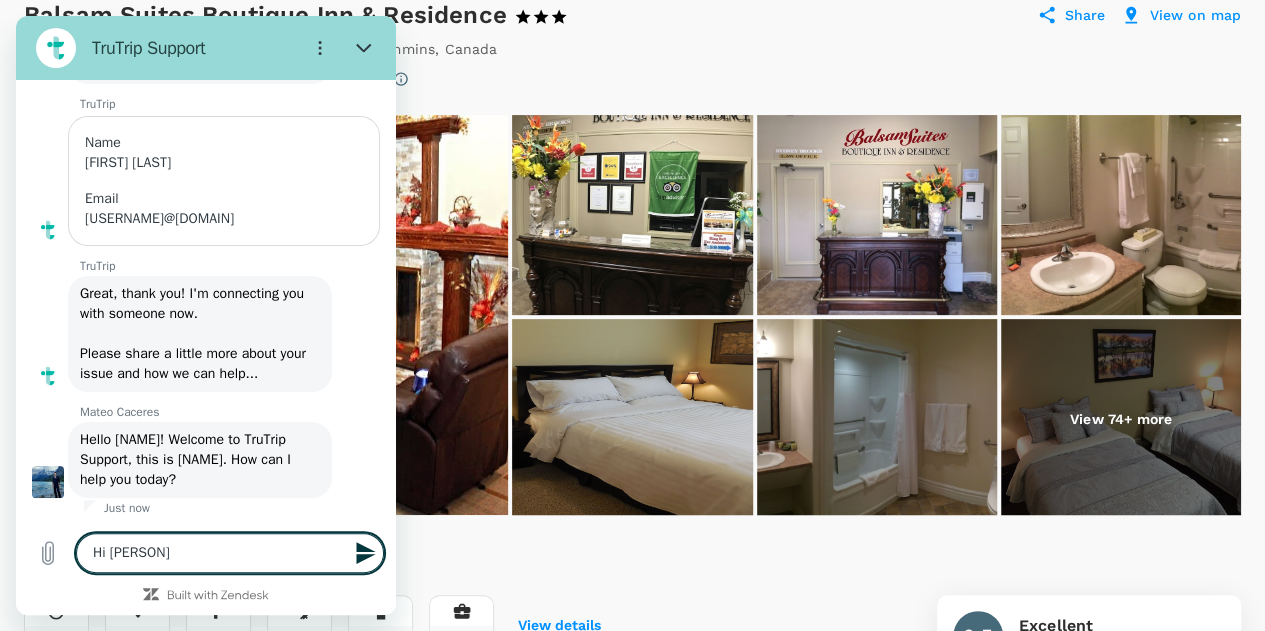 type on "Hi [PERSON]" 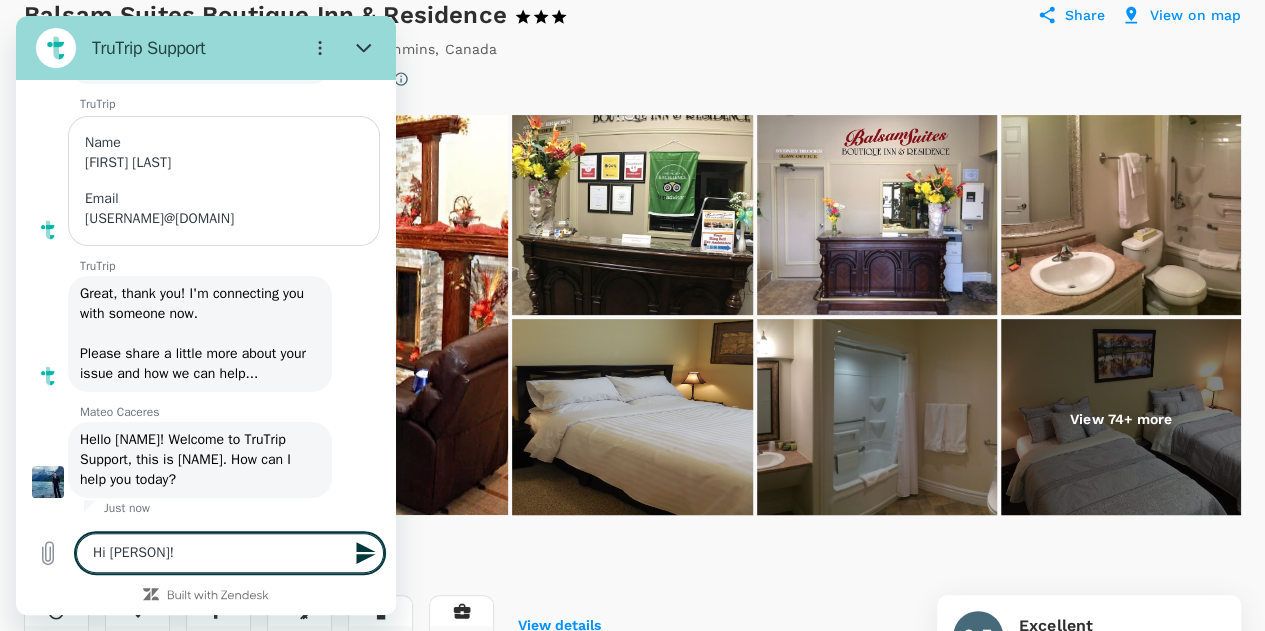 type on "Hi [PERSON]!" 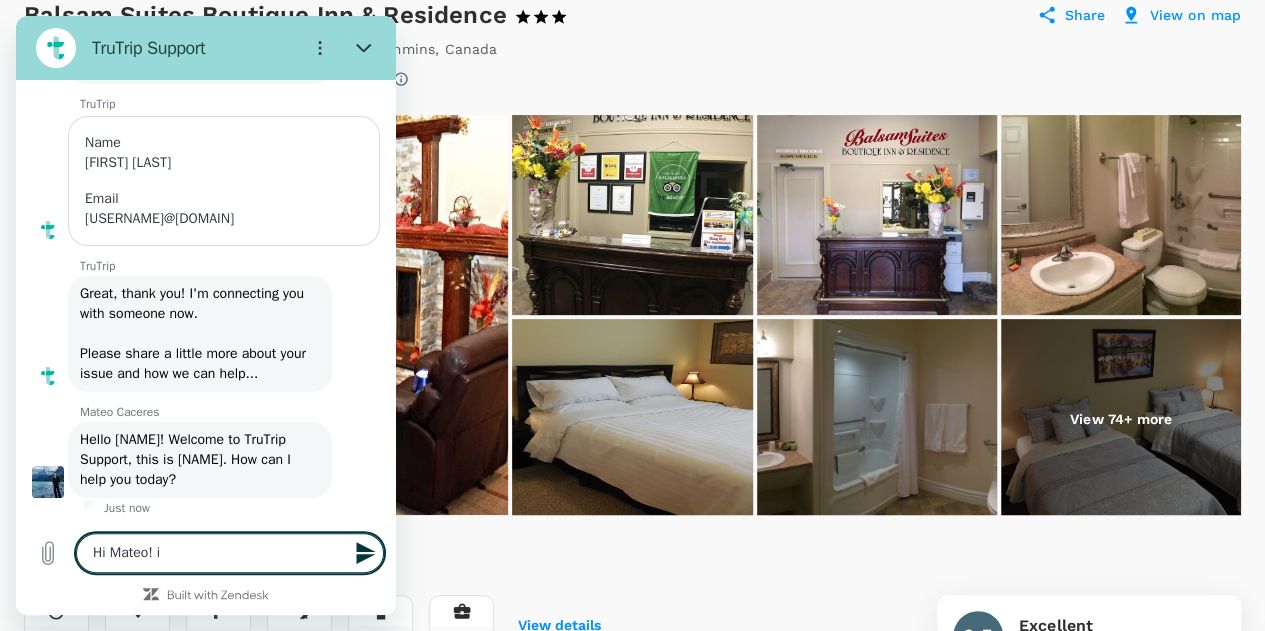 type on "Hi Mateo! i" 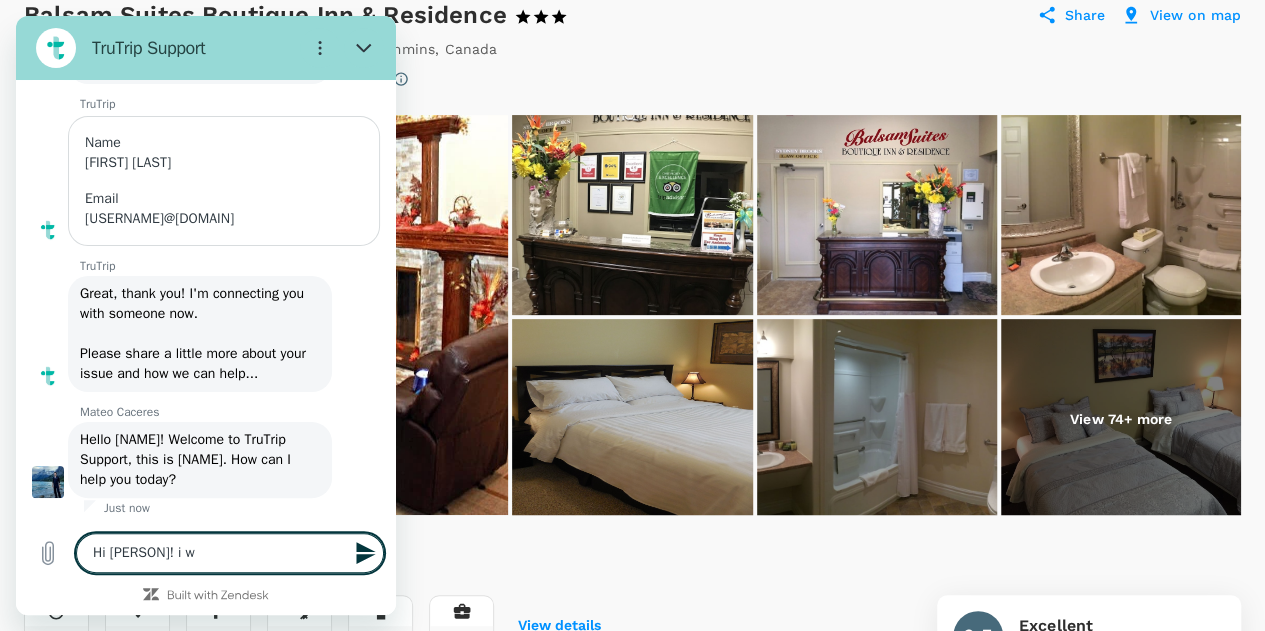 type on "Hi [PERSON]! i wo" 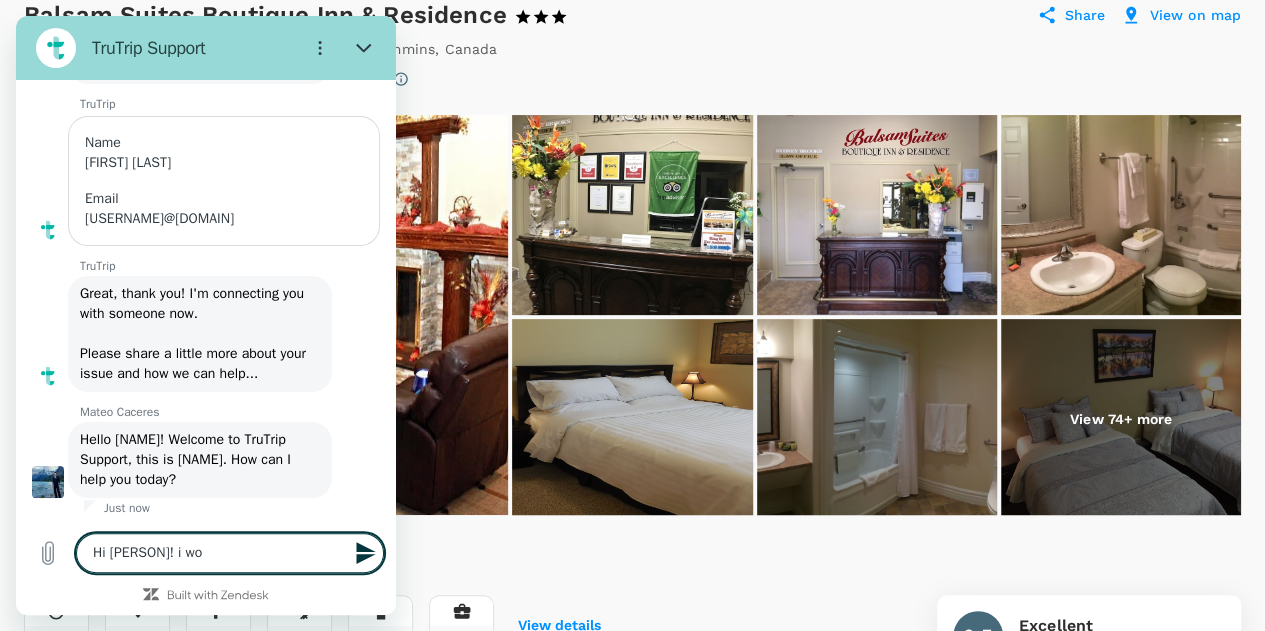 type on "Hi [PERSON]! i wou" 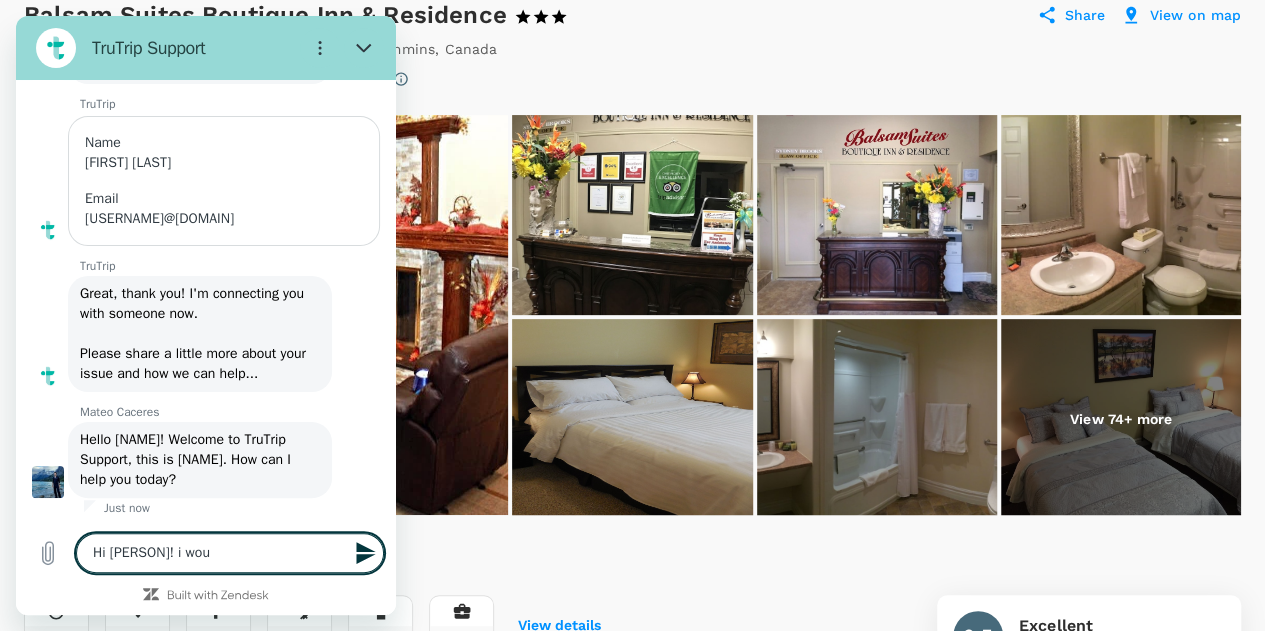 type on "Hi [PERSON]! i woul" 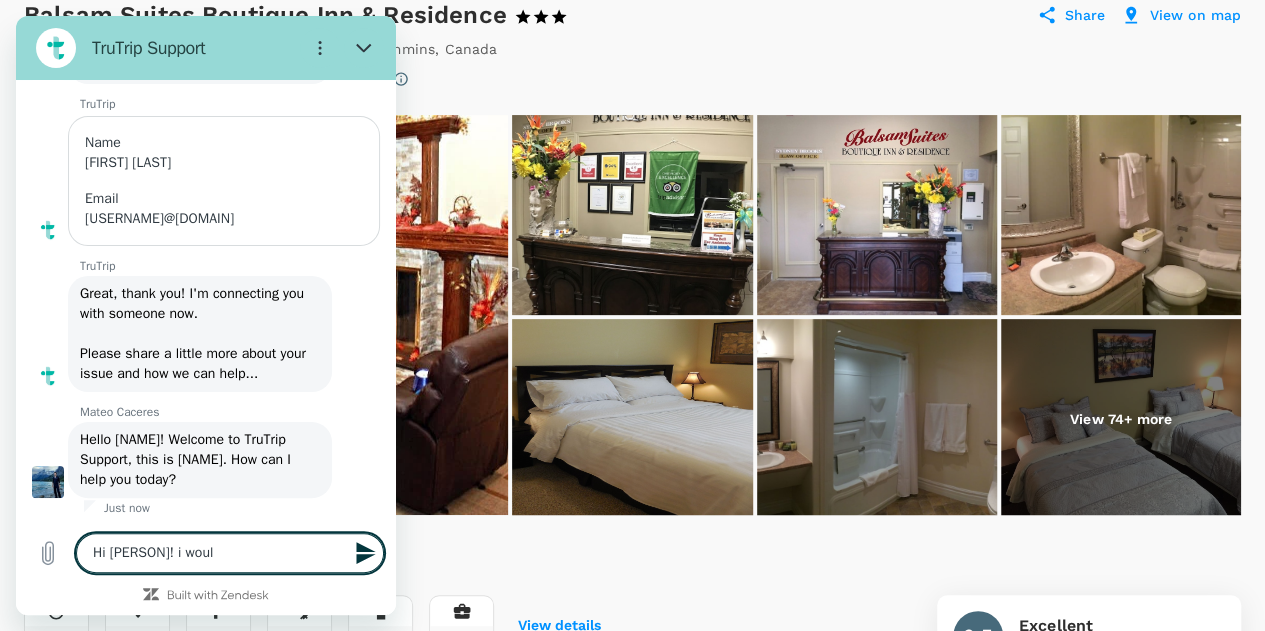 type on "Hi [PERSON]! i would" 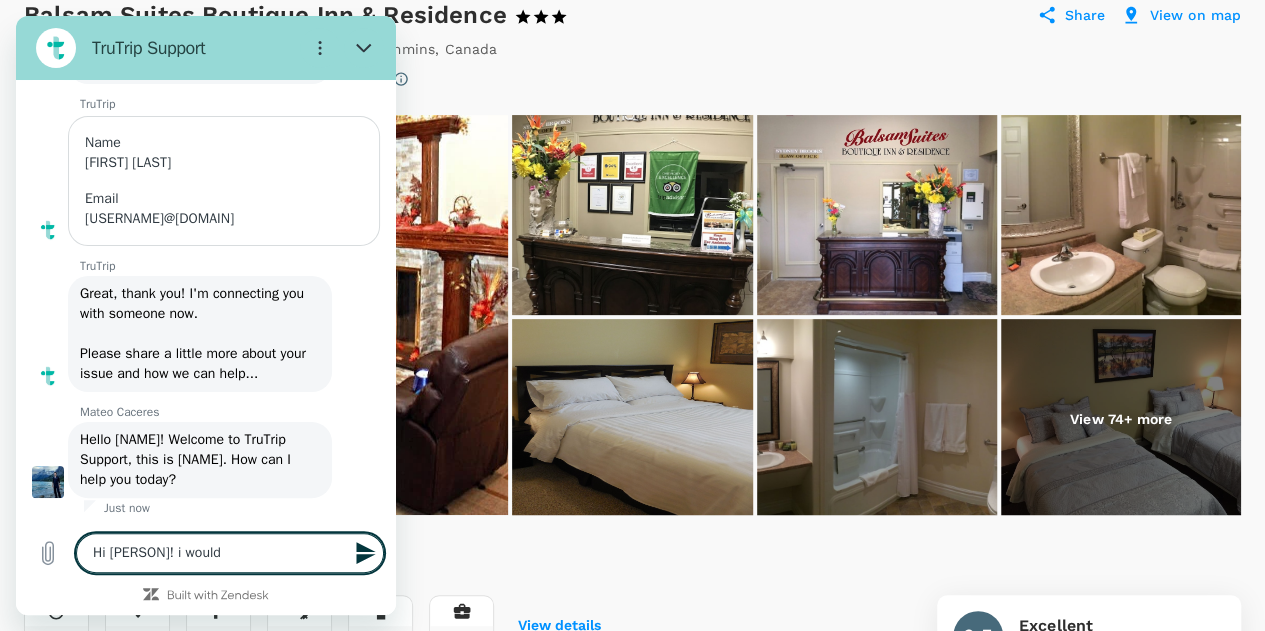 type on "Hi [PERSON]! i would" 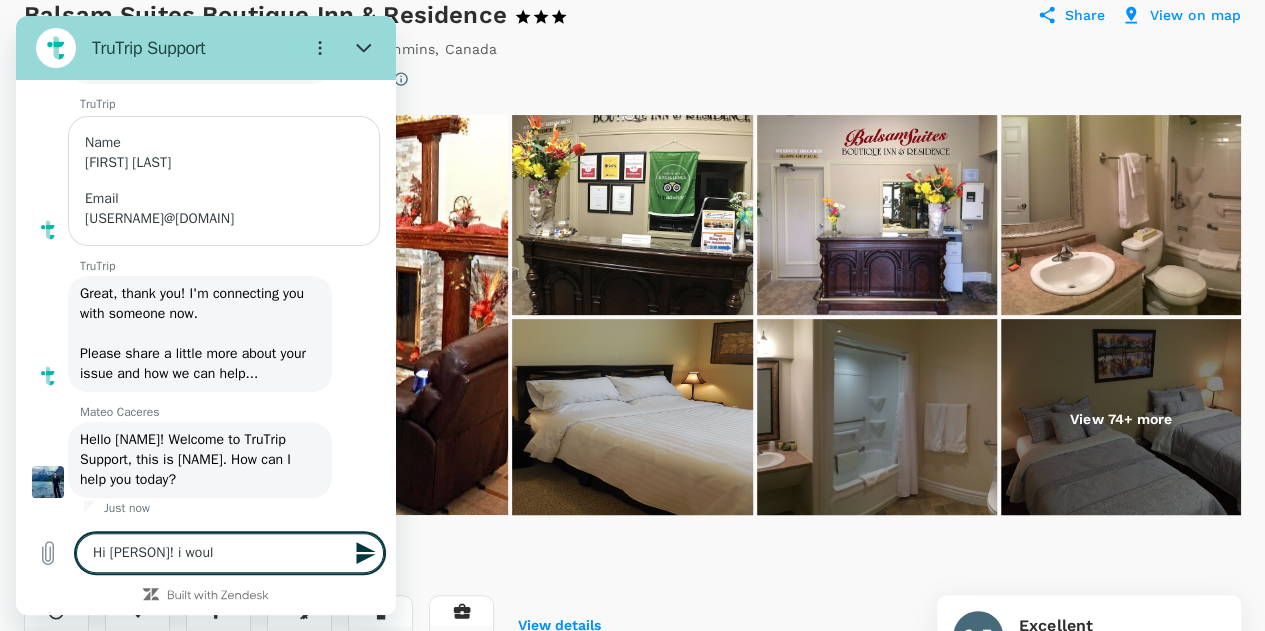 type on "Hi [PERSON]! i wou" 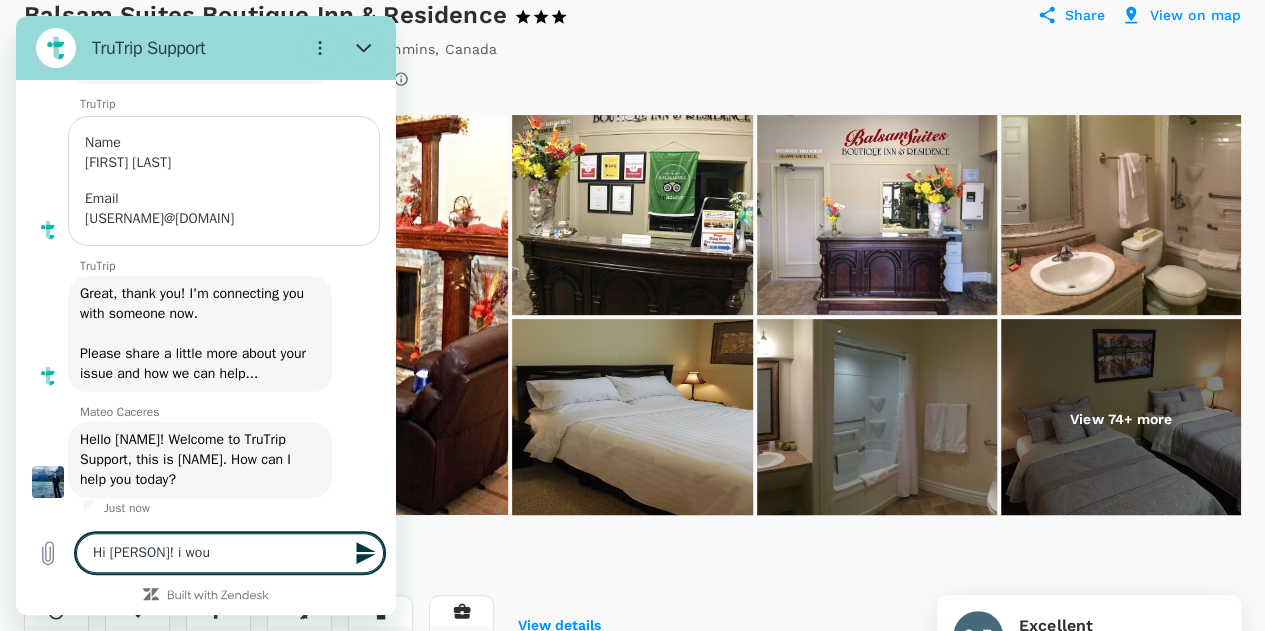 type on "Hi [PERSON]! i wo" 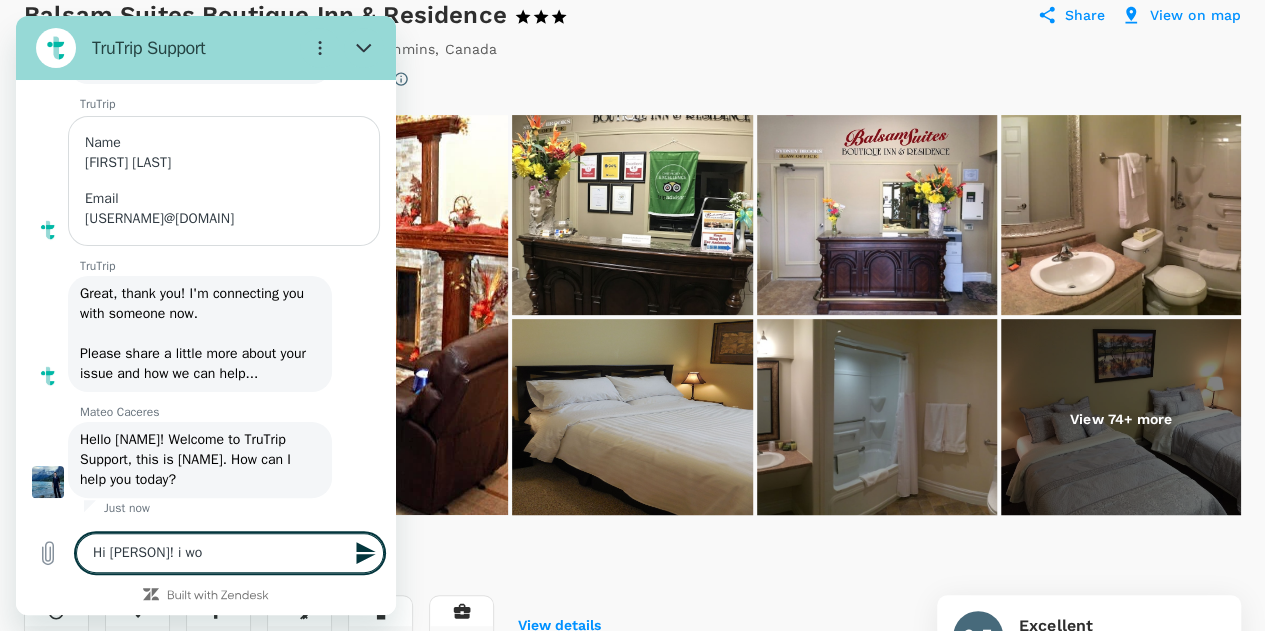 type on "Hi [PERSON]! i w" 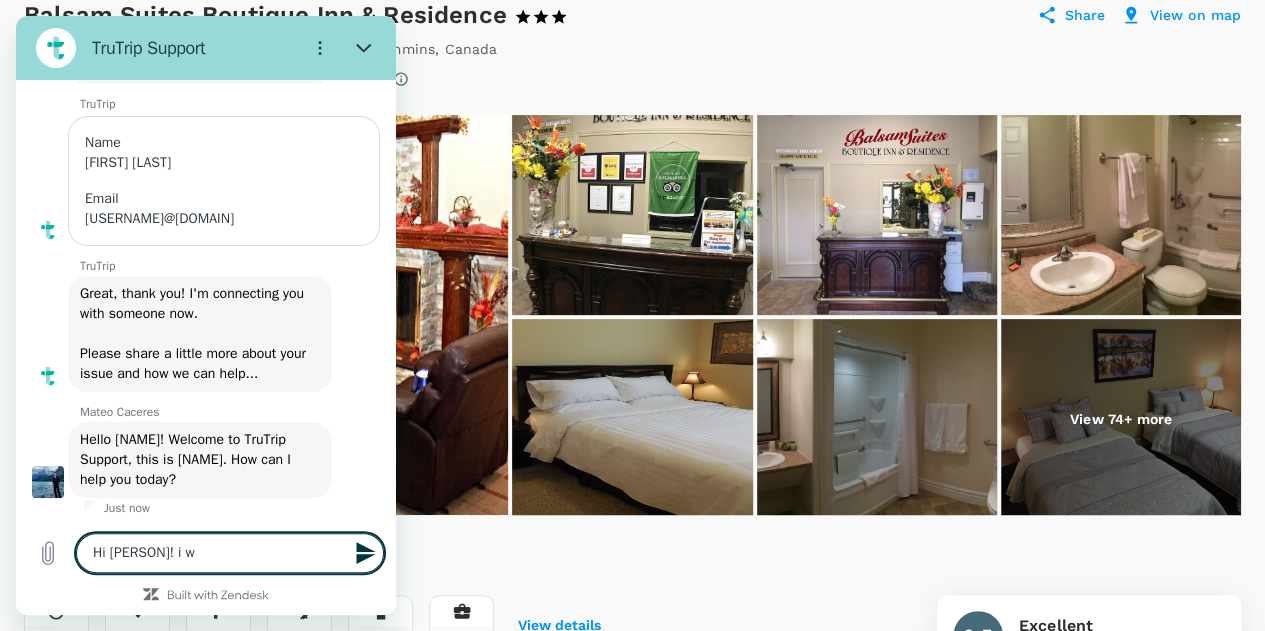 type on "Hi Mateo! i" 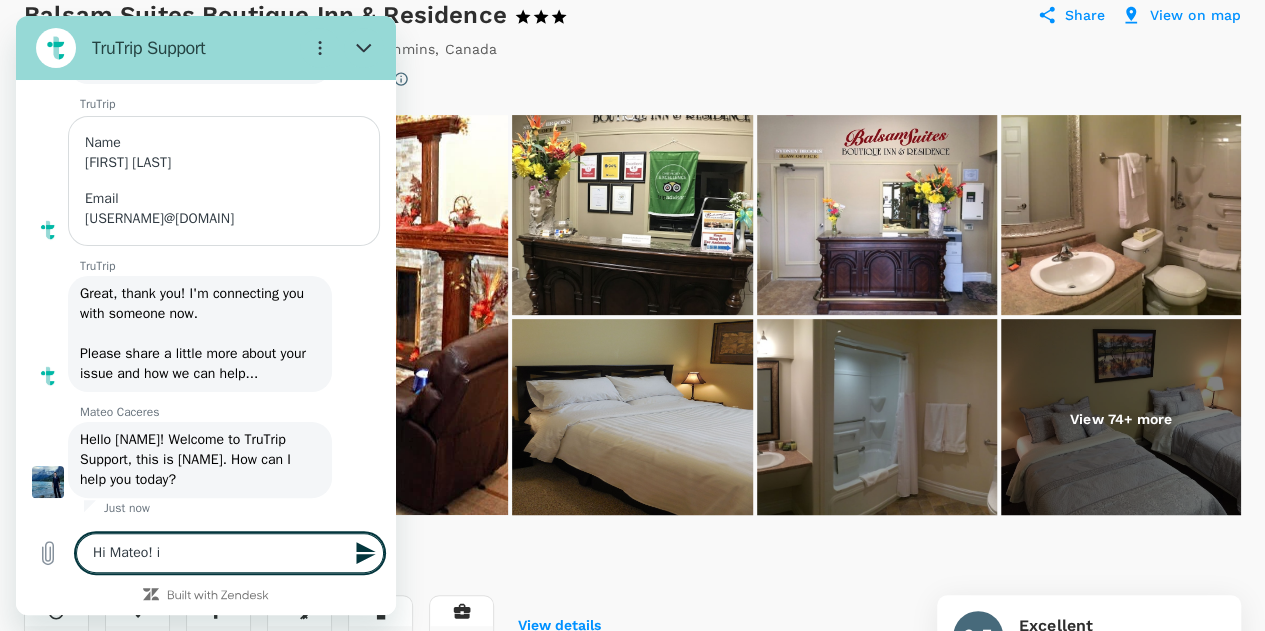 type on "Hi Mateo! i" 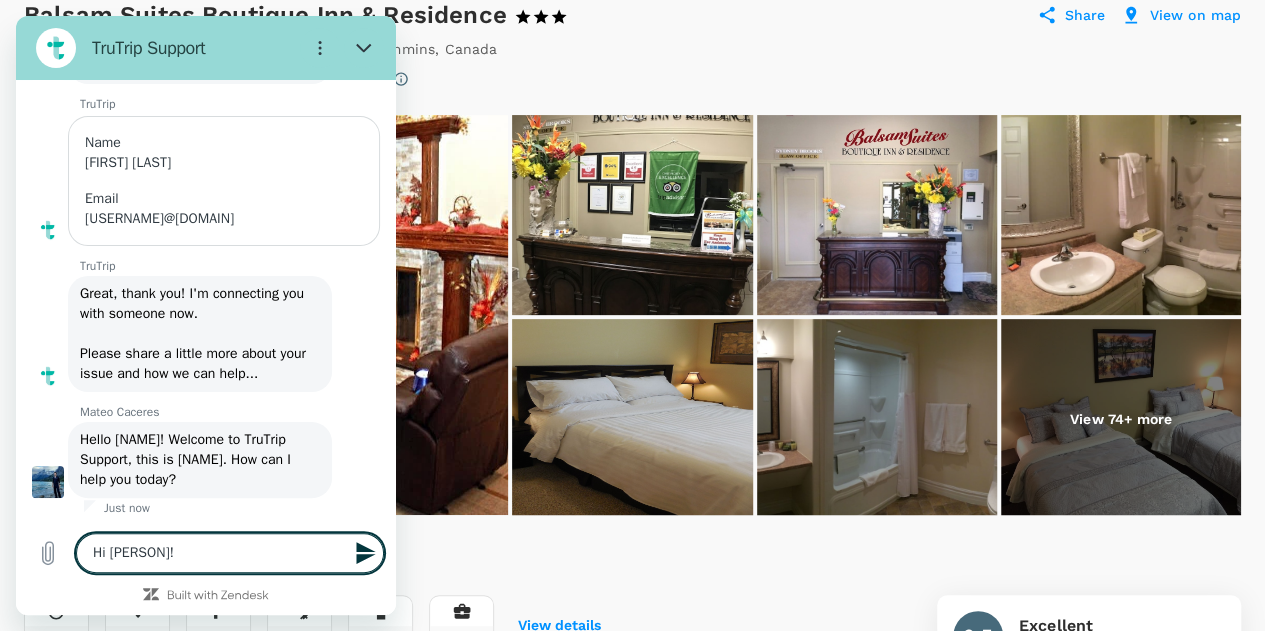 type on "Hi [PERSON]! m" 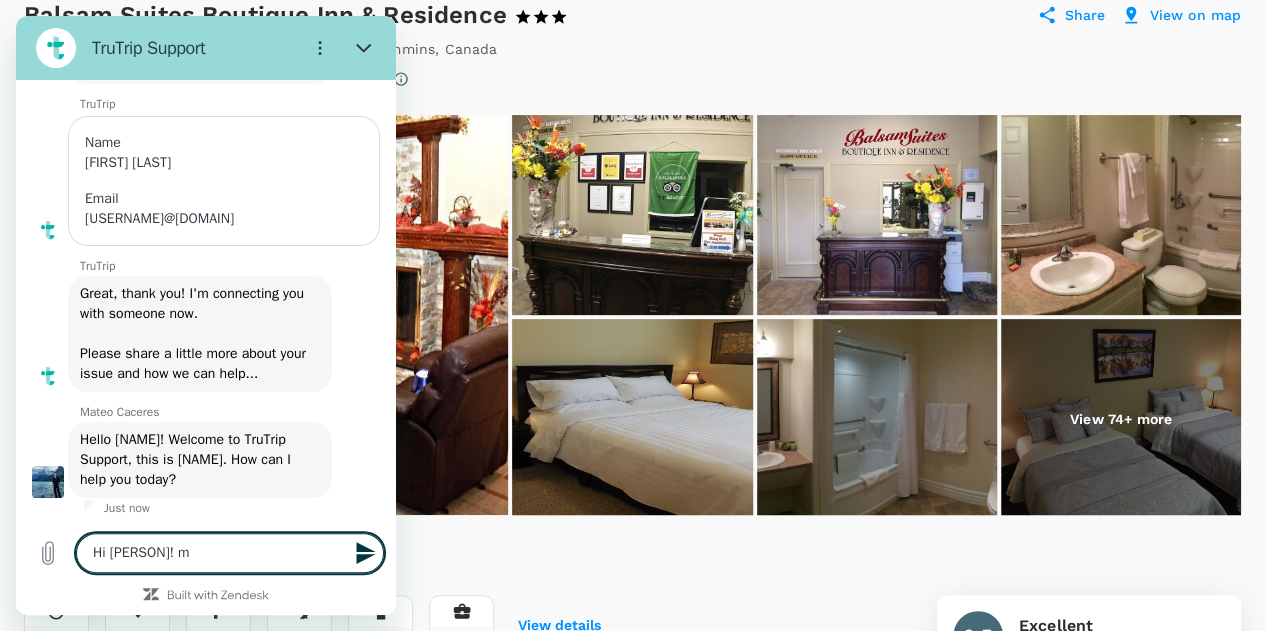 type on "Hi [PERSON]! my" 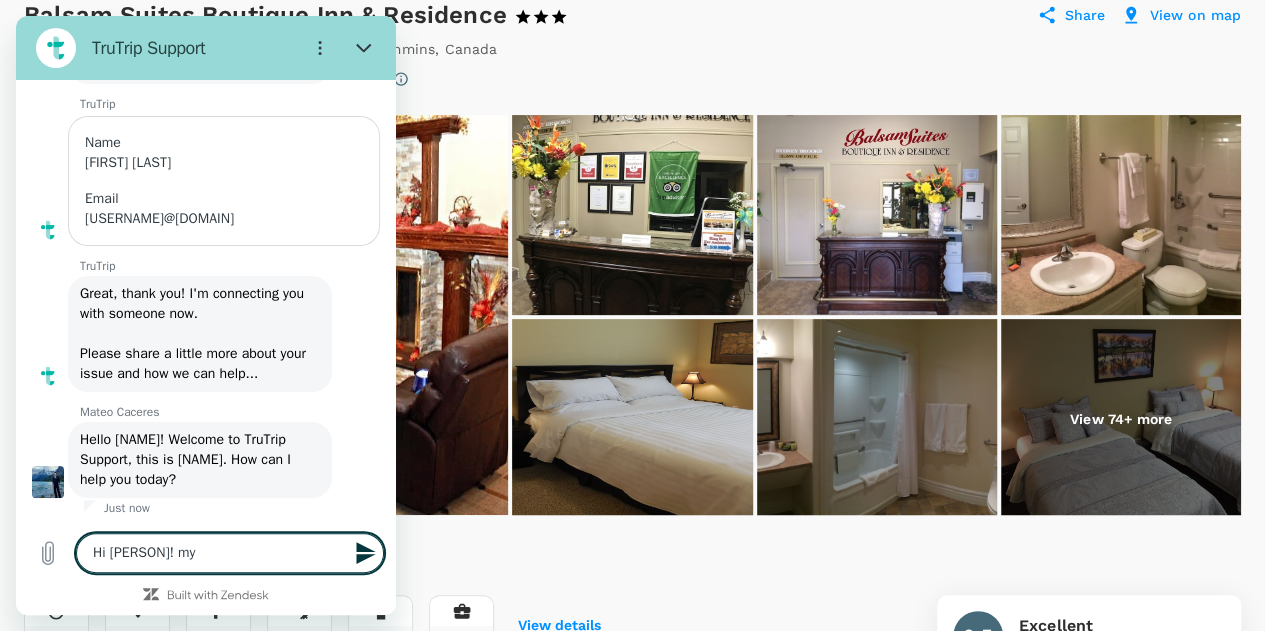 type on "Hi [PERSON]! my" 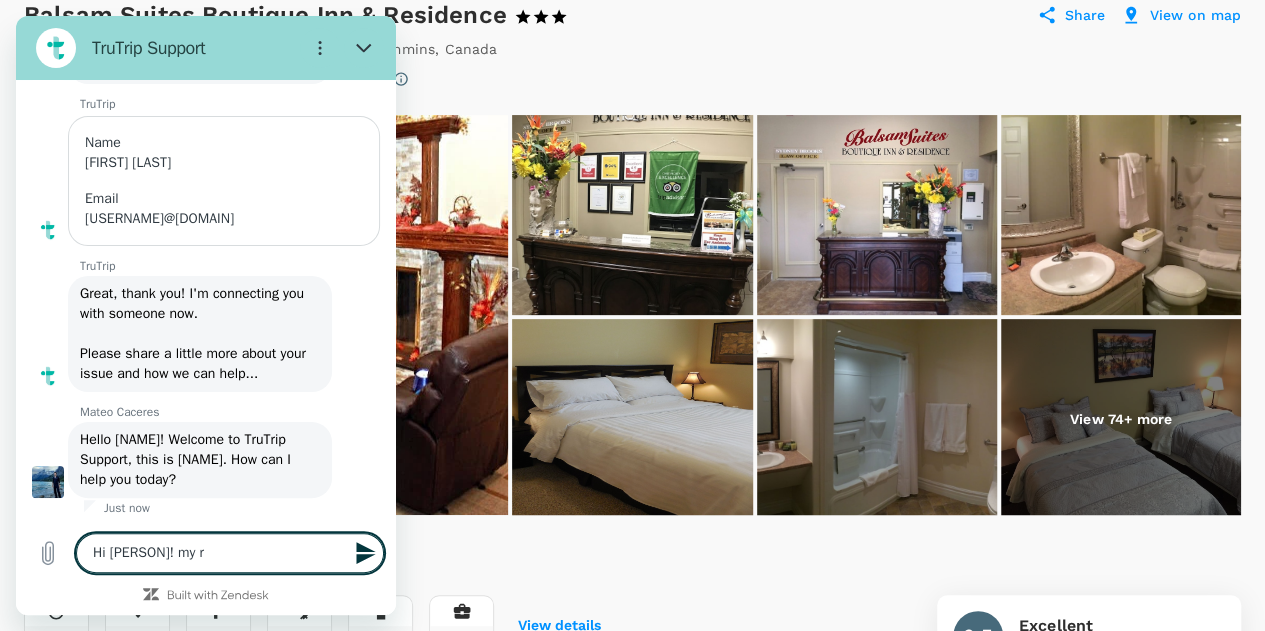 type on "Hi Mateo! my re" 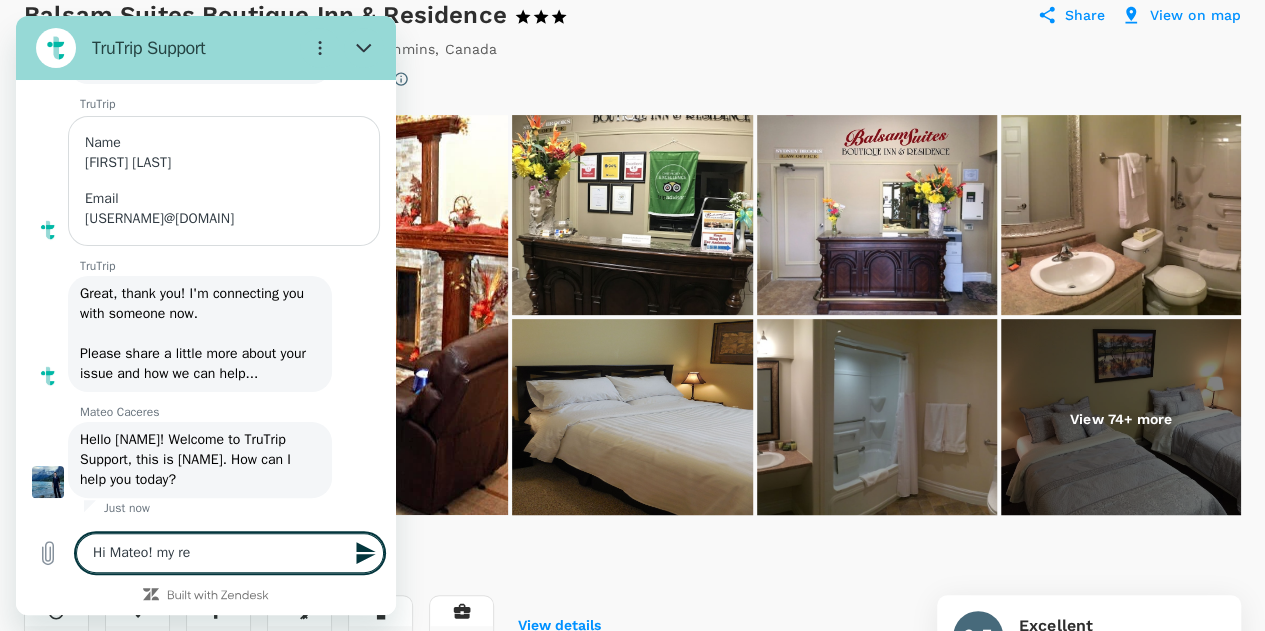 type on "Hi [PERSON]! my req" 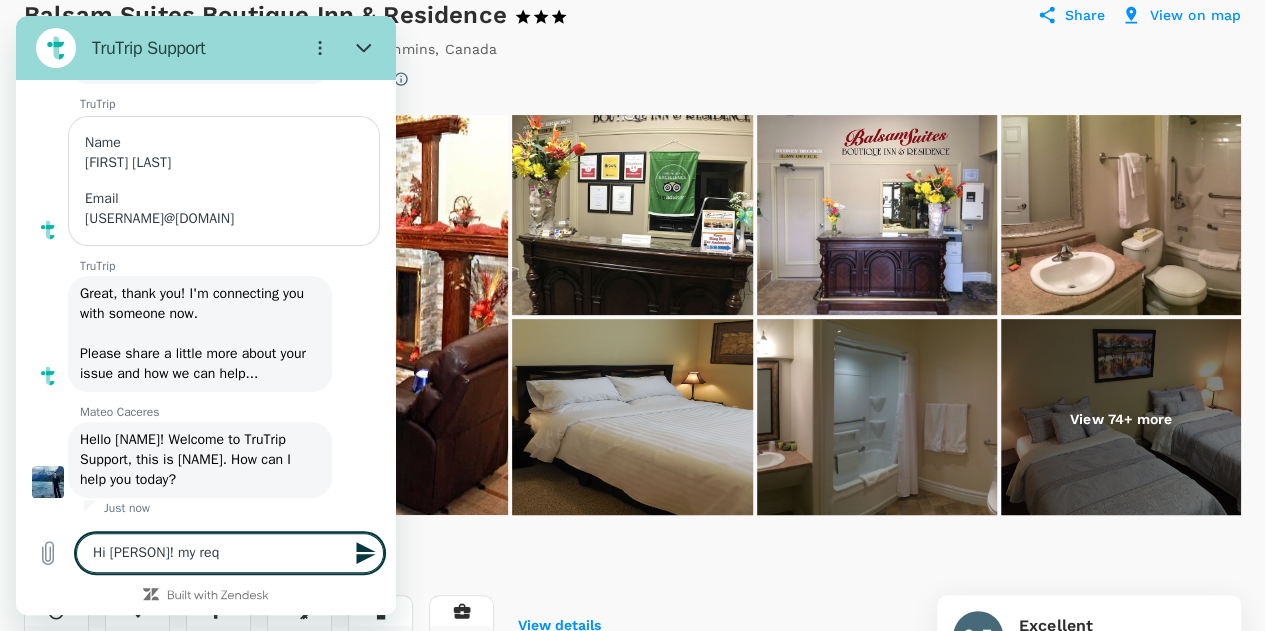 type on "Hi [PERSON]! my requ" 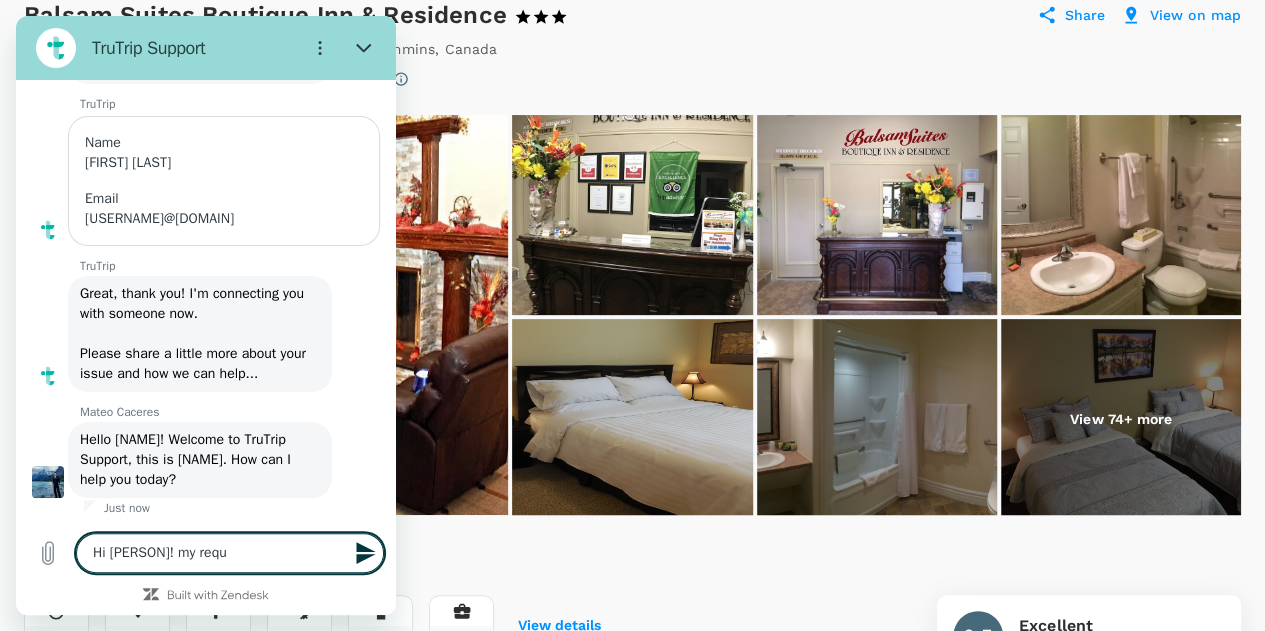 type on "Hi [PERSON]! my reque" 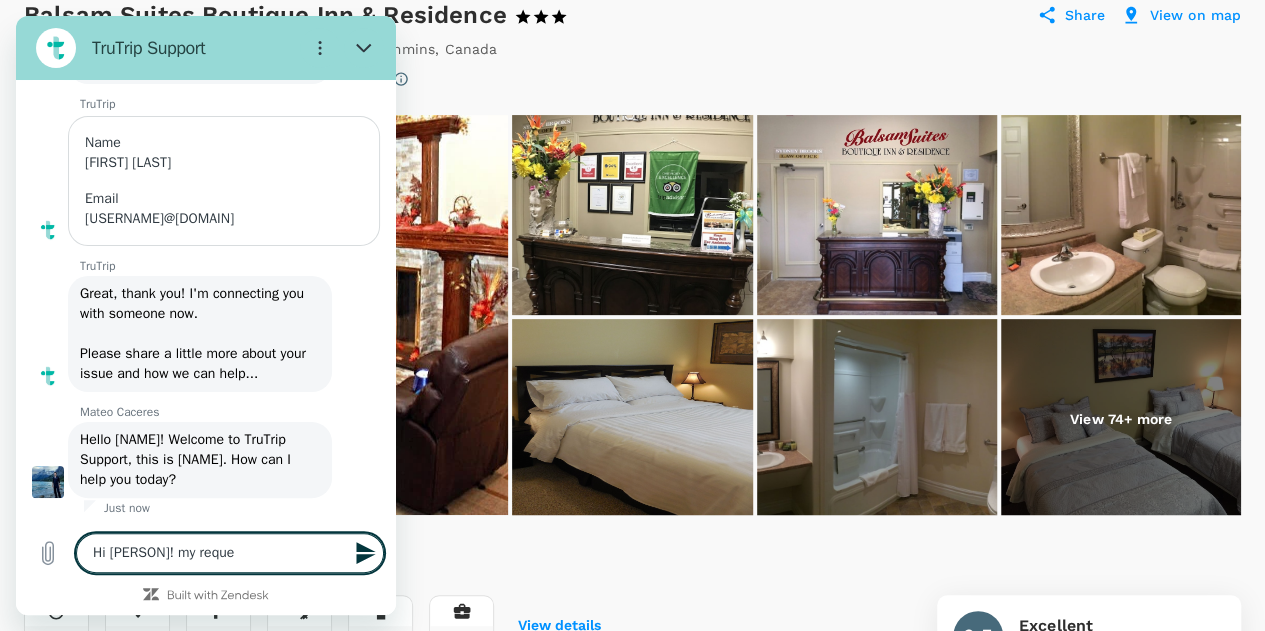 type on "Hi [PERSON]! my reques" 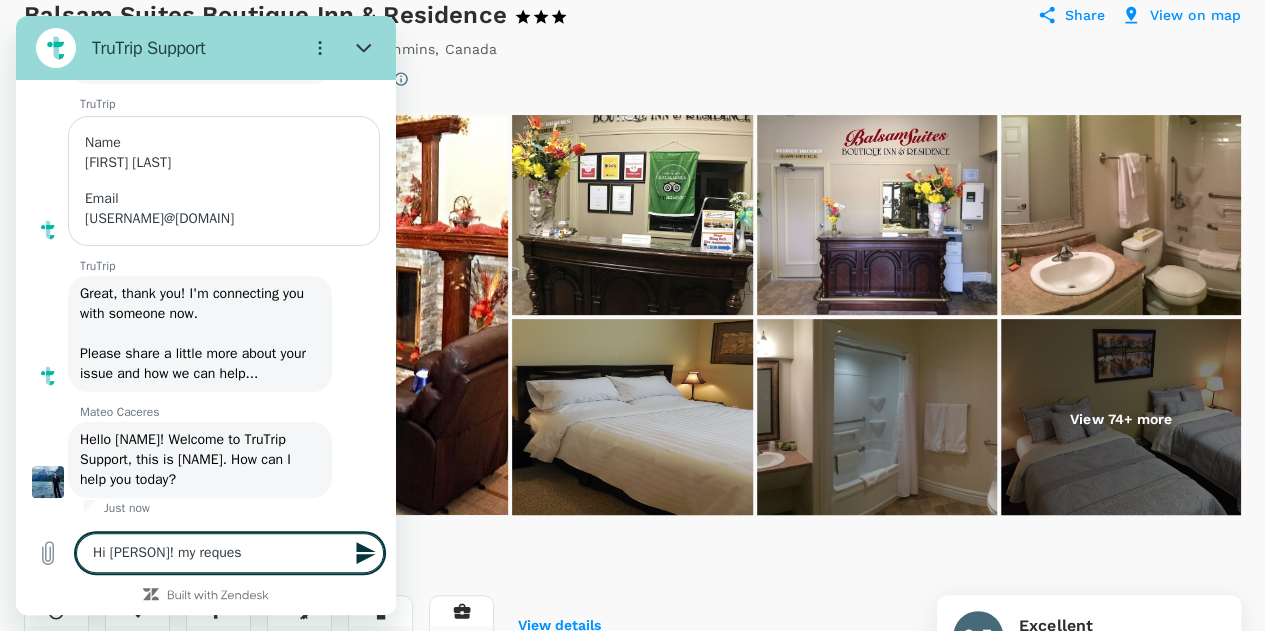 type on "Hi Mateo! my request" 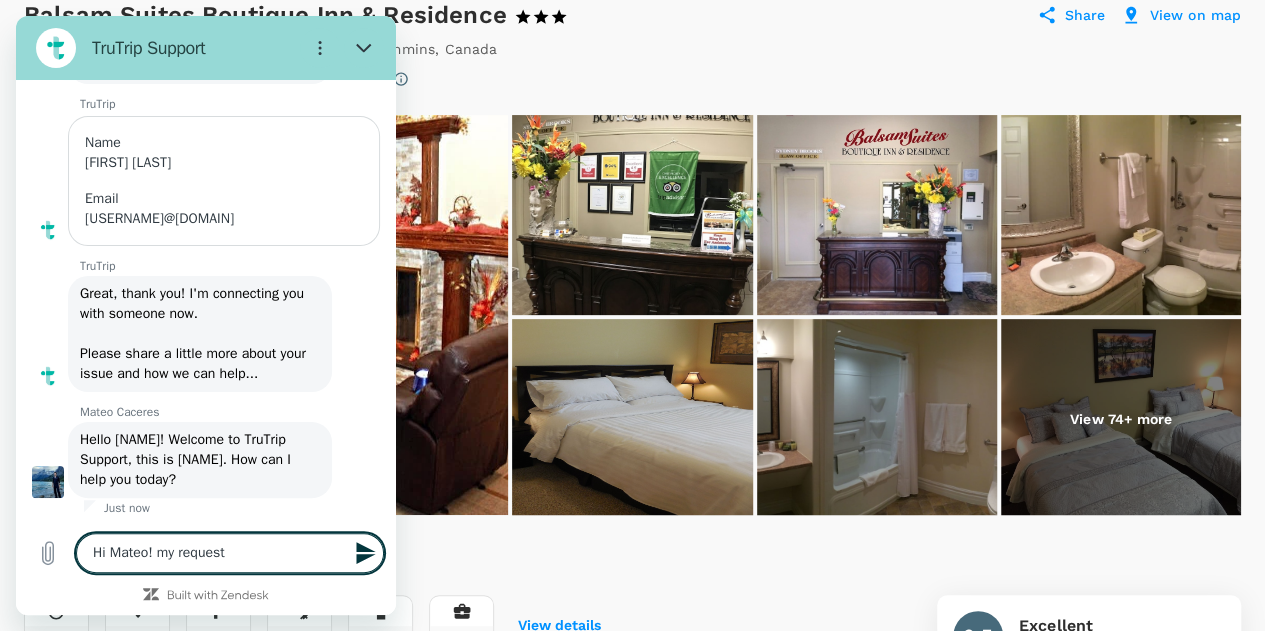 type on "Hi Mateo! my request" 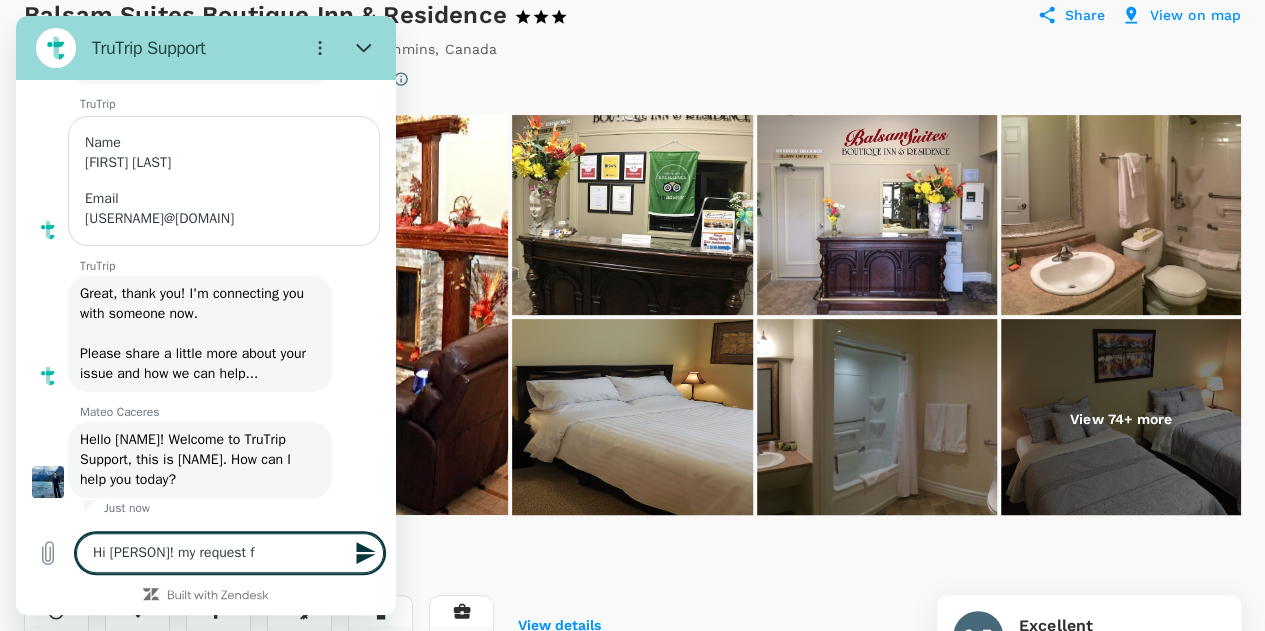 type on "Hi Mateo! my request fo" 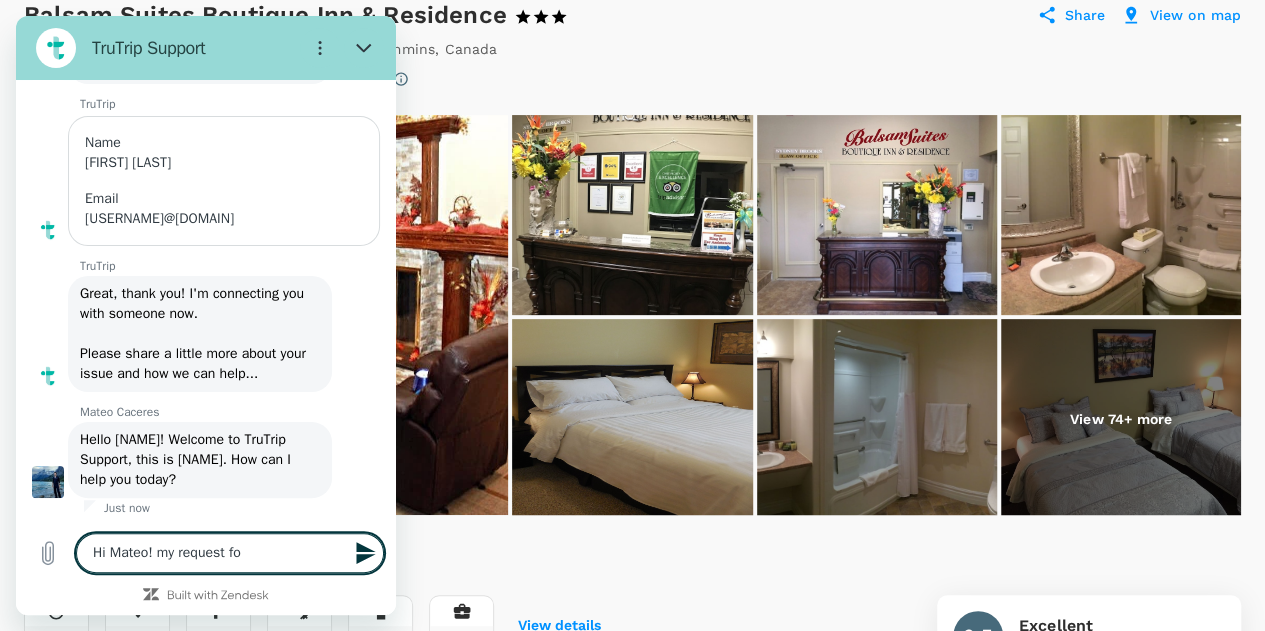 type on "x" 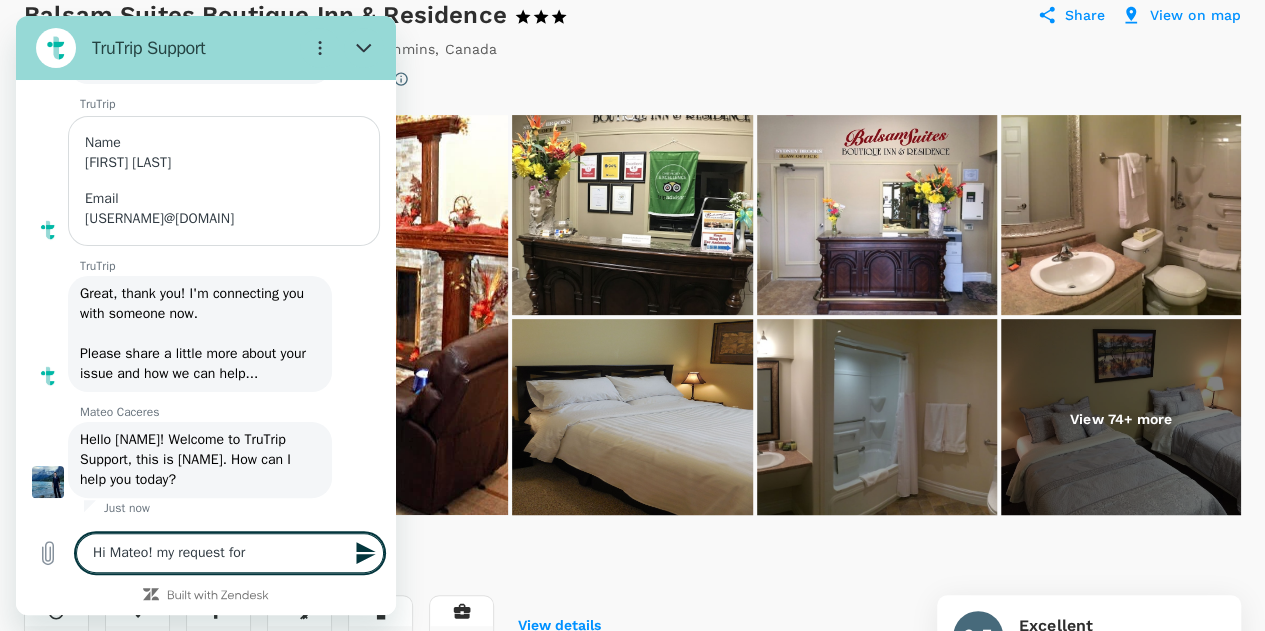 type on "Hi Mateo! my request for" 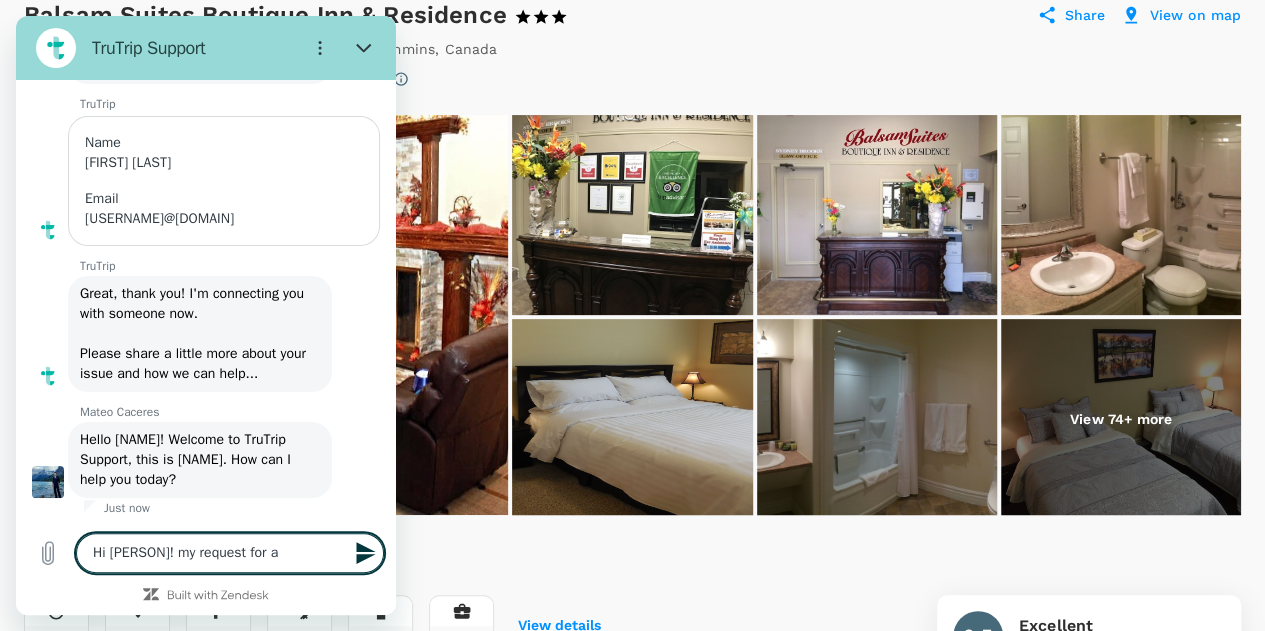 type on "Hi [PERSON]! my request for ah" 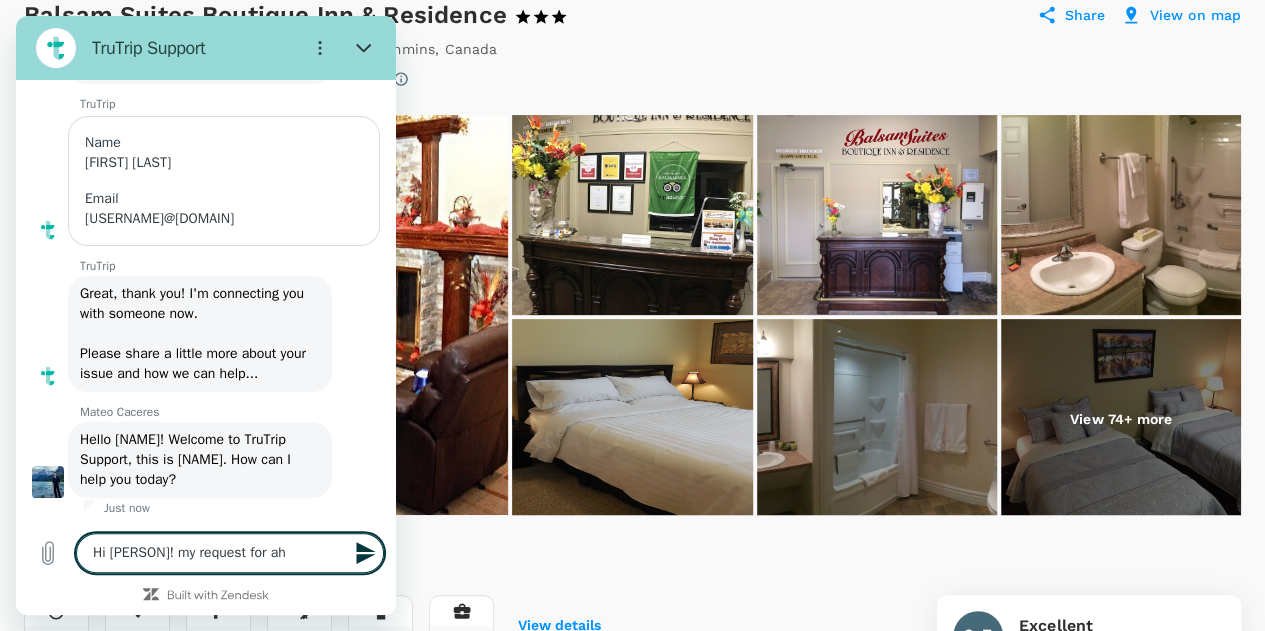 type on "Hi [PERSON]! my request for a" 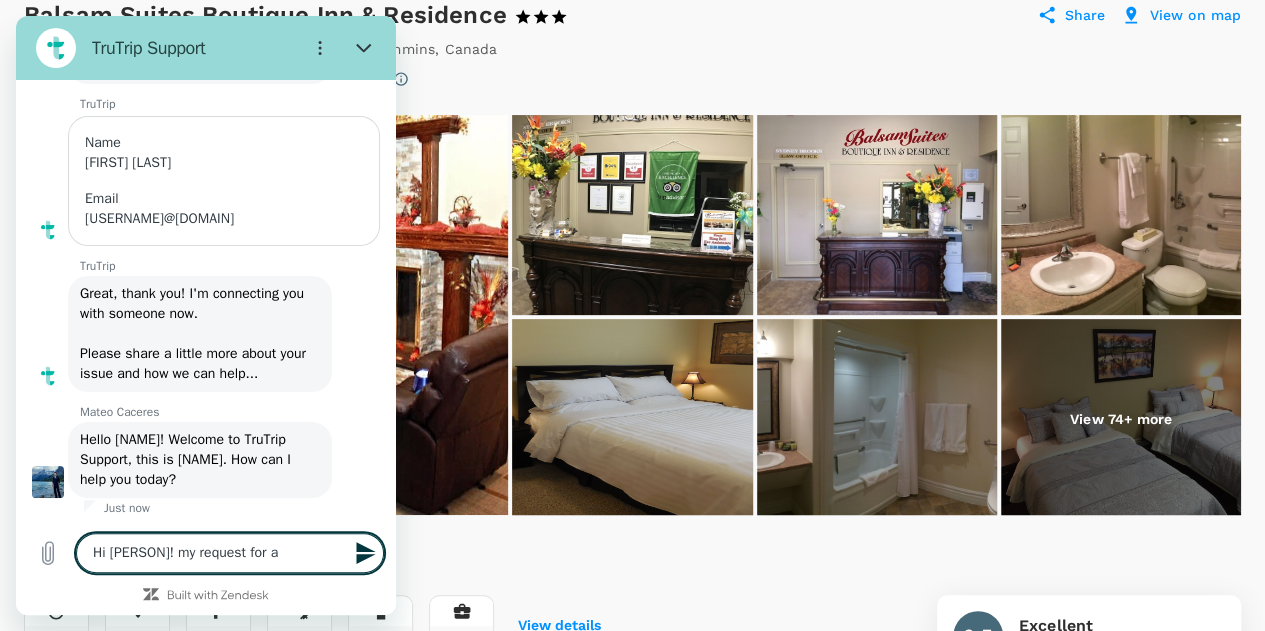 type on "Hi [PERSON]! my request for a" 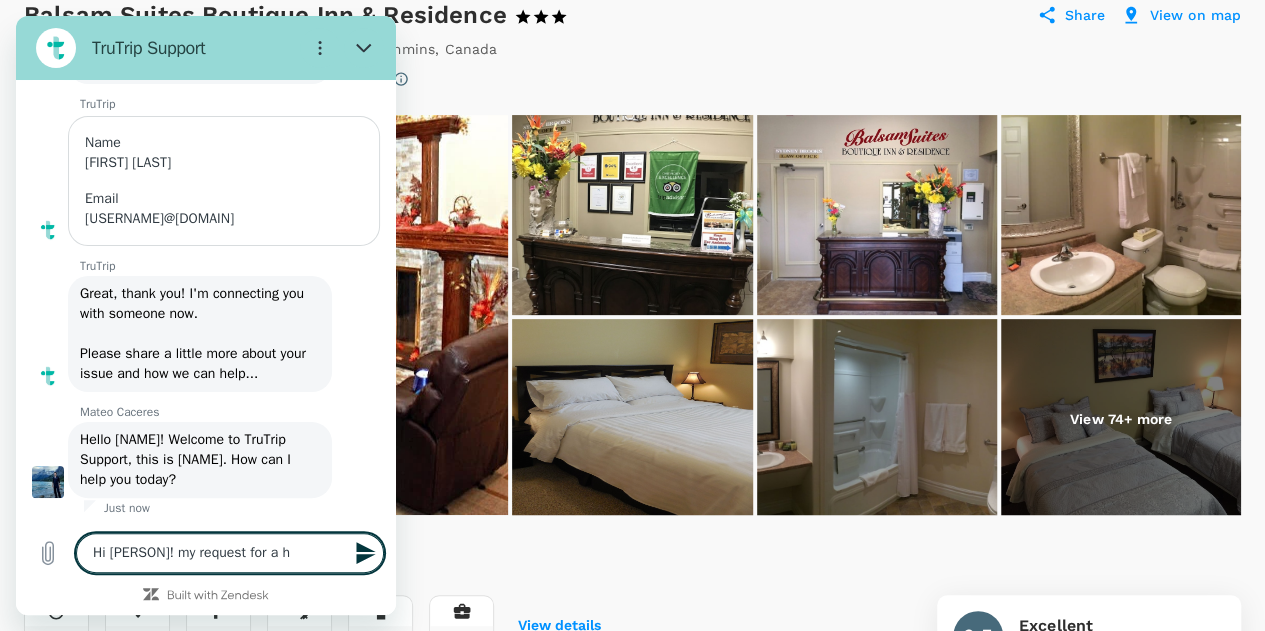 type on "Hi [PERSON]! my request for a ho" 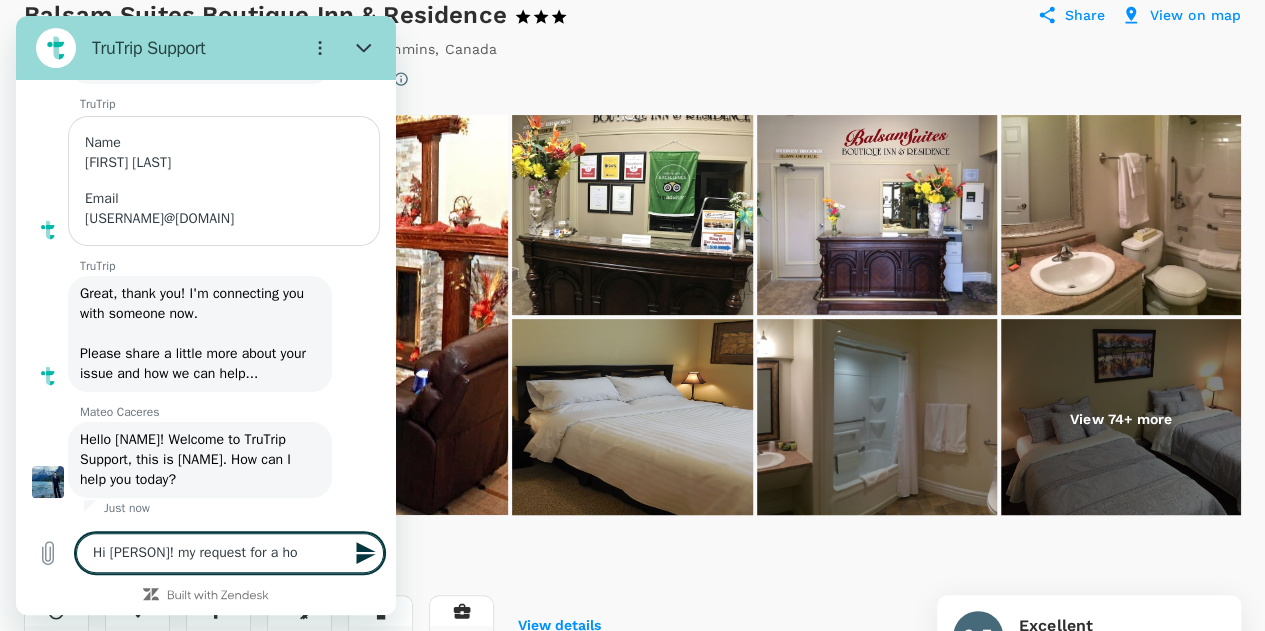 type on "Hi [PERSON]! my request for a hot" 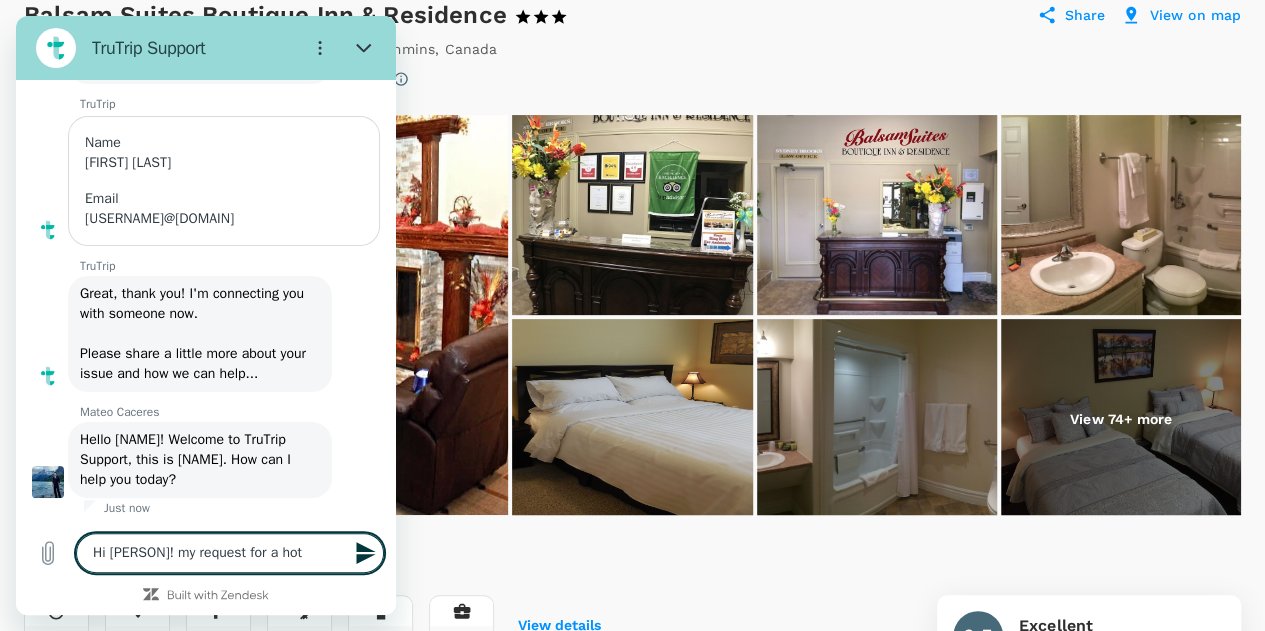 type on "Hi Mateo! my request for a hote" 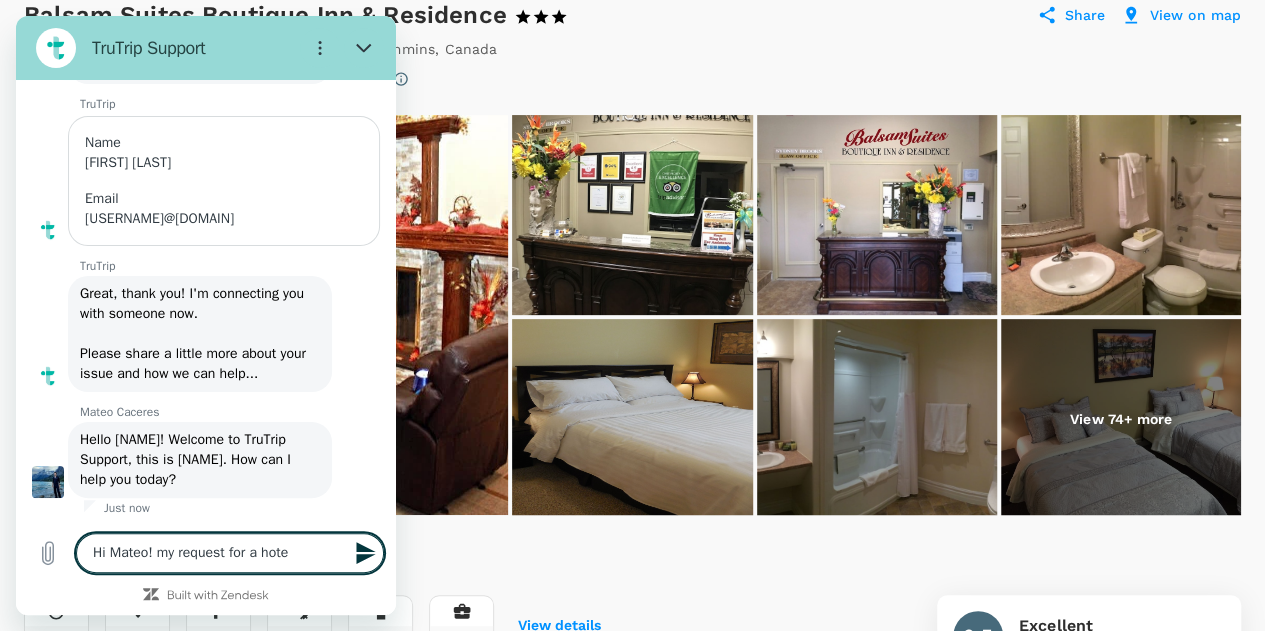 type on "Hi Mateo! my request for a hotel" 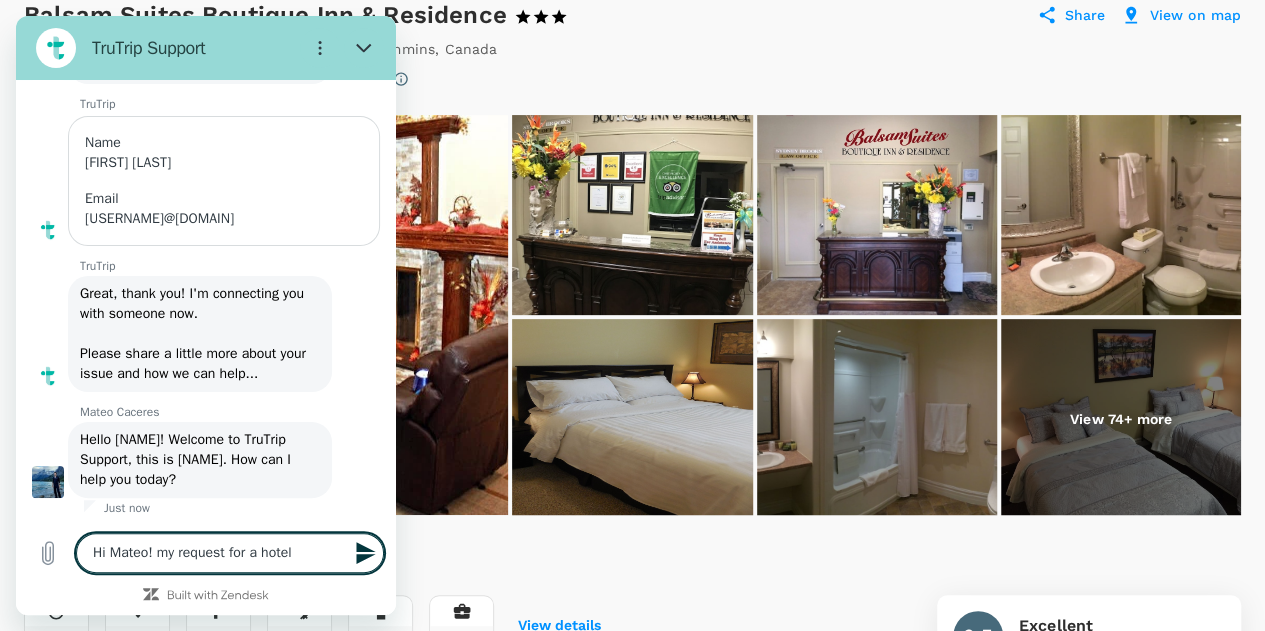 type on "x" 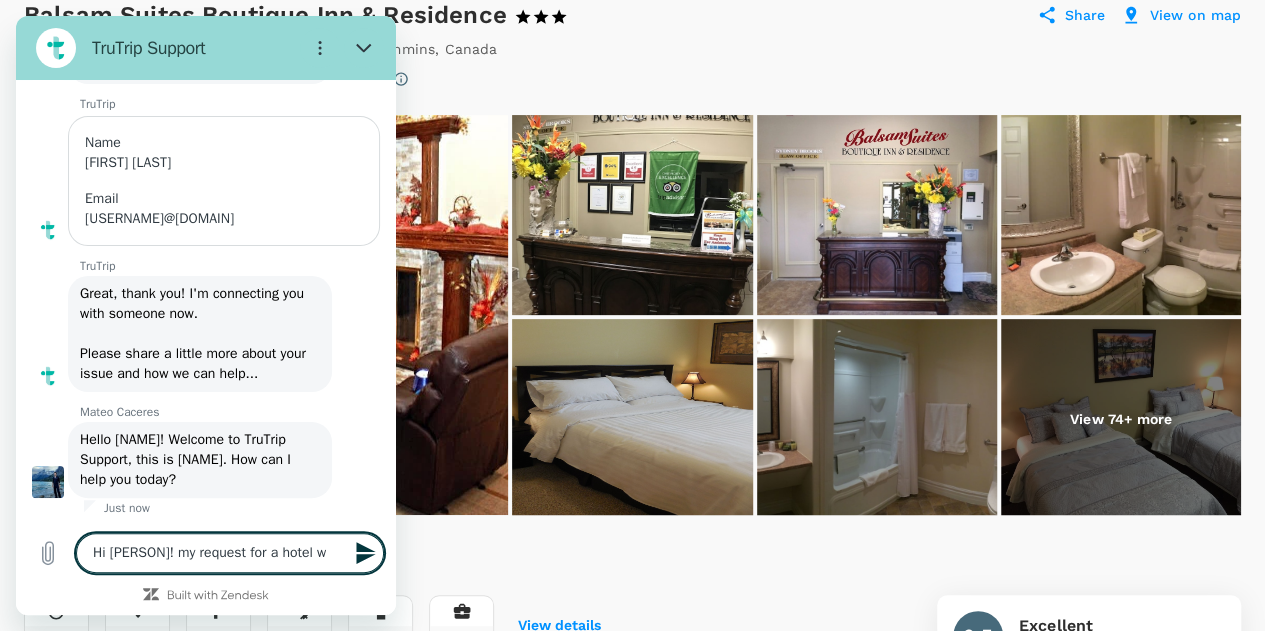 type on "Hi Mateo! my request for a hotel wa" 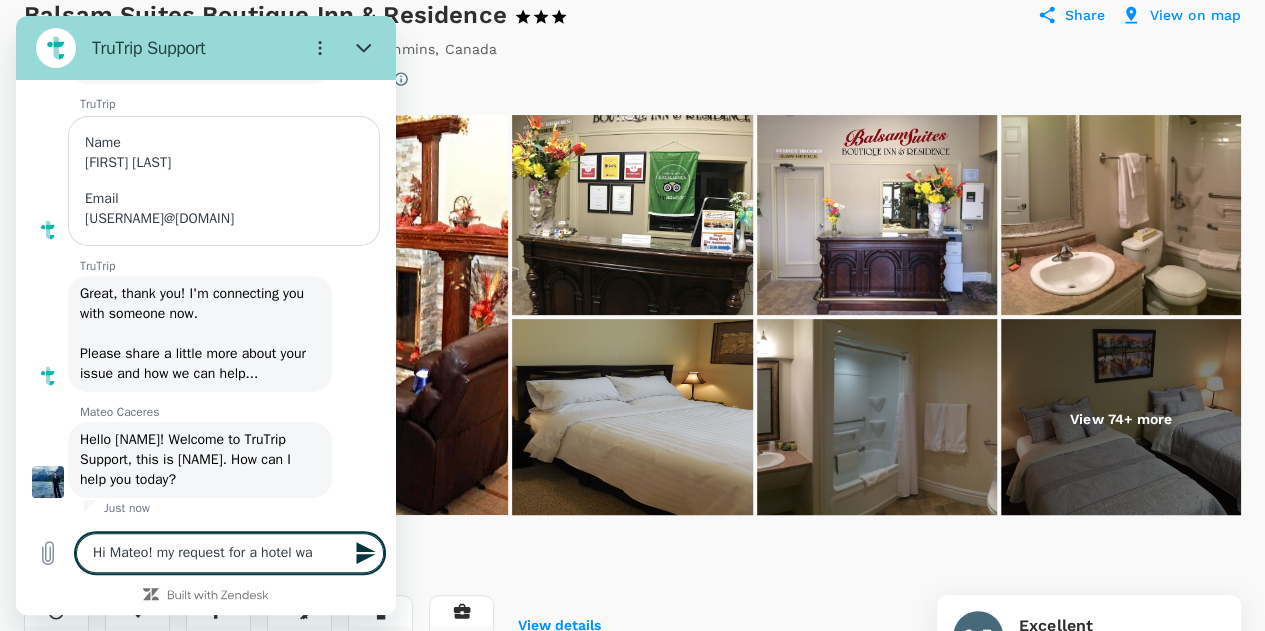 type on "Hi [PERSON]! my request for a hotel was" 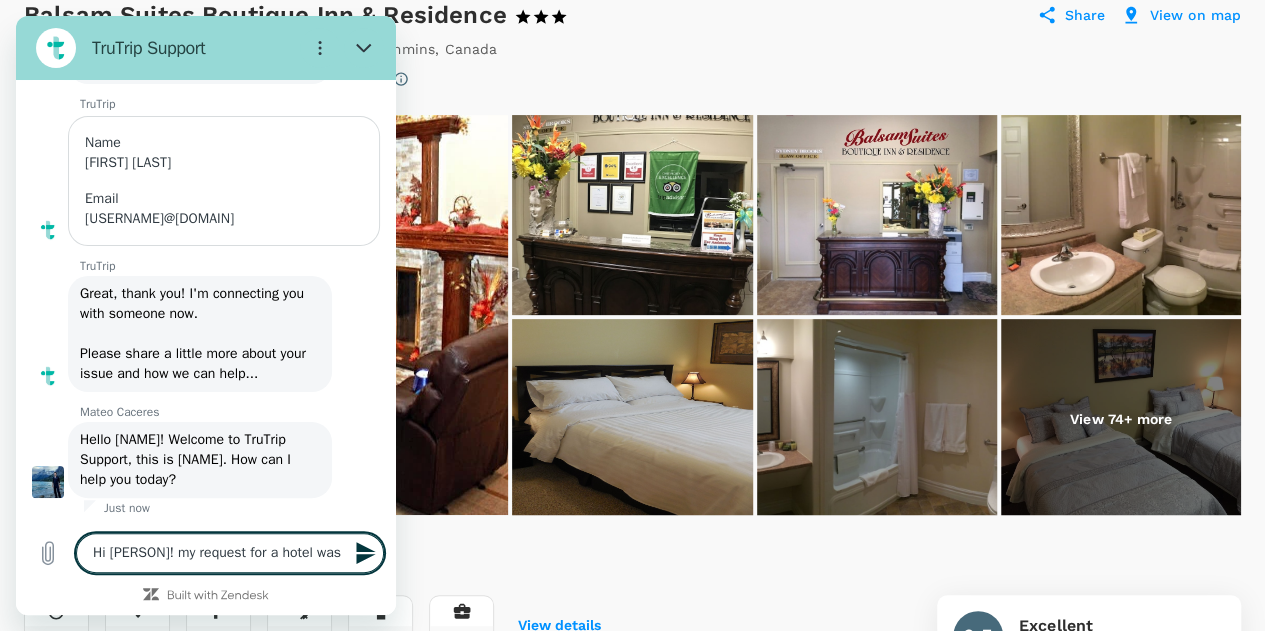 type on "Hi [PERSON]! my request for a hotel was" 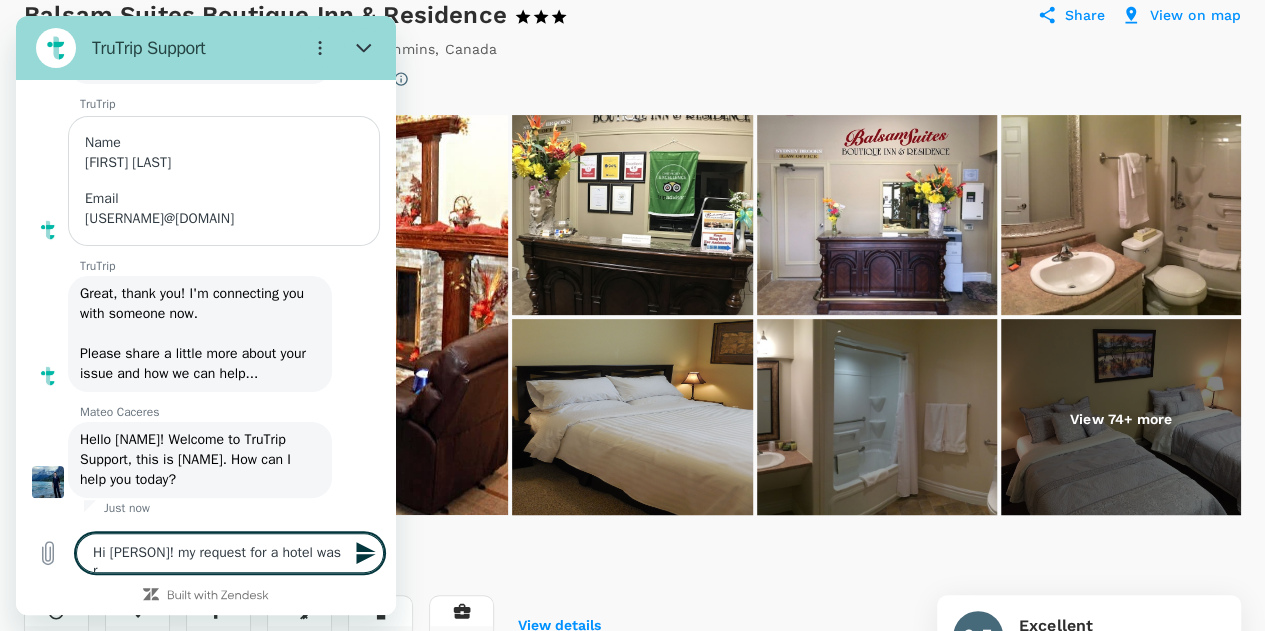 type on "Hi Mateo! my request for a hotel was re" 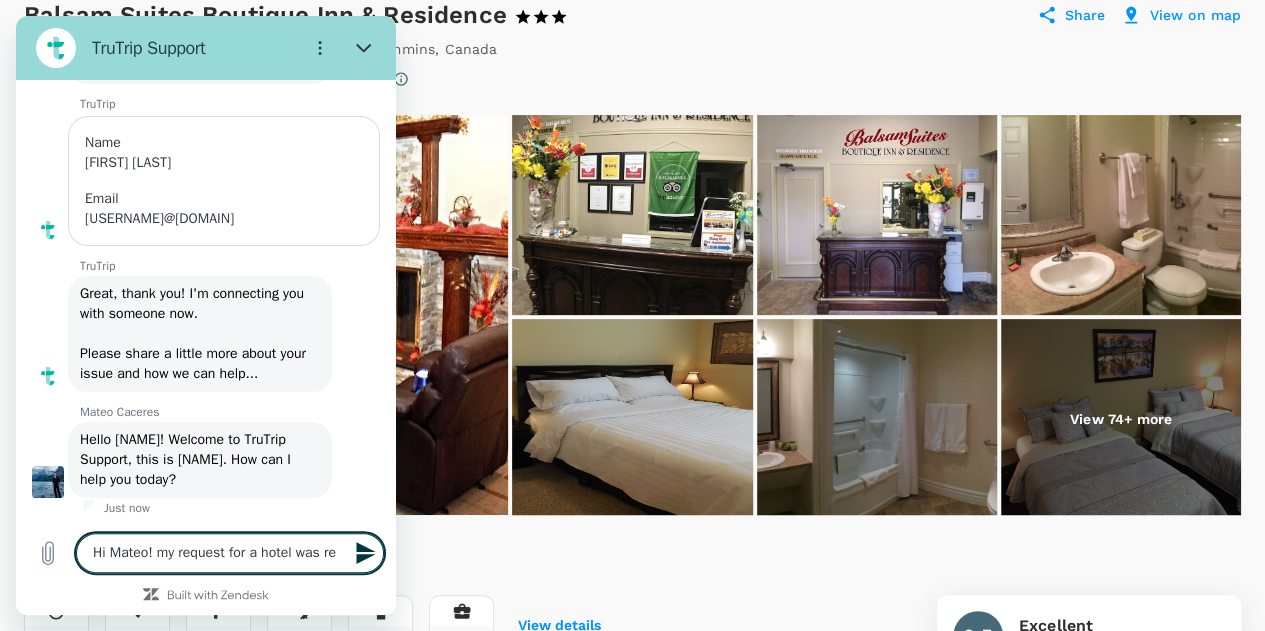 type on "Hi [PERSON]! my request for a hotel was ref" 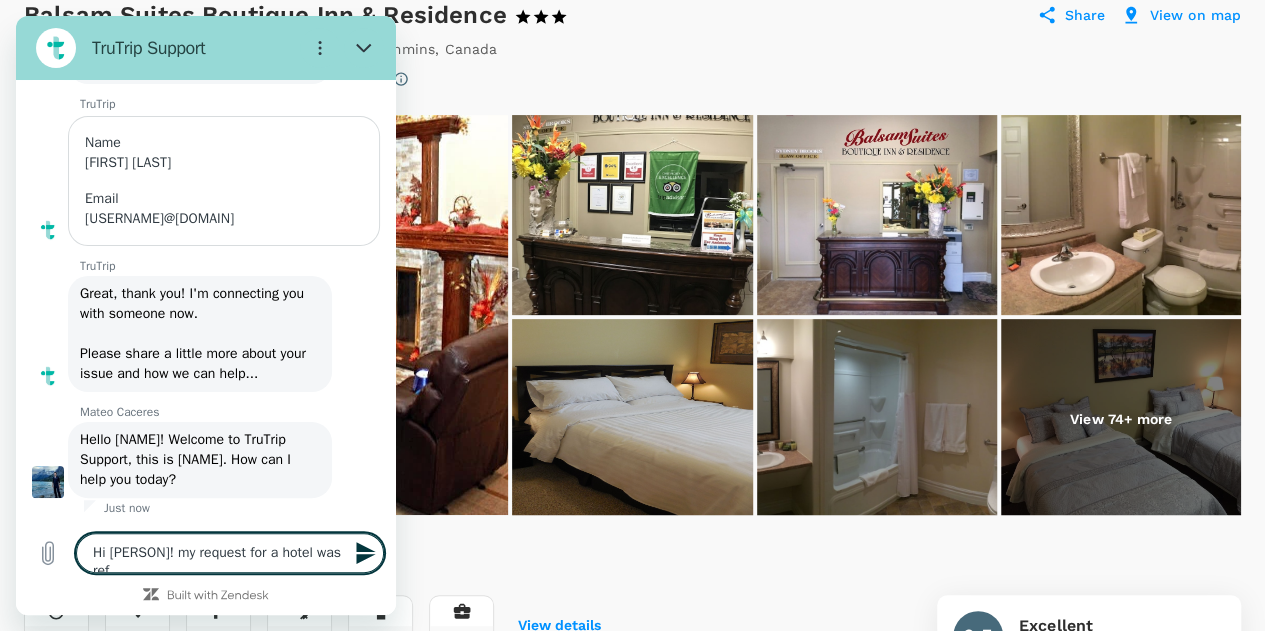 type on "Hi Mateo! my request for a hotel was refu" 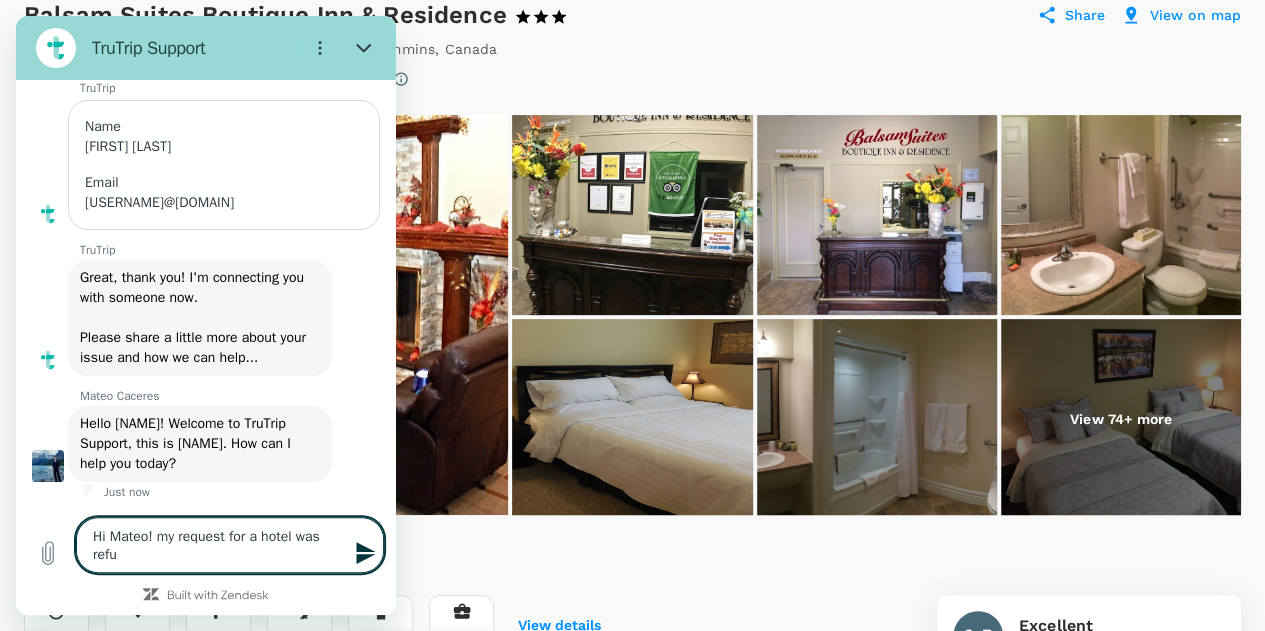 type on "Hi Mateo! my request for a hotel was refus" 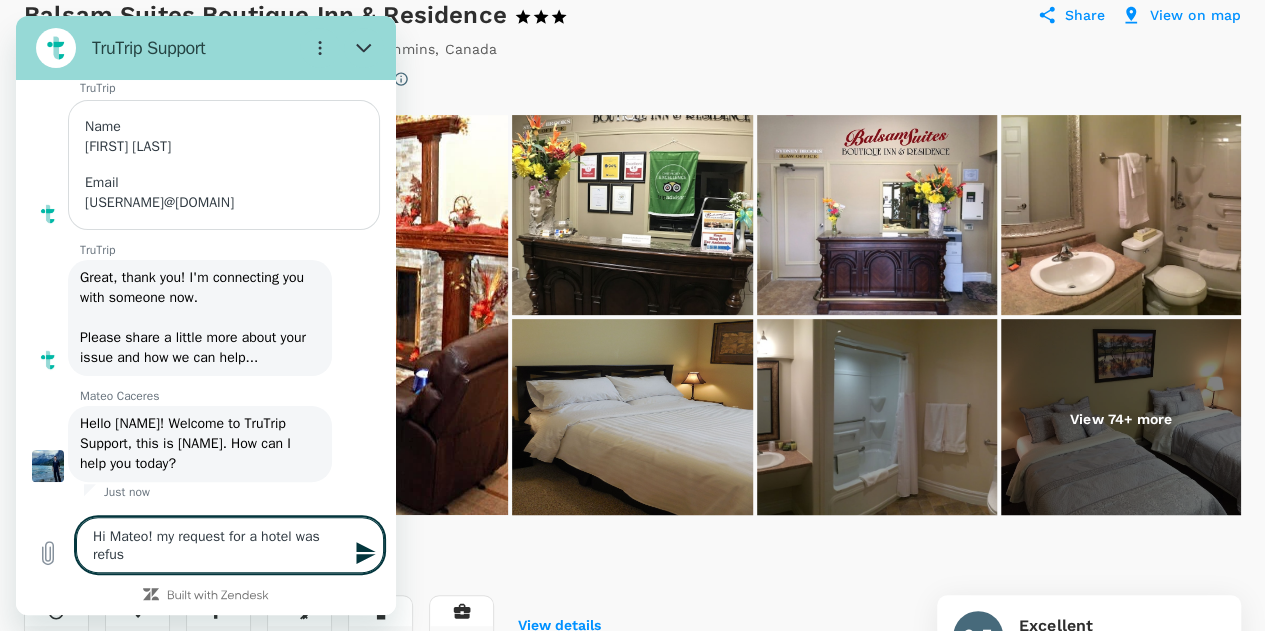 type on "Hi [PERSON]! my request for a hotel was refuse" 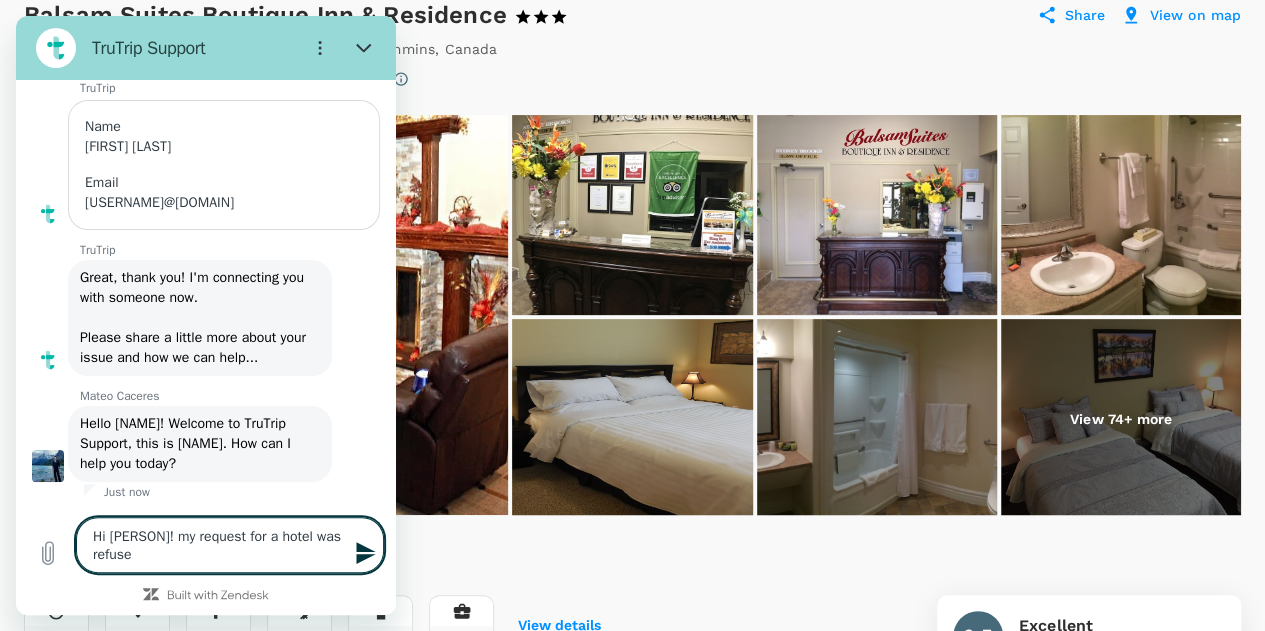 type on "Hi [PERSON]! my request for a hotel was refused" 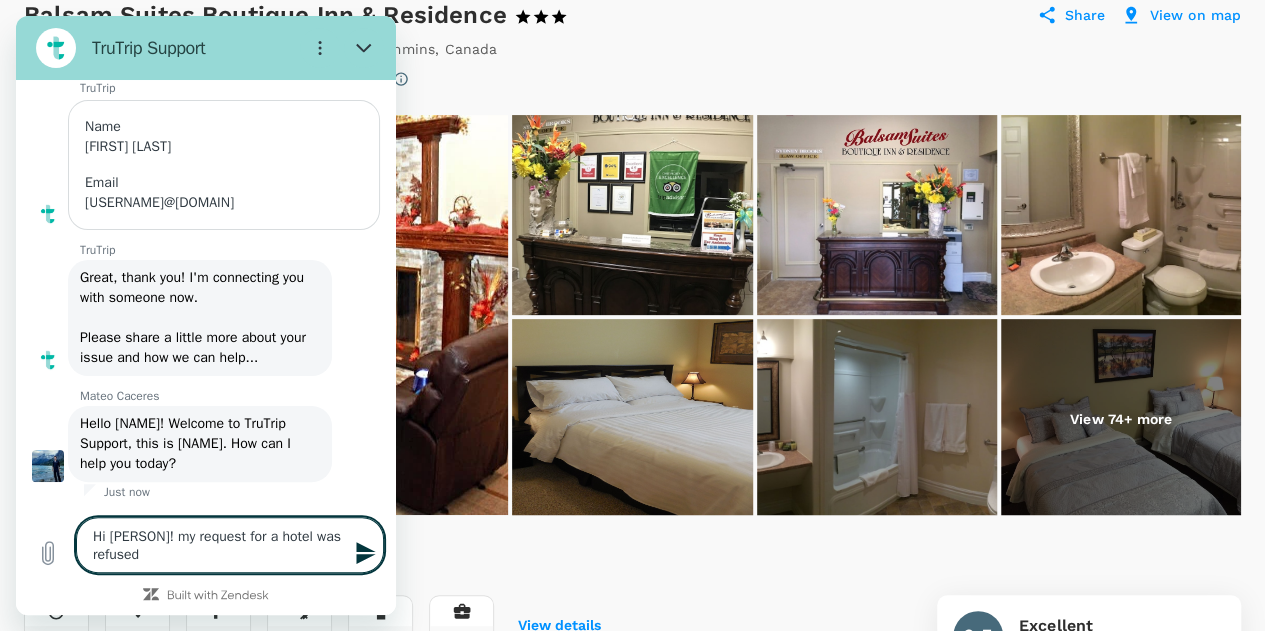 type on "Hi [PERSON]! my request for a hotel was refused," 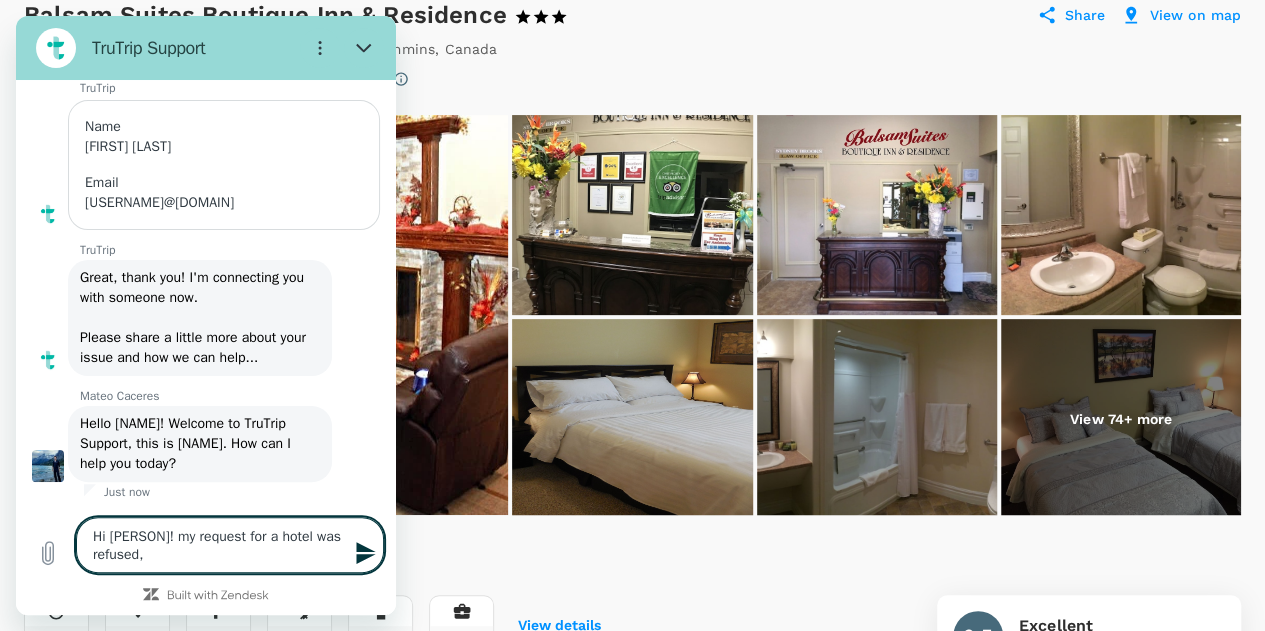 type on "Hi [PERSON]! my request for a hotel was refused," 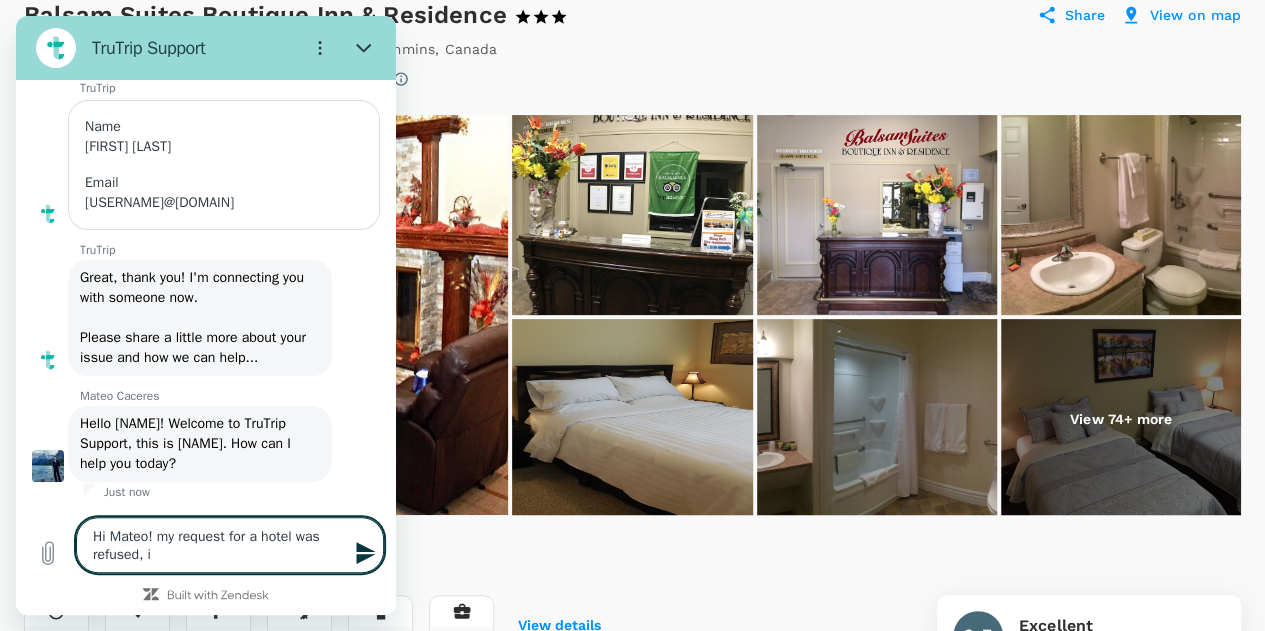 type on "Hi Mateo! my request for a hotel was refused, i" 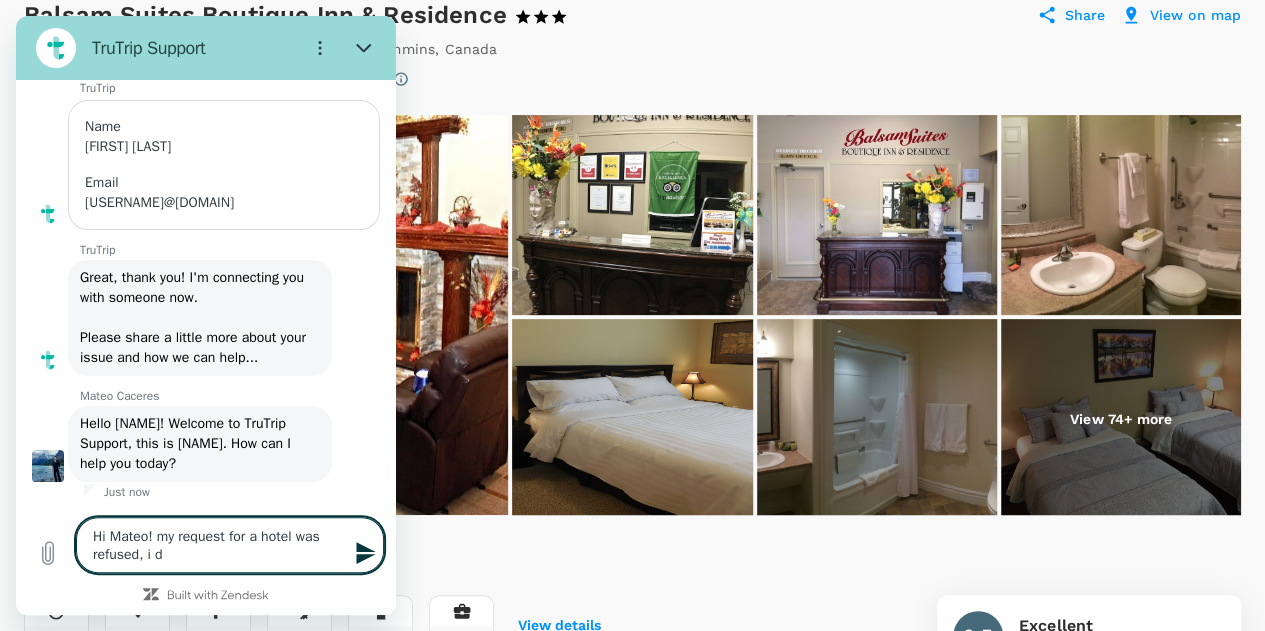 type on "Hi [PERSON]! my request for a hotel was refused, i do" 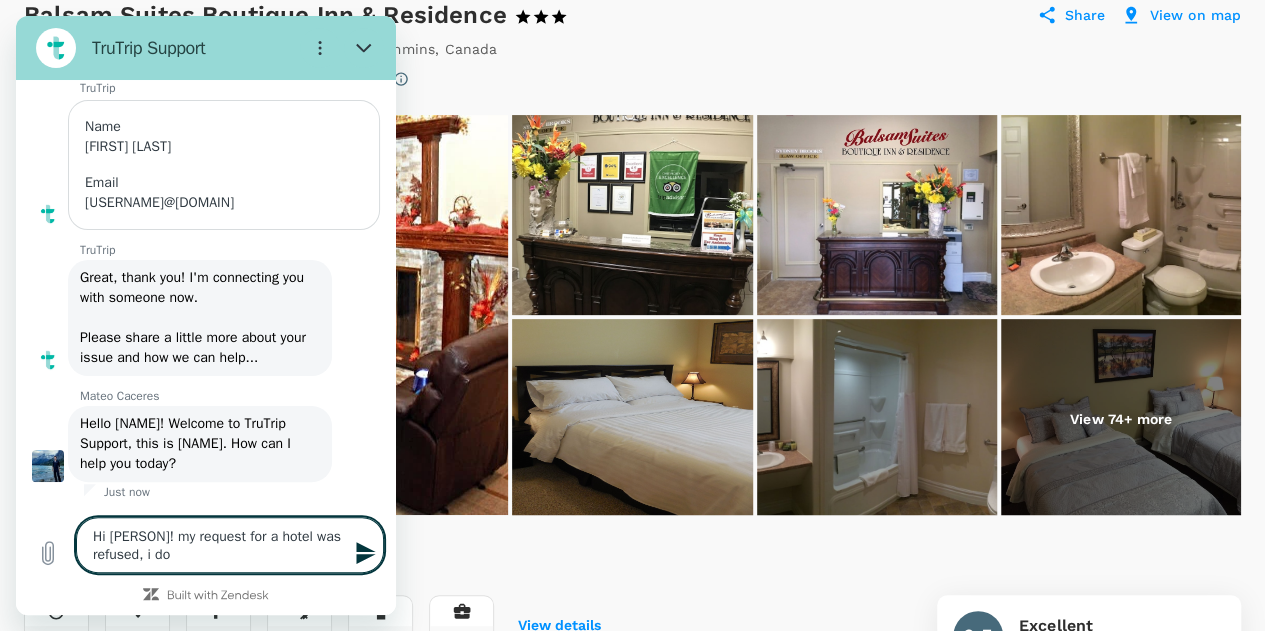 type on "x" 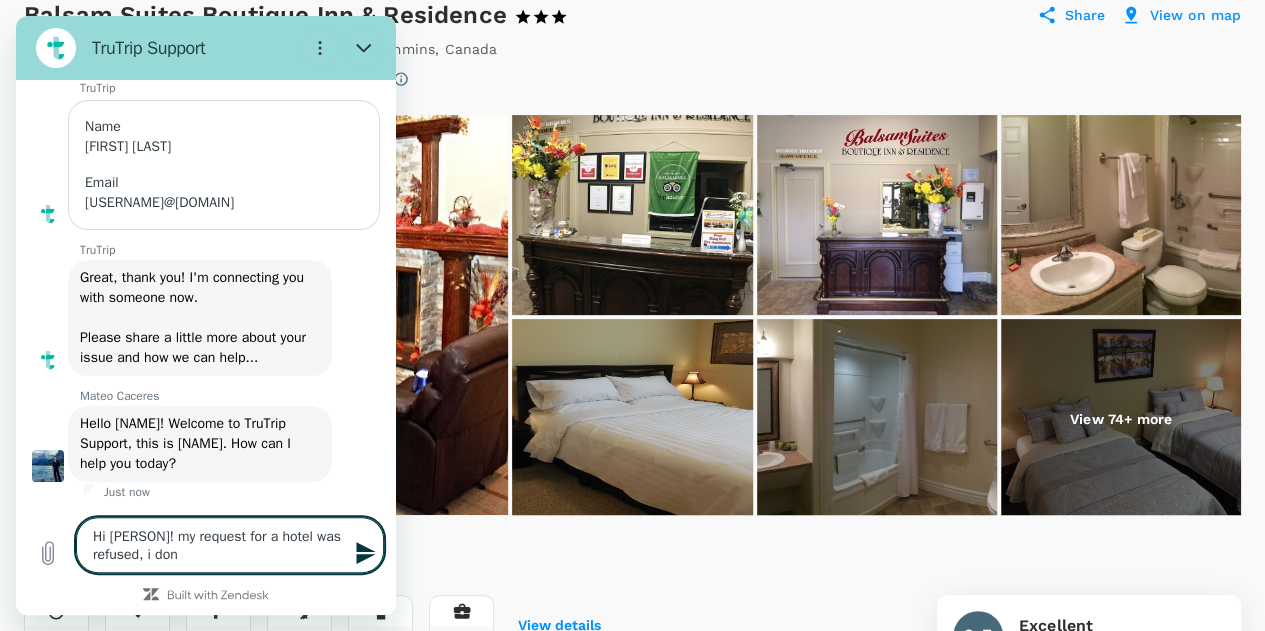 type on "Hi [PERSON]! my request for a hotel was refused, i dont" 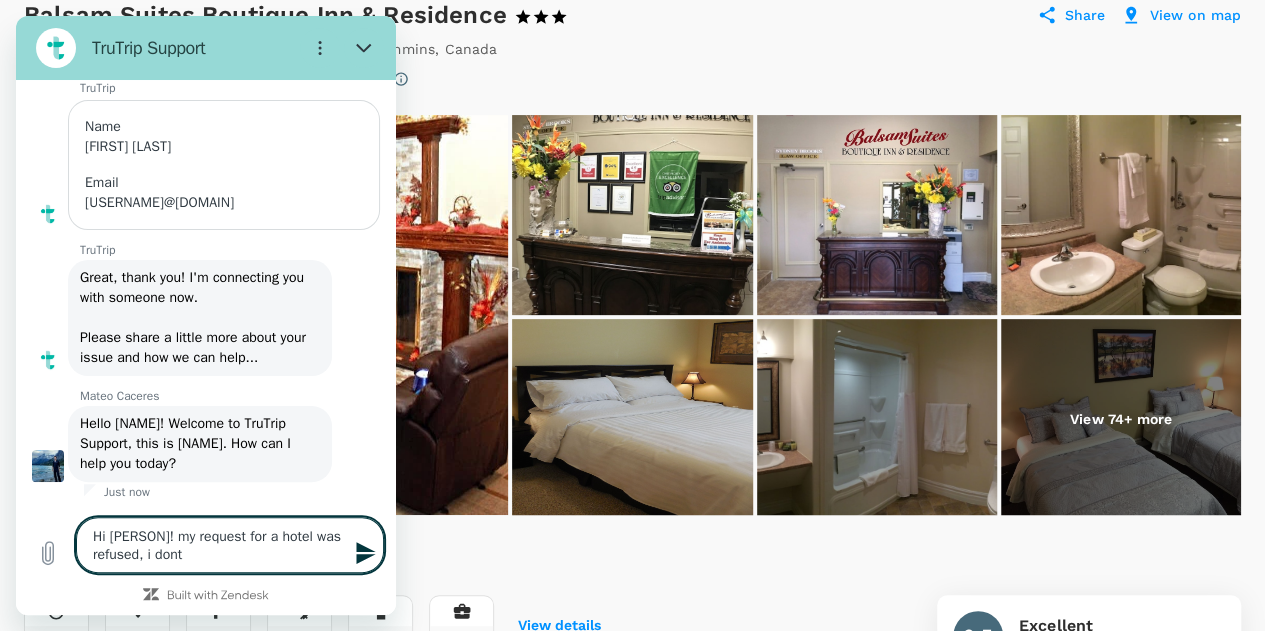 type on "Hi [PERSON]! my request for a hotel was refused, i dont" 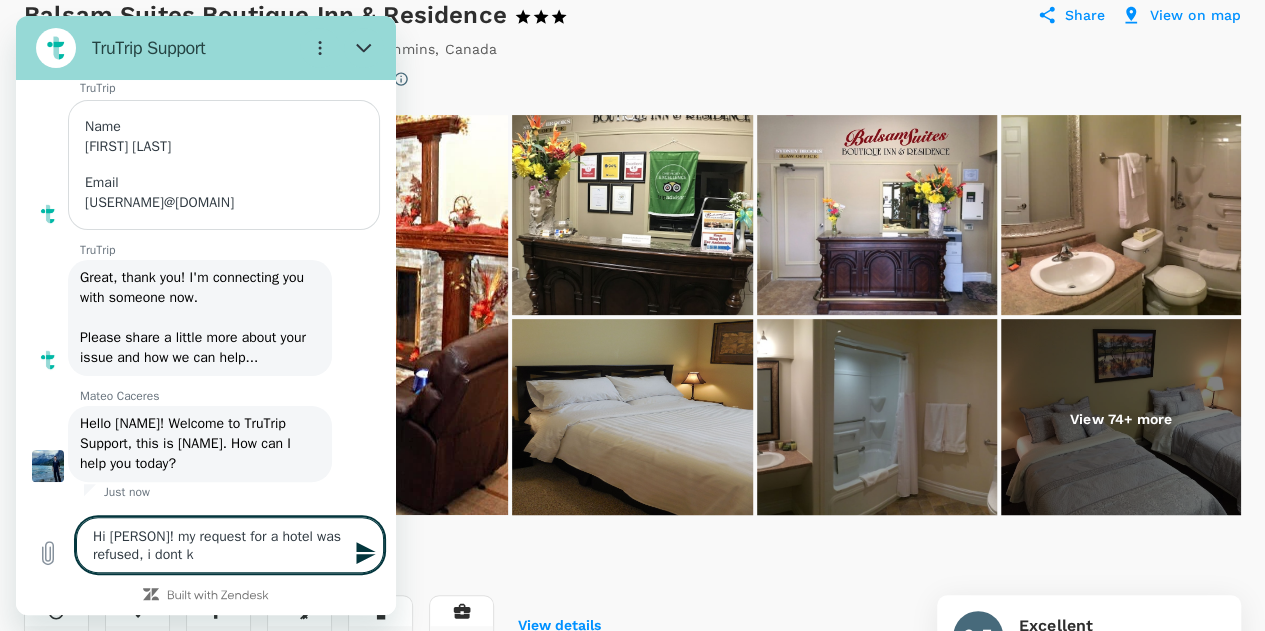 type on "Hi Mateo! my request for a hotel was refused, i dont kn" 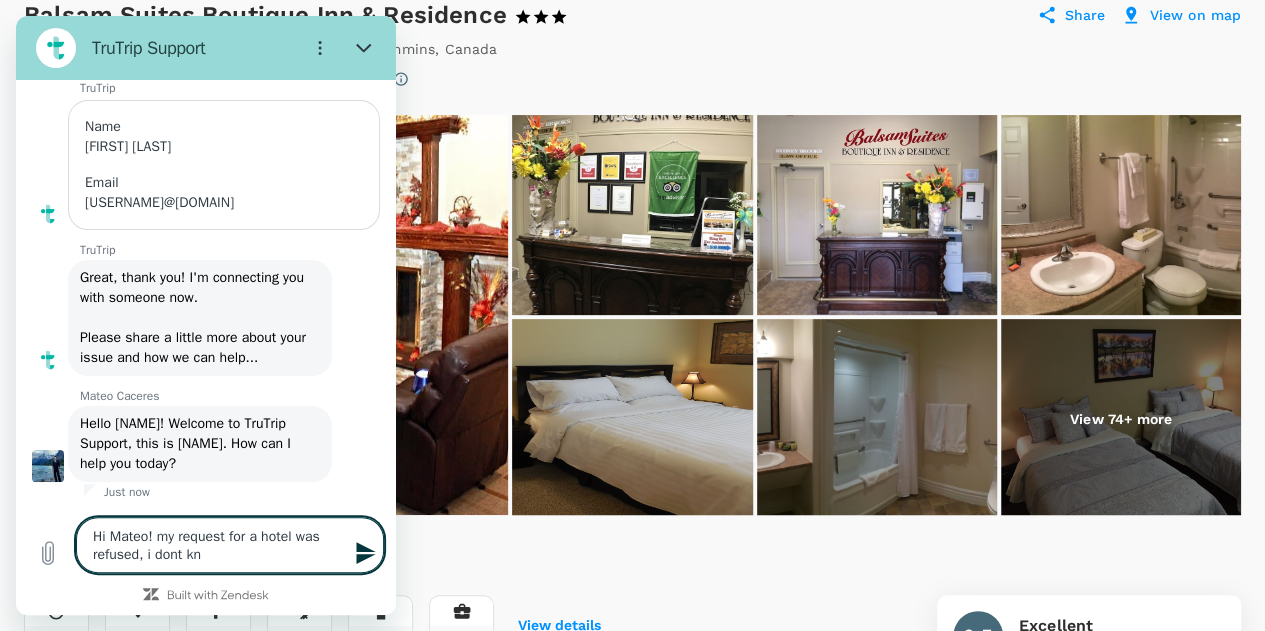 type on "Hi [PERSON]! my request for a hotel was refused, i dont kno" 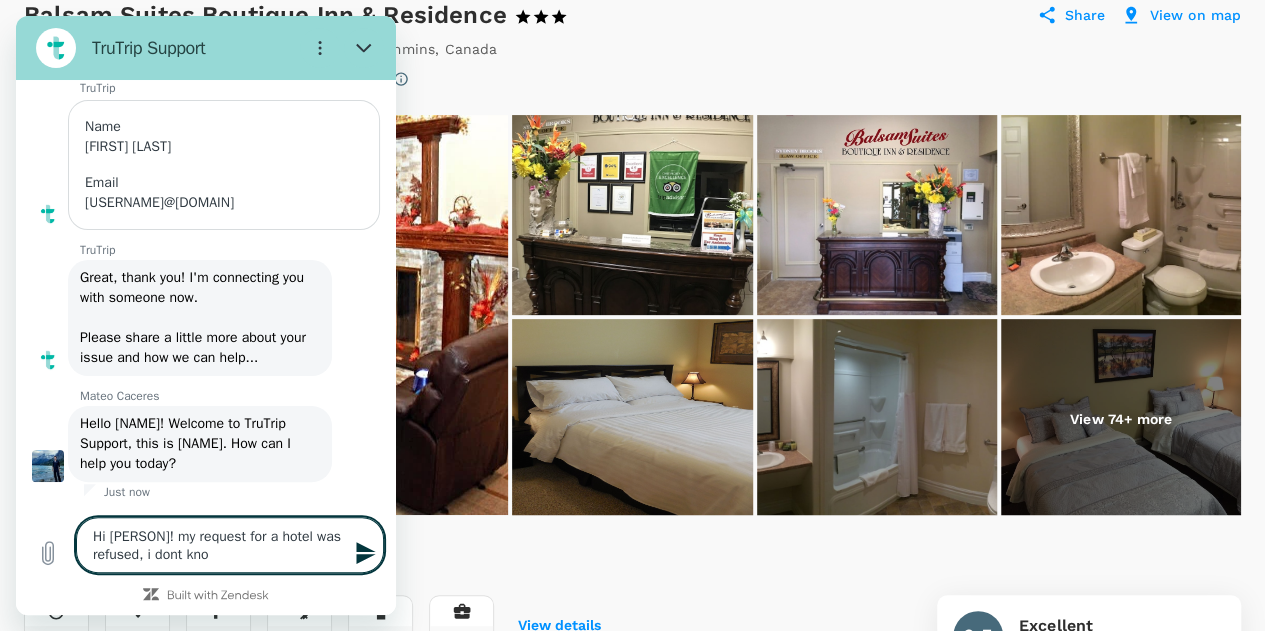 type on "Hi [PERSON]! my request for a hotel was refused, i dont know" 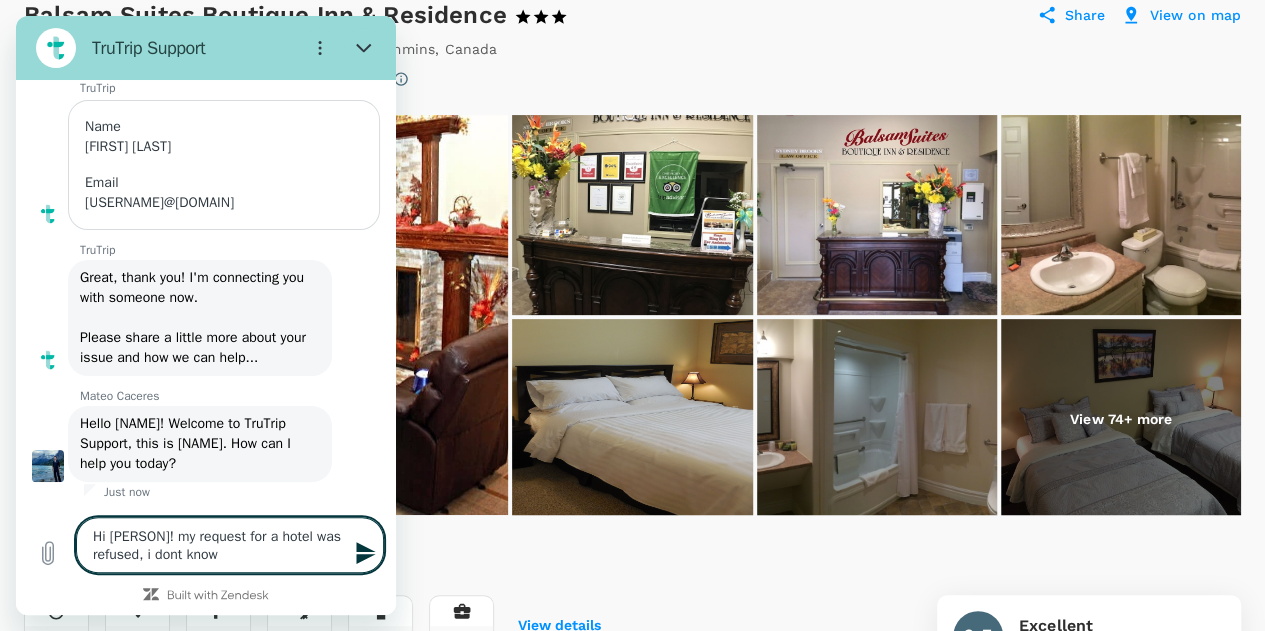 type on "x" 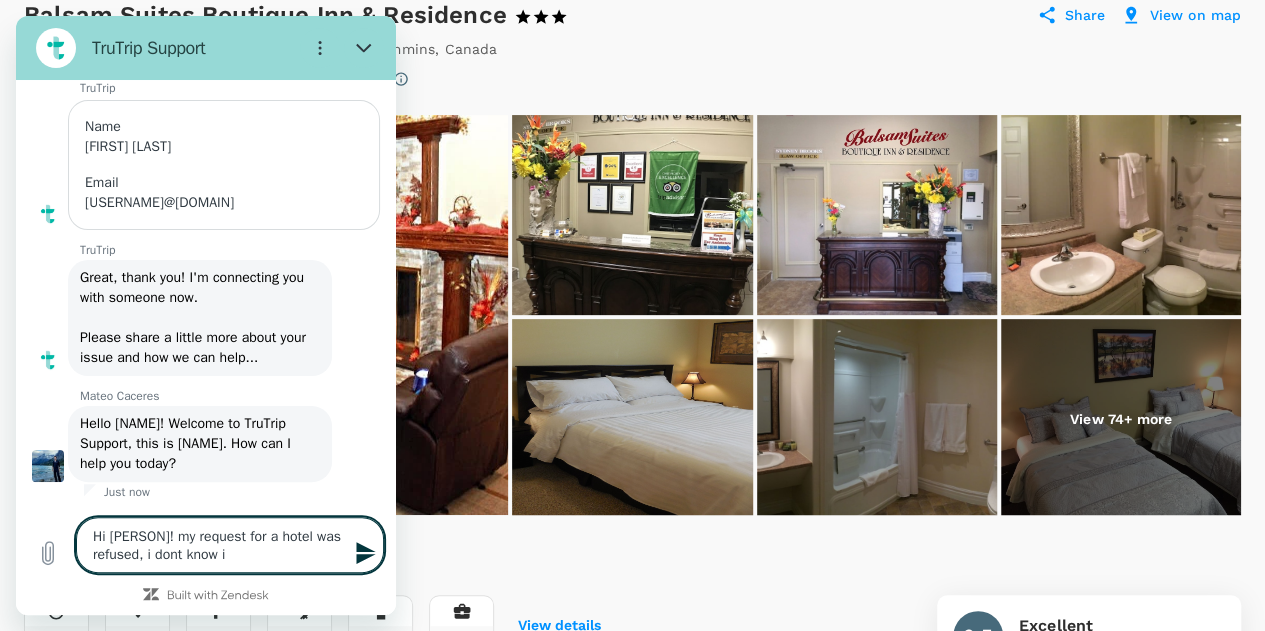 type on "Hi [PERSON]! my request for a hotel was refused, i dont know if" 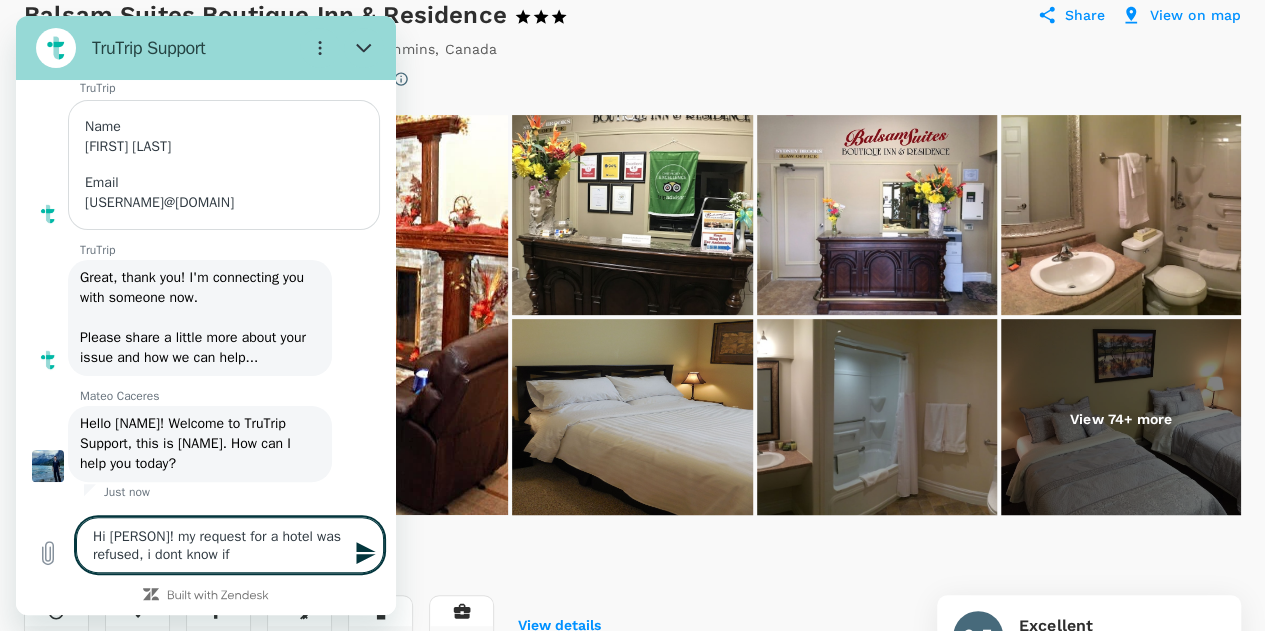 type on "Hi [PERSON]! my request for a hotel was refused, i dont know if" 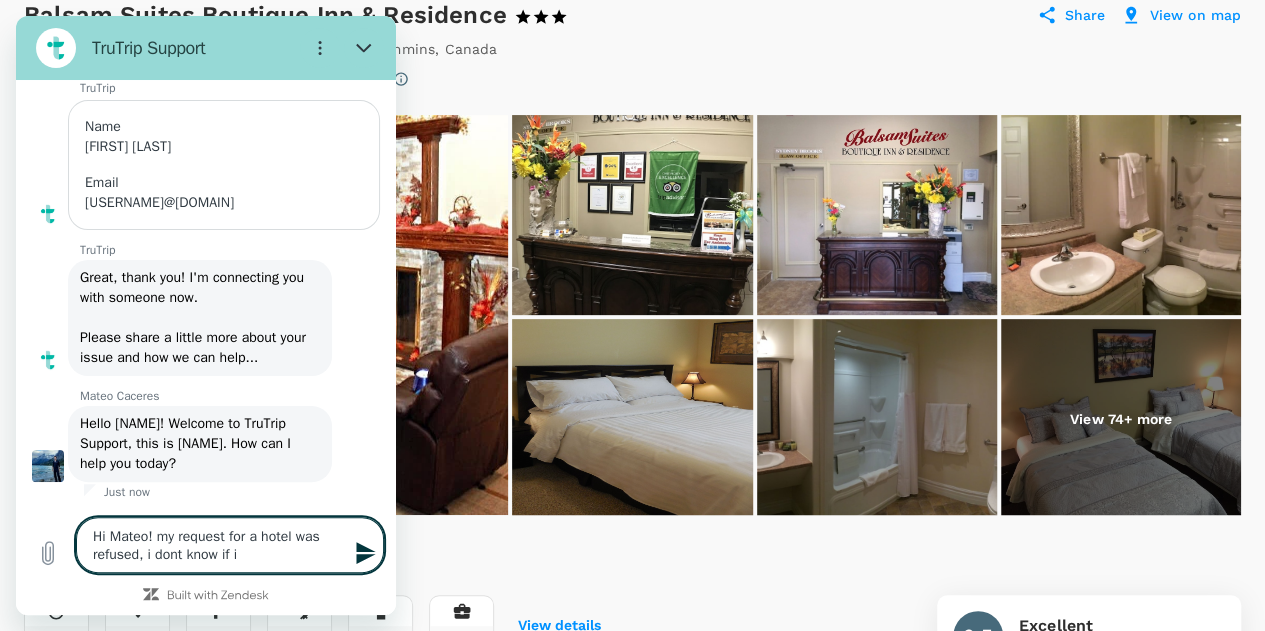 type on "Hi Mateo! my request for a hotel was refused, i dont know if i" 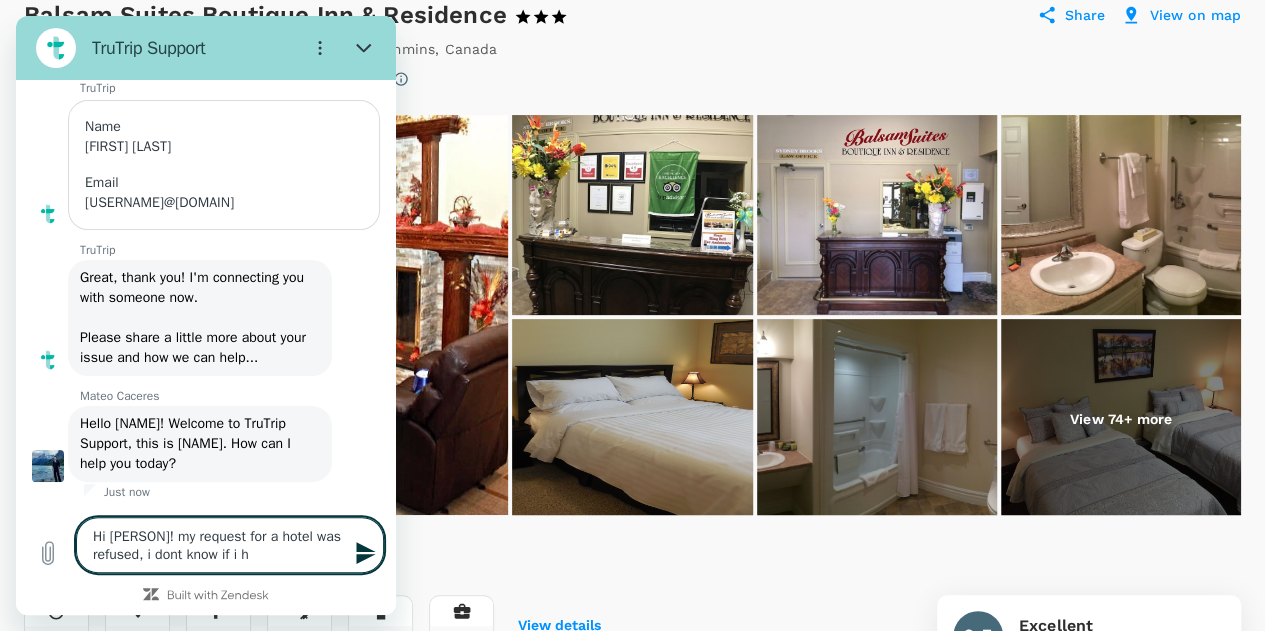 type on "Hi [PERSON]! my request for a hotel was refused, i dont know if i ha" 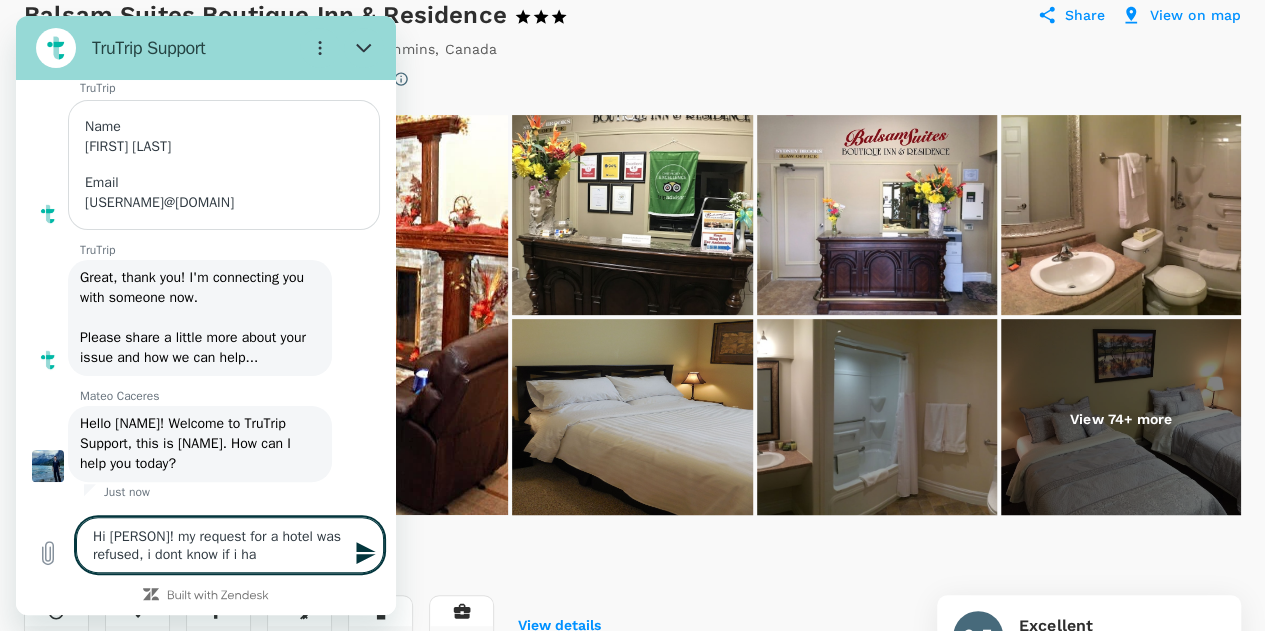 type on "Hi [PERSON]! my request for a hotel was refused, i dont know if i hav" 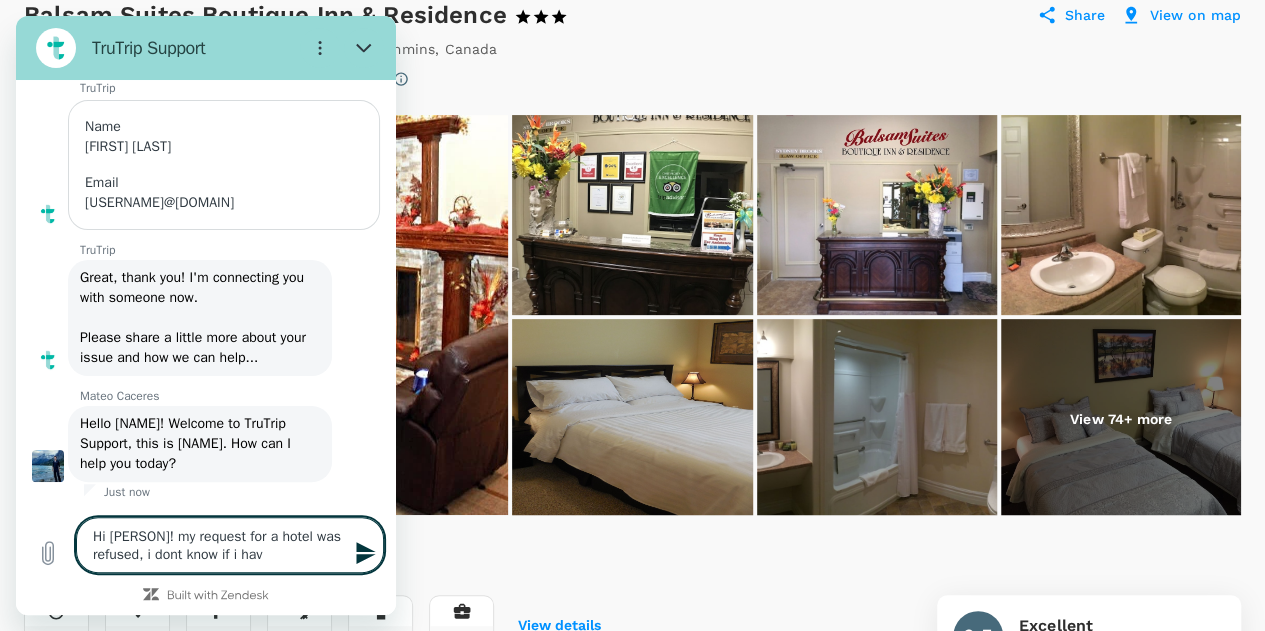 type on "Hi [PERSON]! my request for a hotel was refused, i dont know if i have" 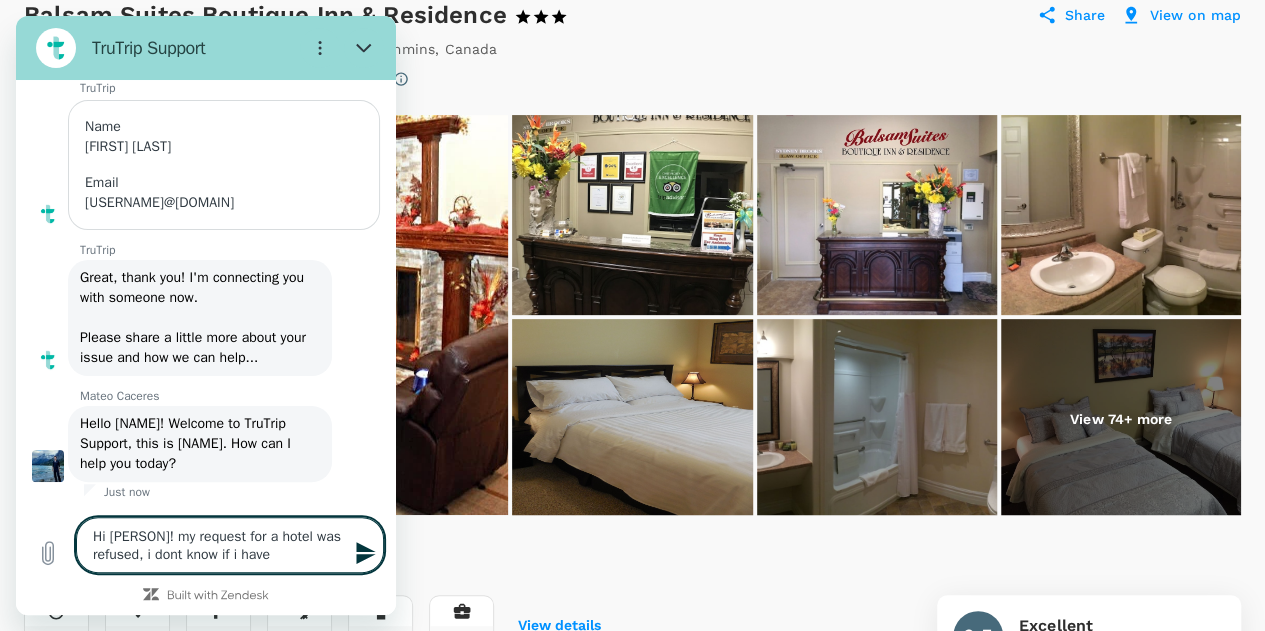 type on "Hi [PERSON]! my request for a hotel was refused, i dont know if i have" 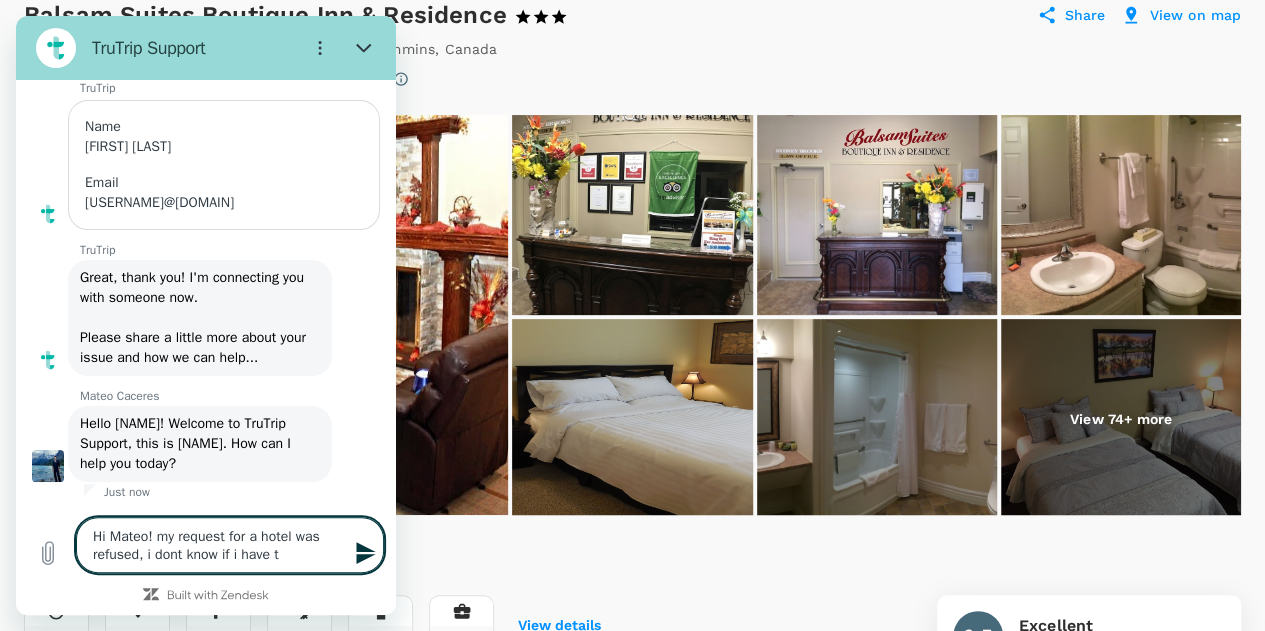 type on "Hi [PERSON]! my request for a hotel was refused, i dont know if i have to" 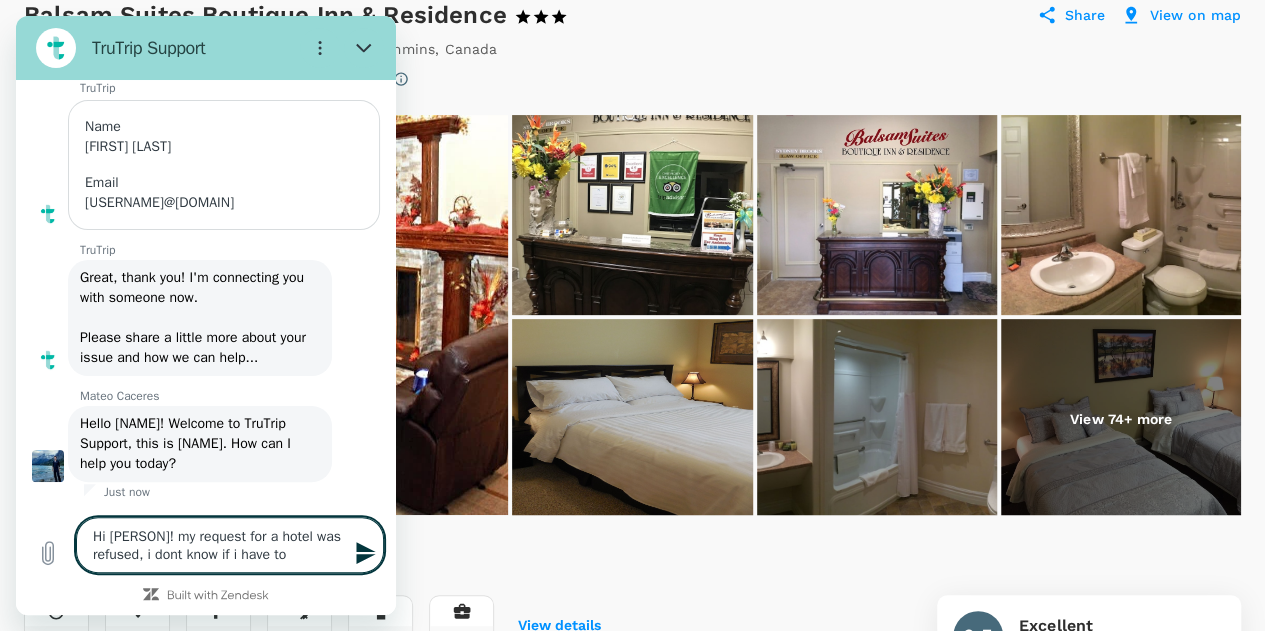 type on "x" 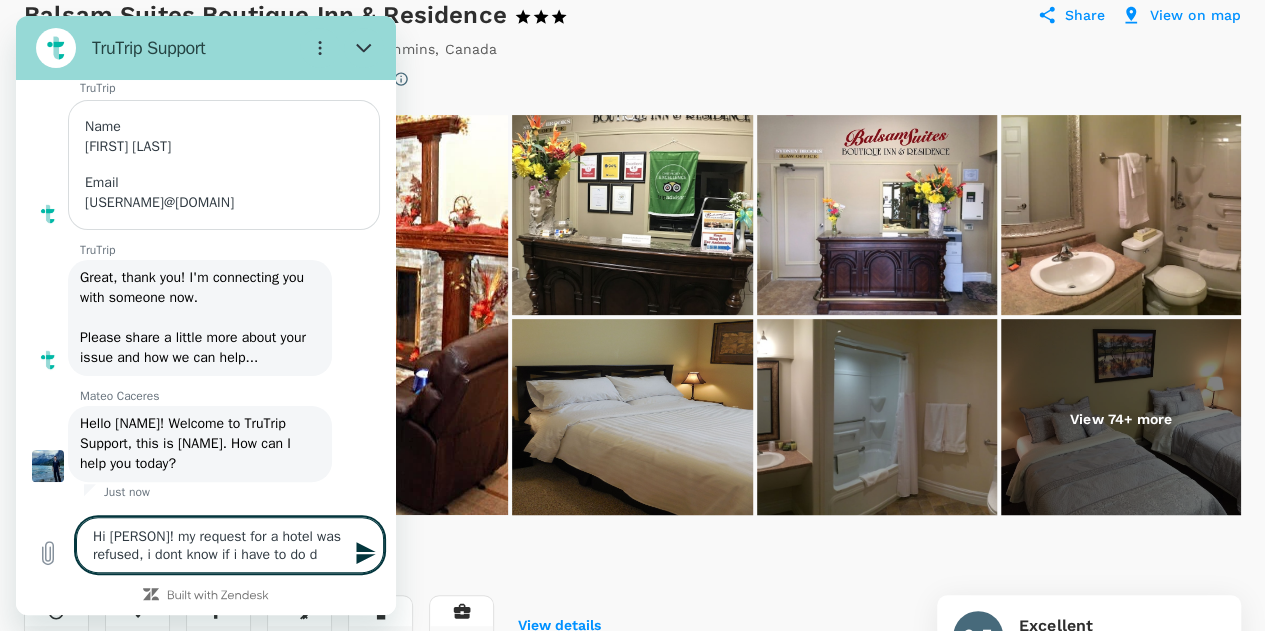 type on "Hi [PERSON]! my request for a hotel was refused, i dont know if i have to do" 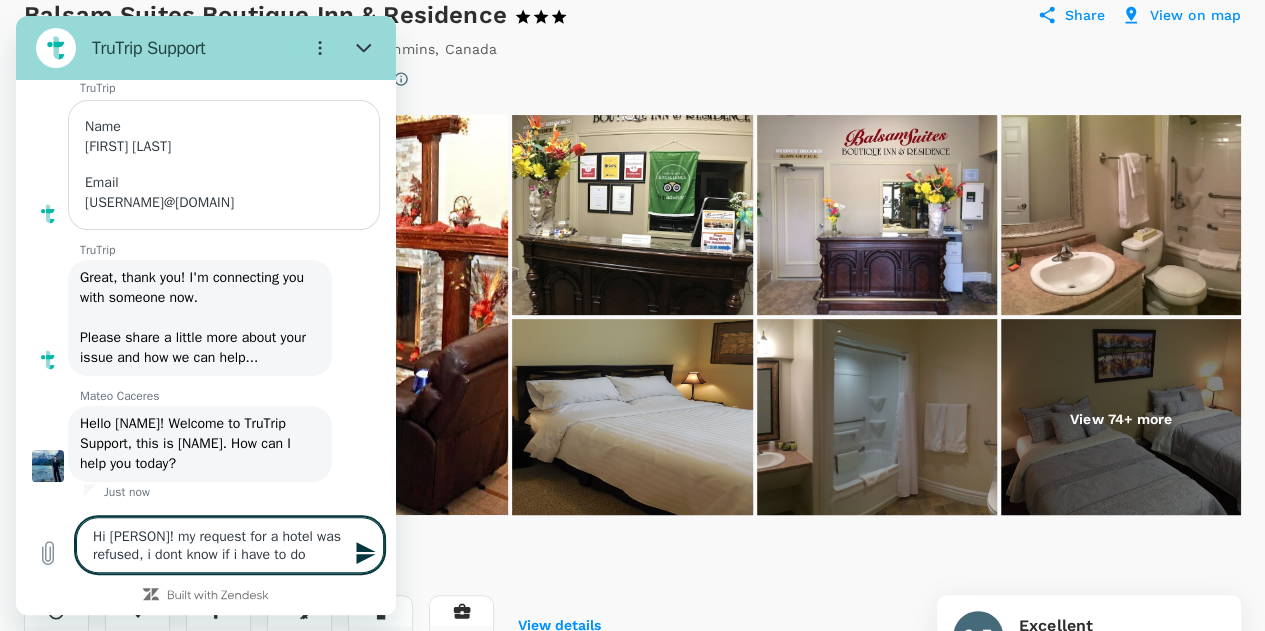 type on "Hi [PERSON]! my request for a hotel was refused, i dont know if i have to do" 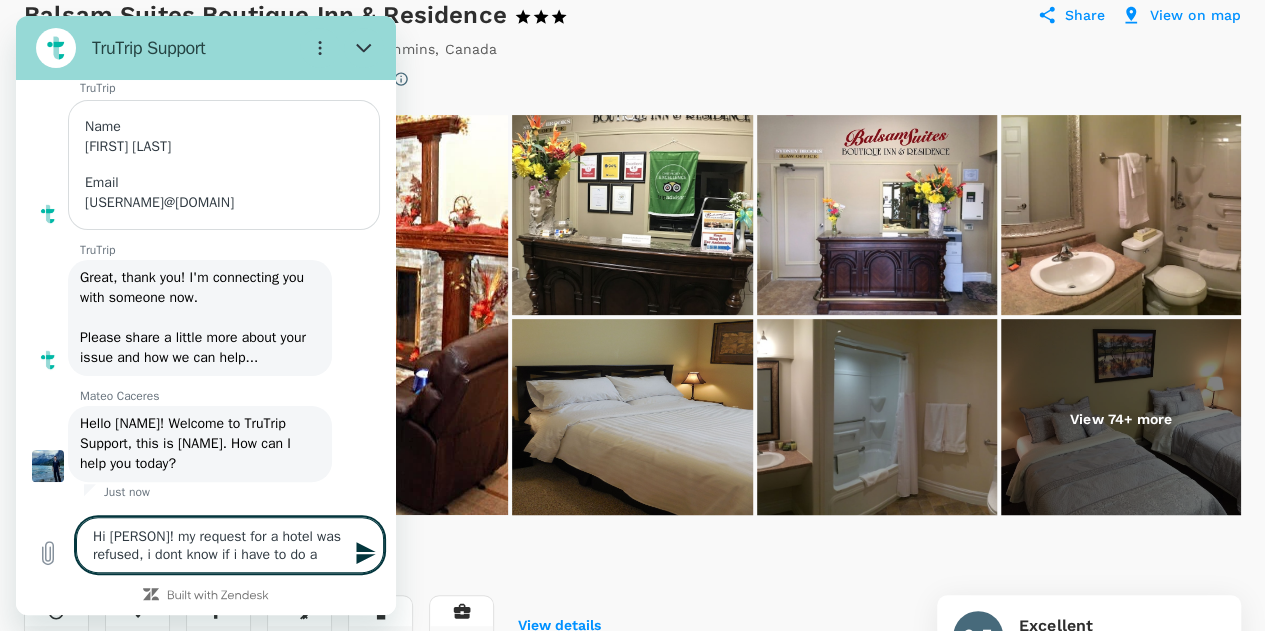 type on "Hi [PERSON]! my request for a hotel was refused, i dont know if i have to do an" 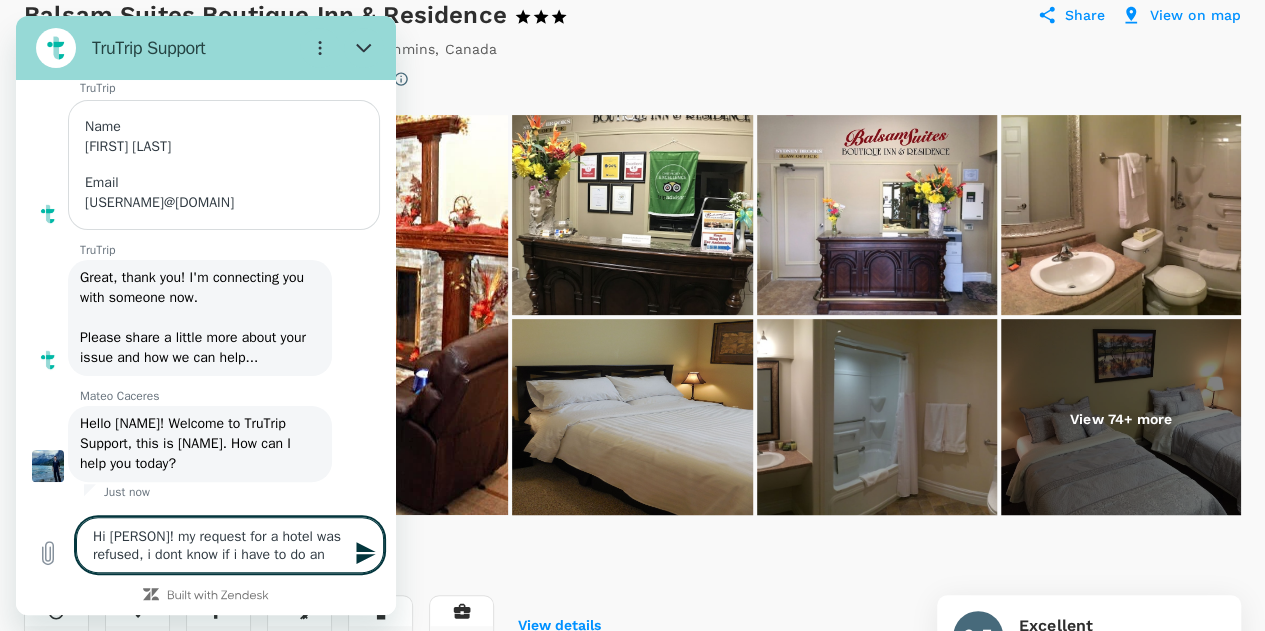 type on "x" 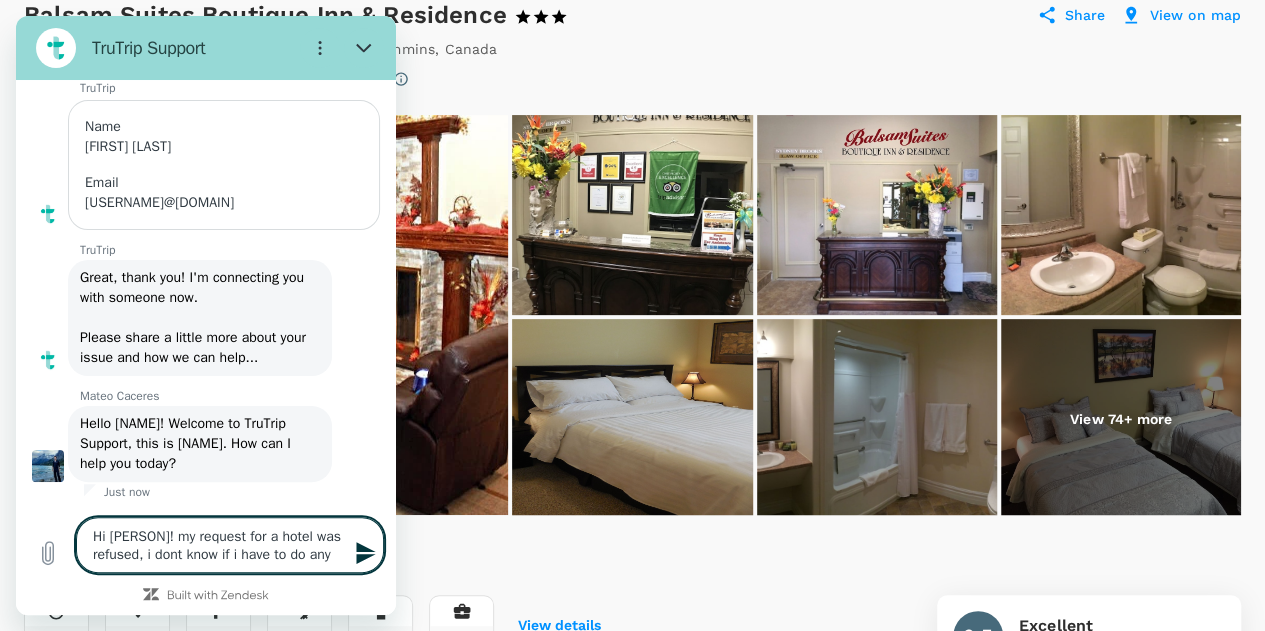 type on "Hi [PERSON]! my request for a hotel was refused, i dont know if i have to do anyt" 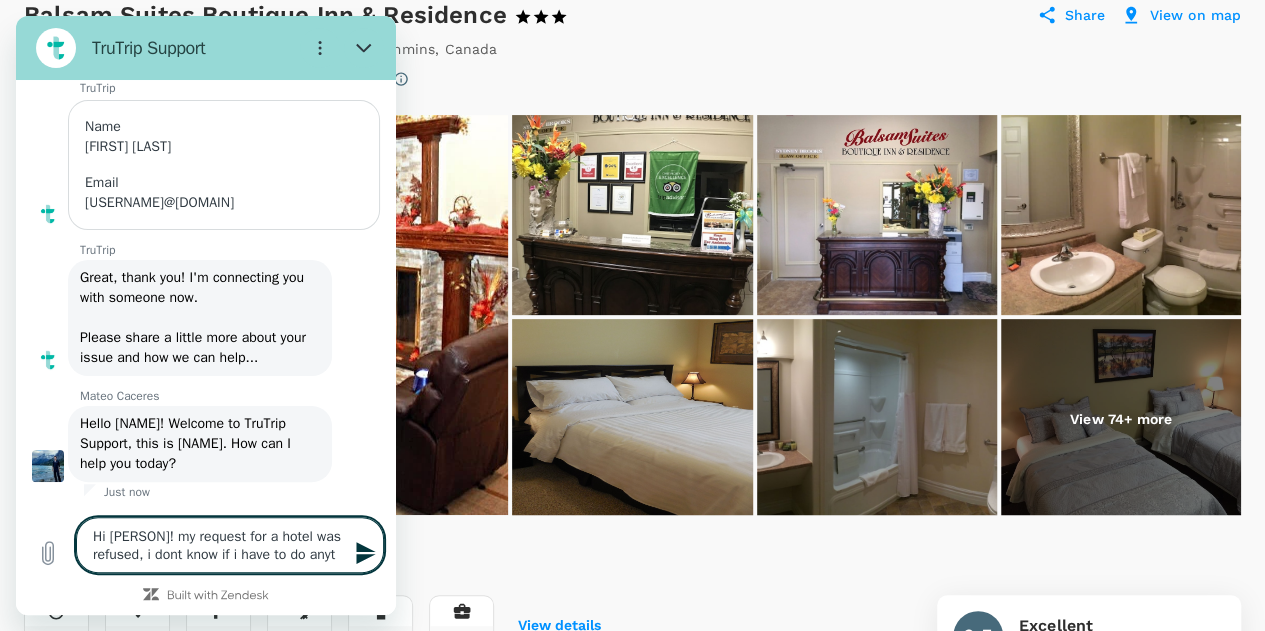 type 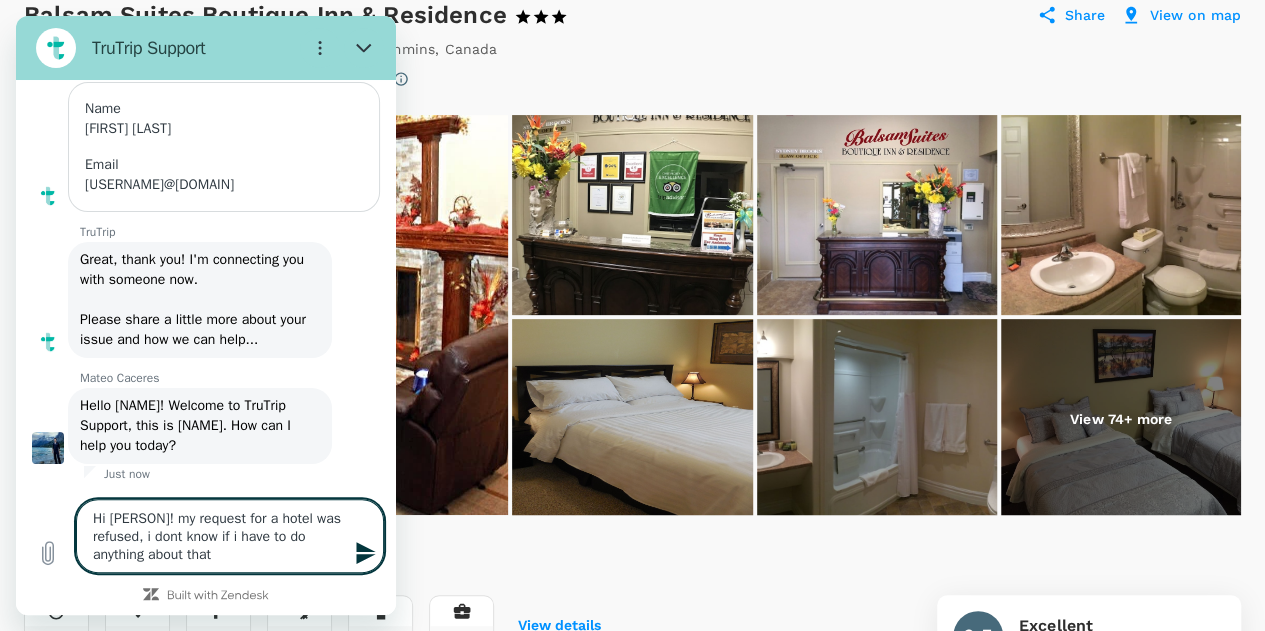 scroll, scrollTop: 558, scrollLeft: 0, axis: vertical 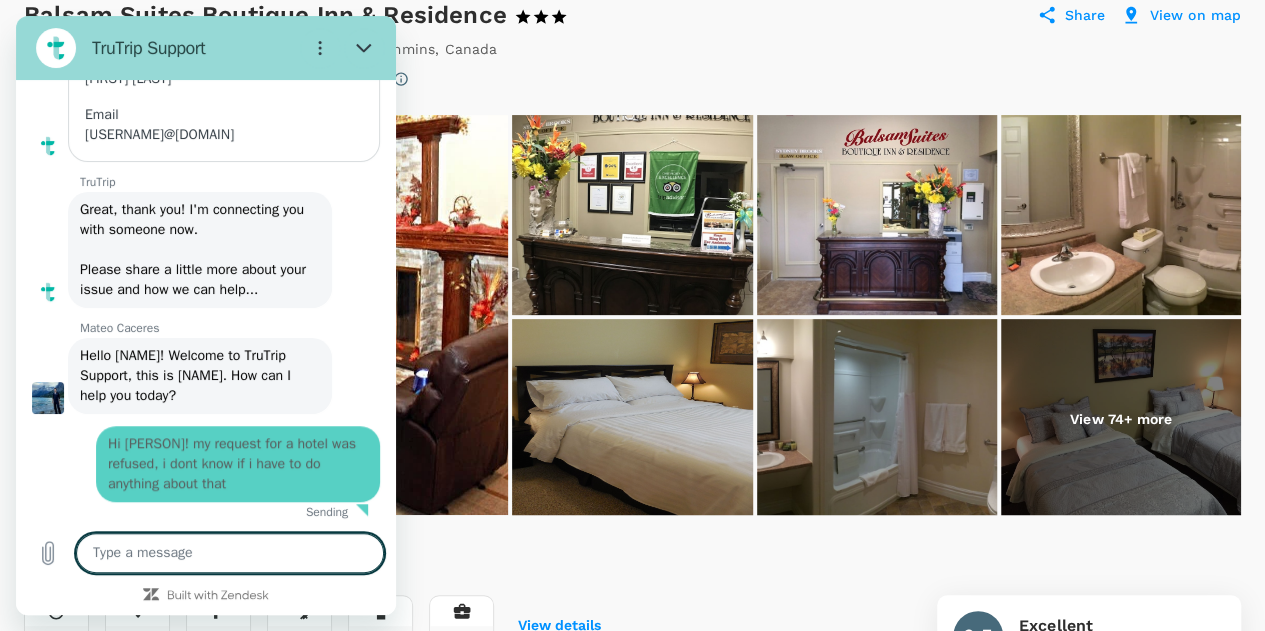 click at bounding box center [230, 553] 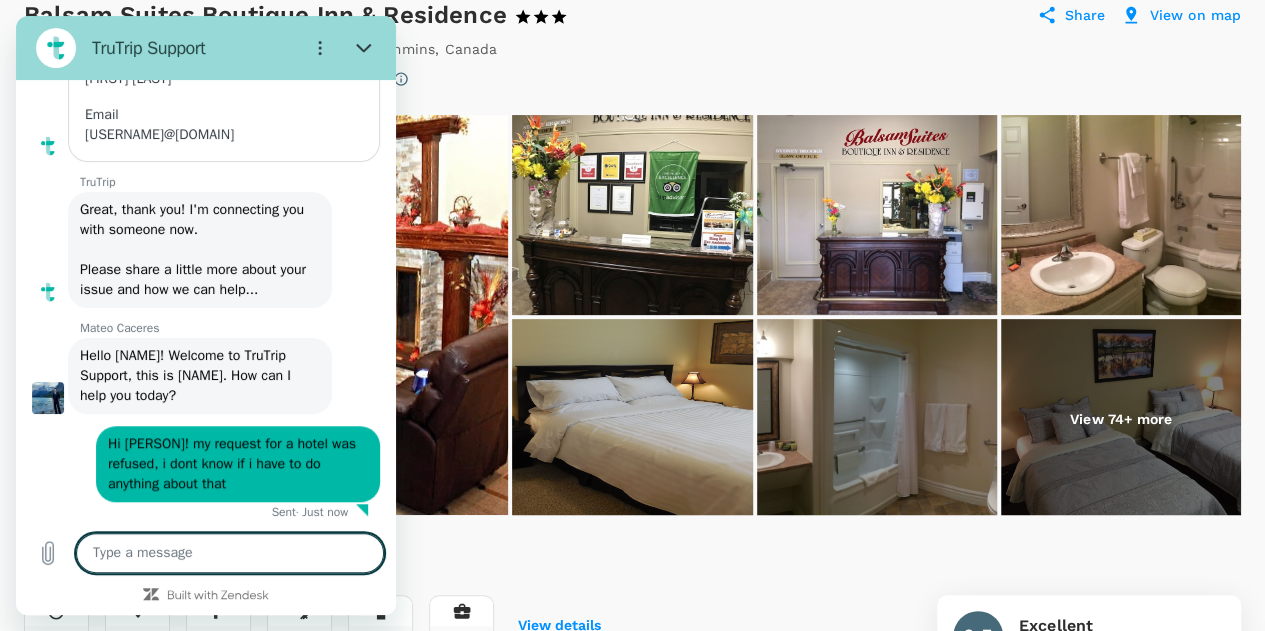 scroll, scrollTop: 612, scrollLeft: 0, axis: vertical 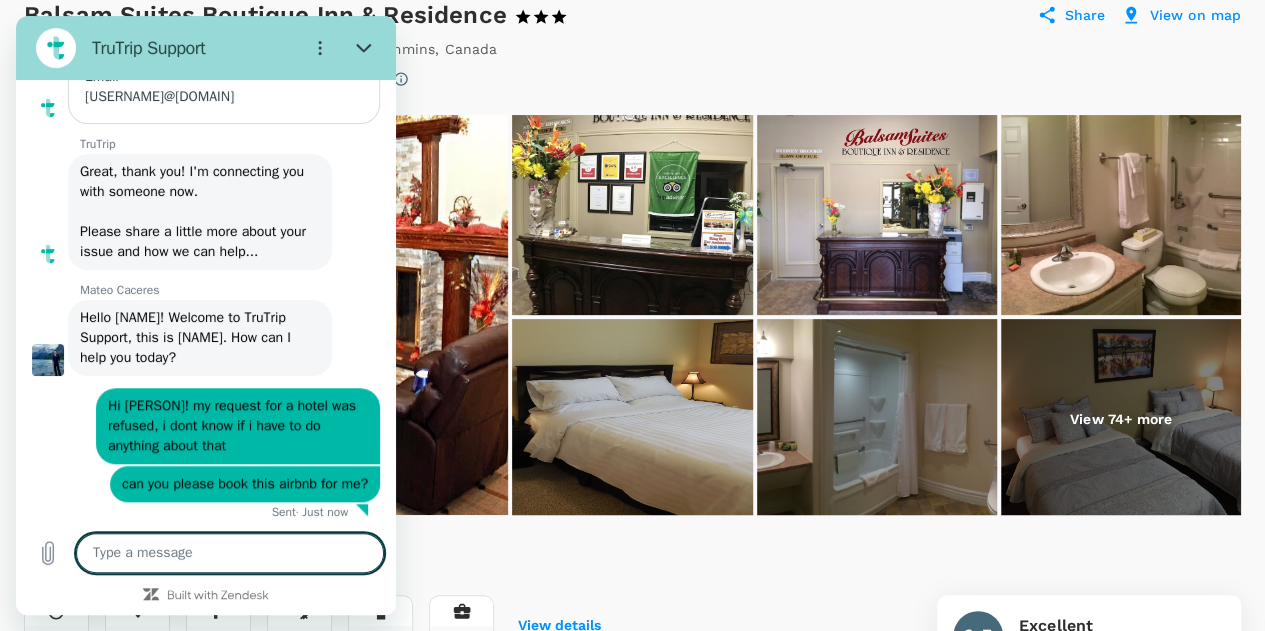 paste on "https://www.airbnb.ca/rooms/1441692303370547615?adults=1&check_in=2025-08-20&check_out=2025-08-30&search_mode=regular_search&category_tag=Tag%3A8678&photo_id=2210944531&source_impression_id=p3_1754667160_P3yweKXXVciG2ryd&previous_page_section_name=1000&federated_search_id=3399ce87-2ae7-4ae8-84a8-86fd408c2559" 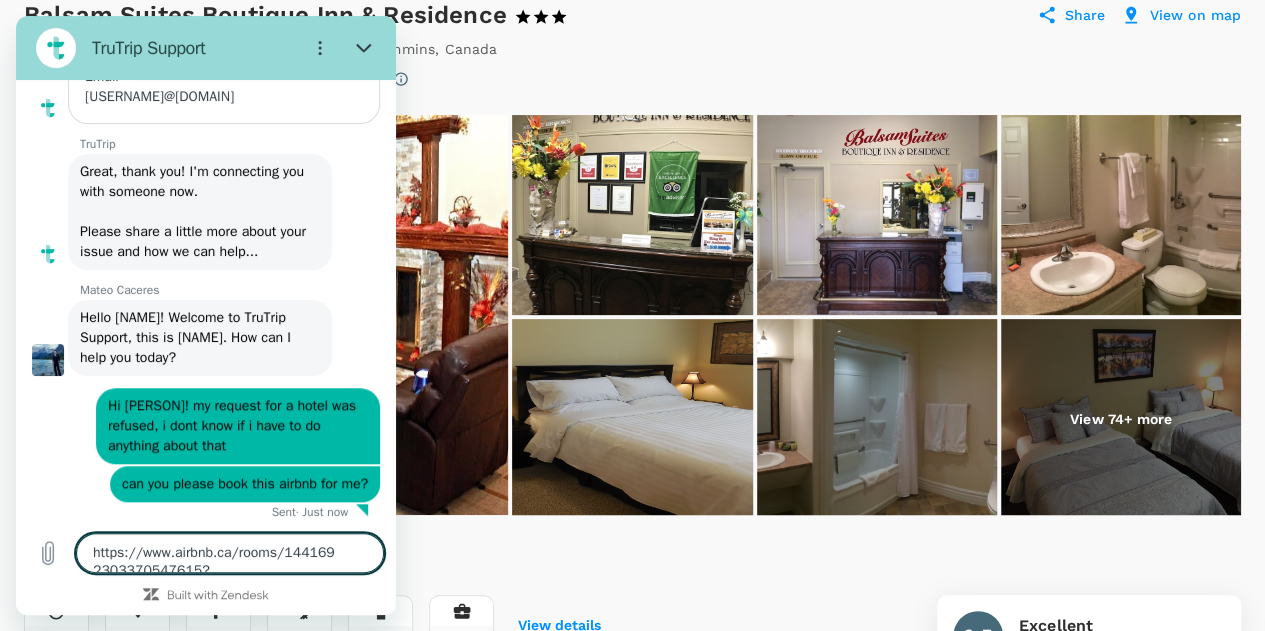 scroll, scrollTop: 670, scrollLeft: 0, axis: vertical 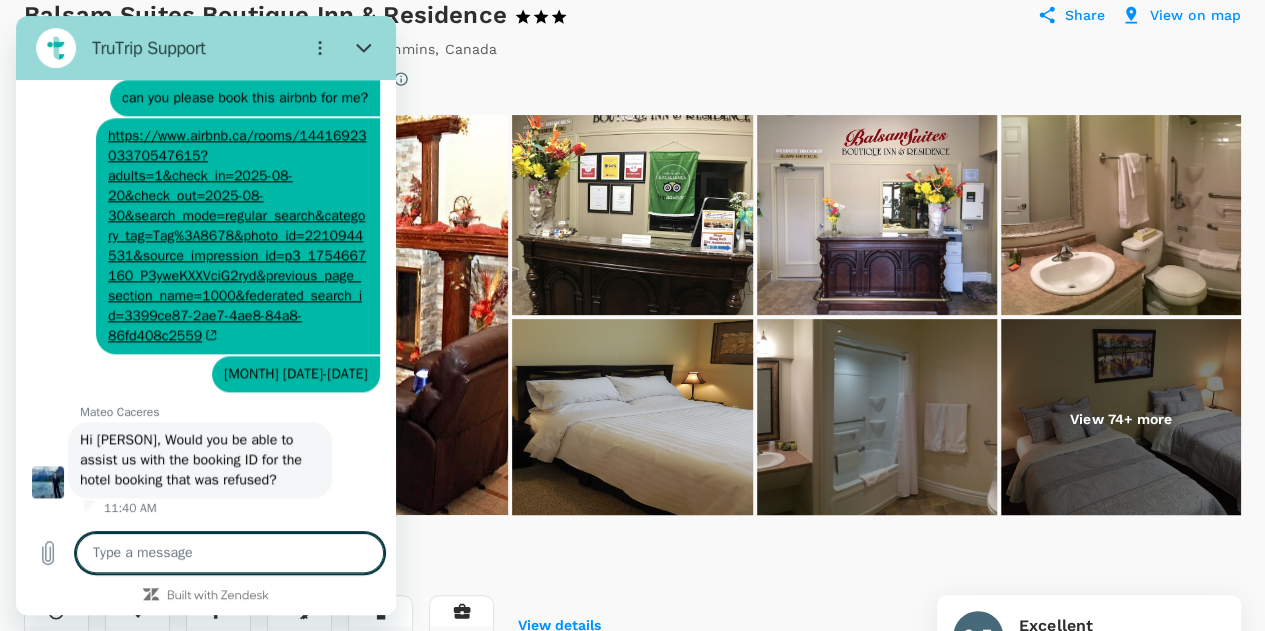 click at bounding box center [230, 553] 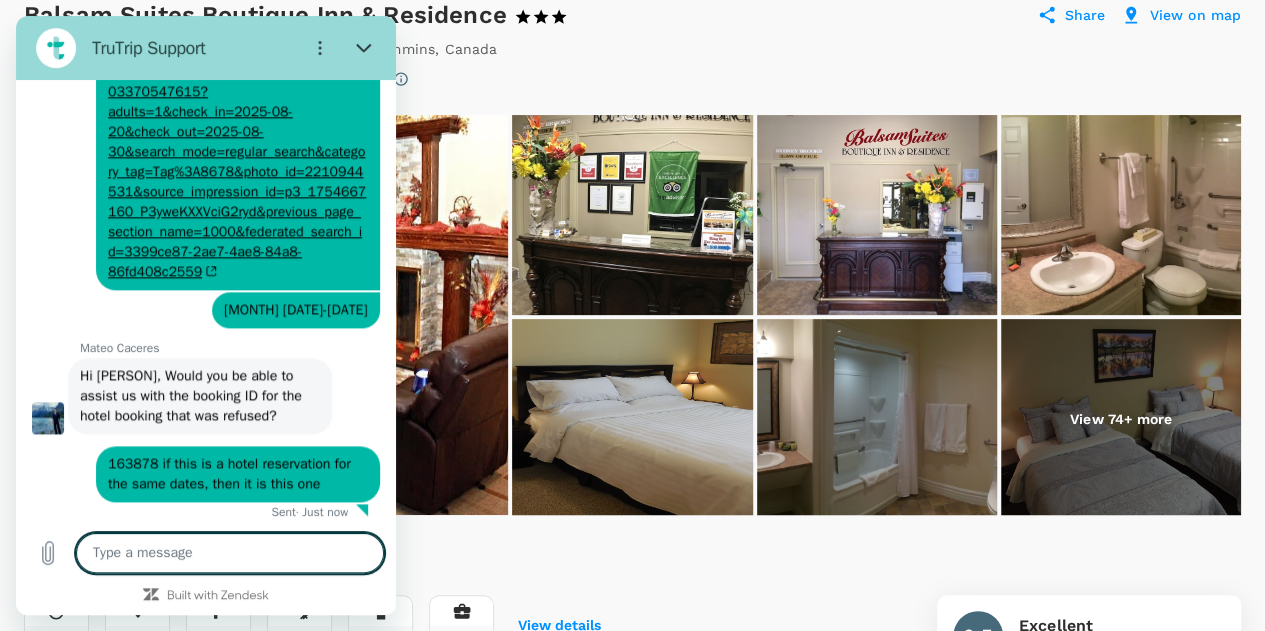 scroll, scrollTop: 1120, scrollLeft: 0, axis: vertical 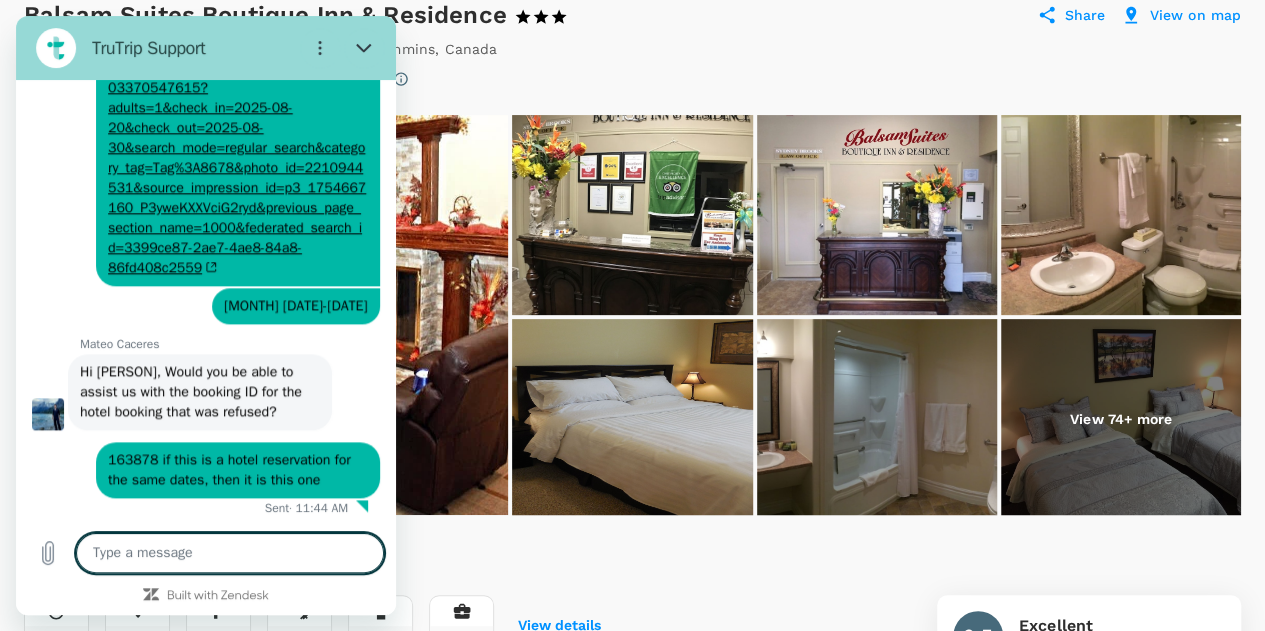 click at bounding box center [230, 553] 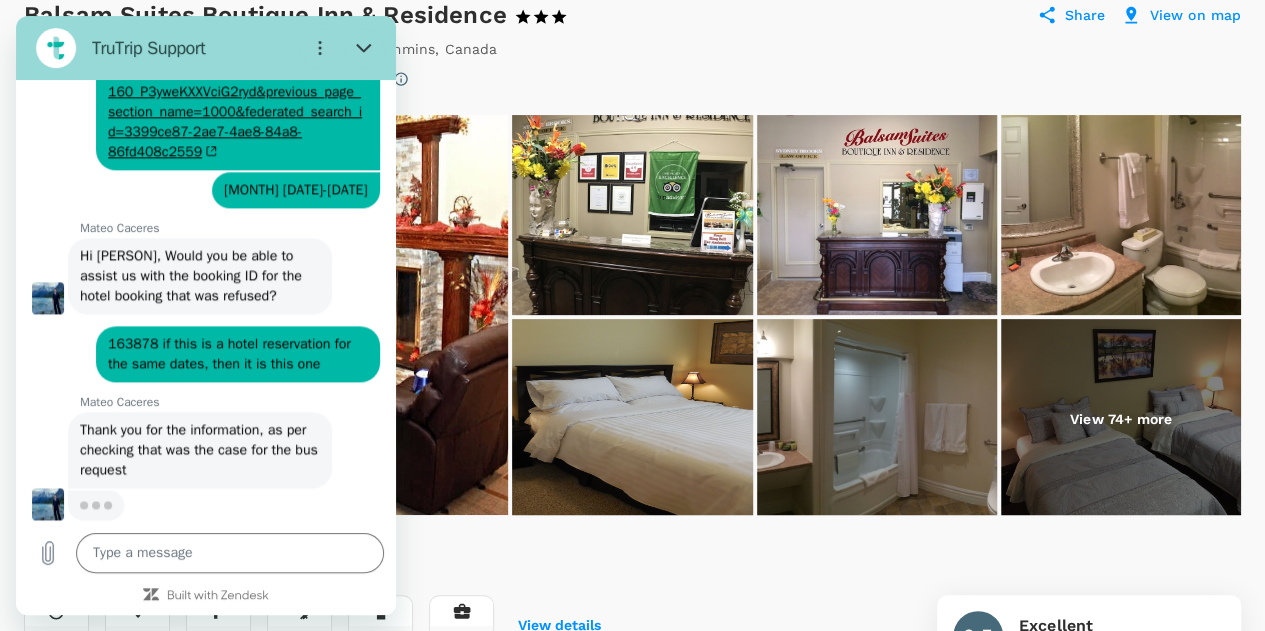 scroll, scrollTop: 1236, scrollLeft: 0, axis: vertical 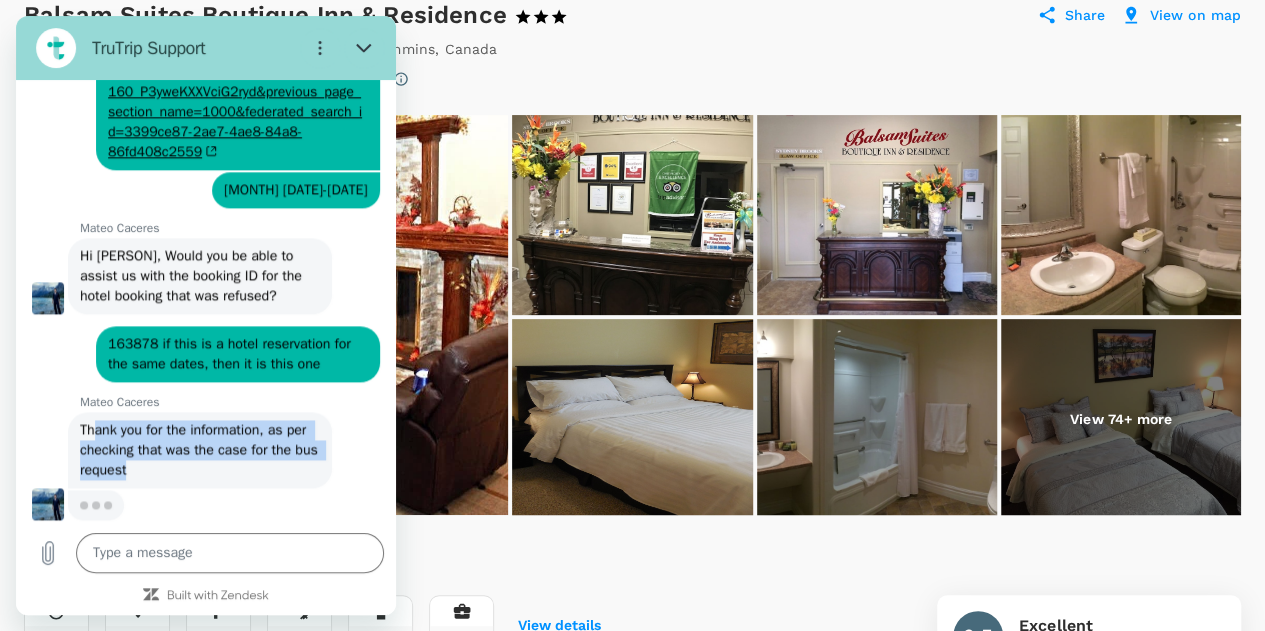 drag, startPoint x: 91, startPoint y: 430, endPoint x: 238, endPoint y: 464, distance: 150.88075 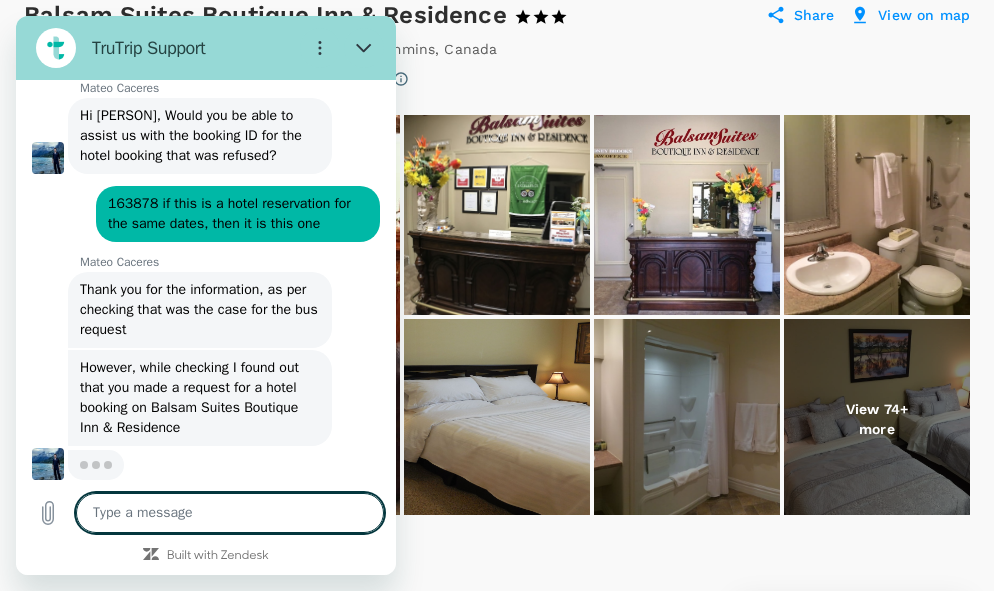 scroll, scrollTop: 1374, scrollLeft: 0, axis: vertical 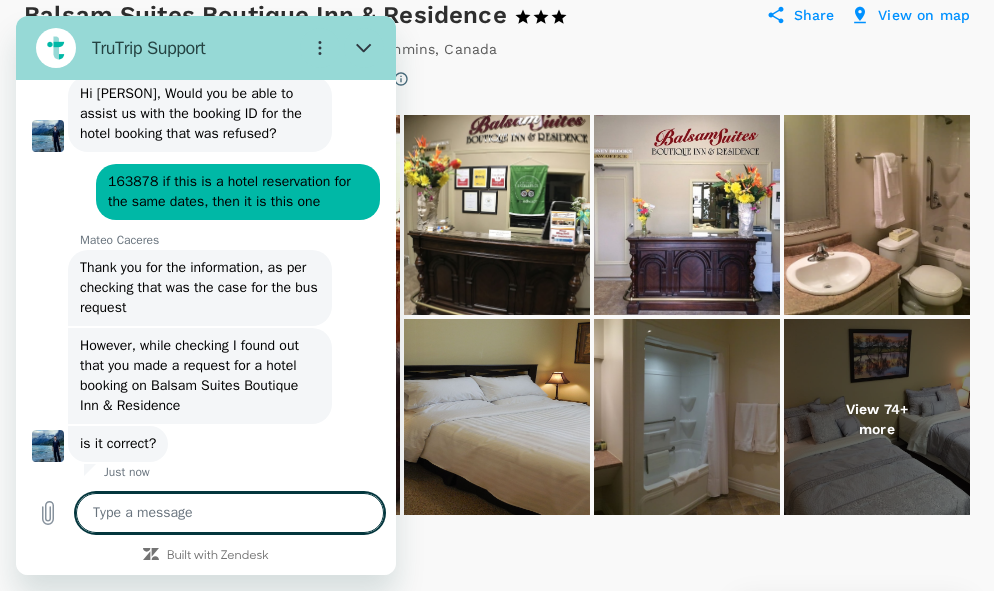 drag, startPoint x: 89, startPoint y: 370, endPoint x: 168, endPoint y: 378, distance: 79.40403 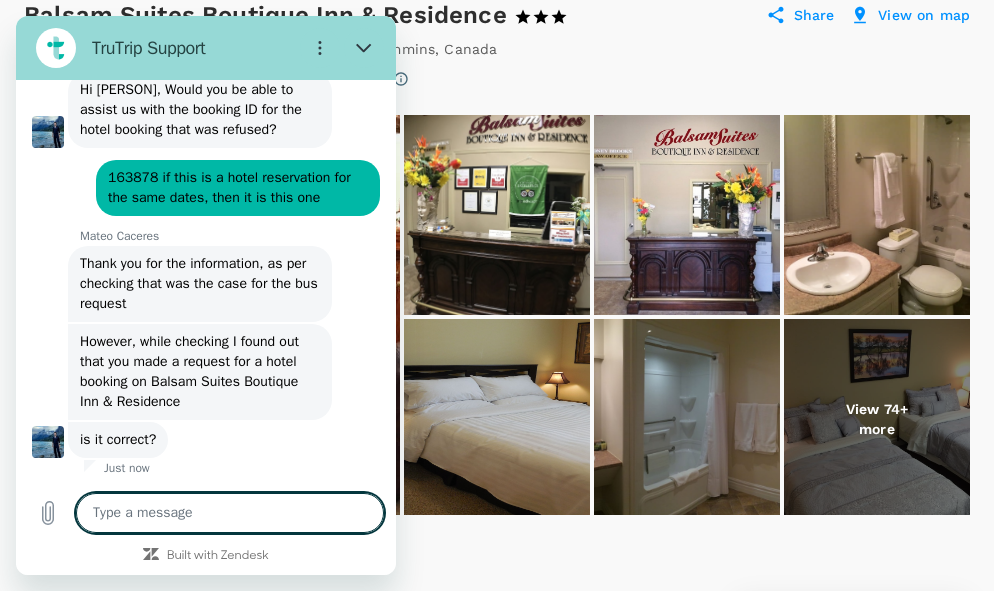 click on "However, while checking I found out that you made a request for a hotel booking on Balsam Suites Boutique Inn & Residence" at bounding box center [200, 372] 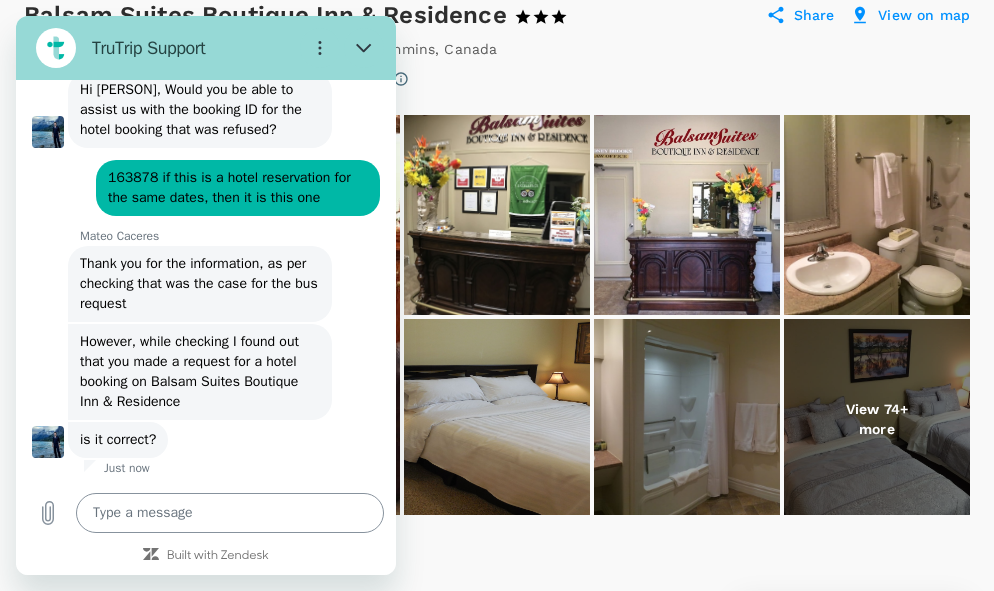 click at bounding box center [230, 513] 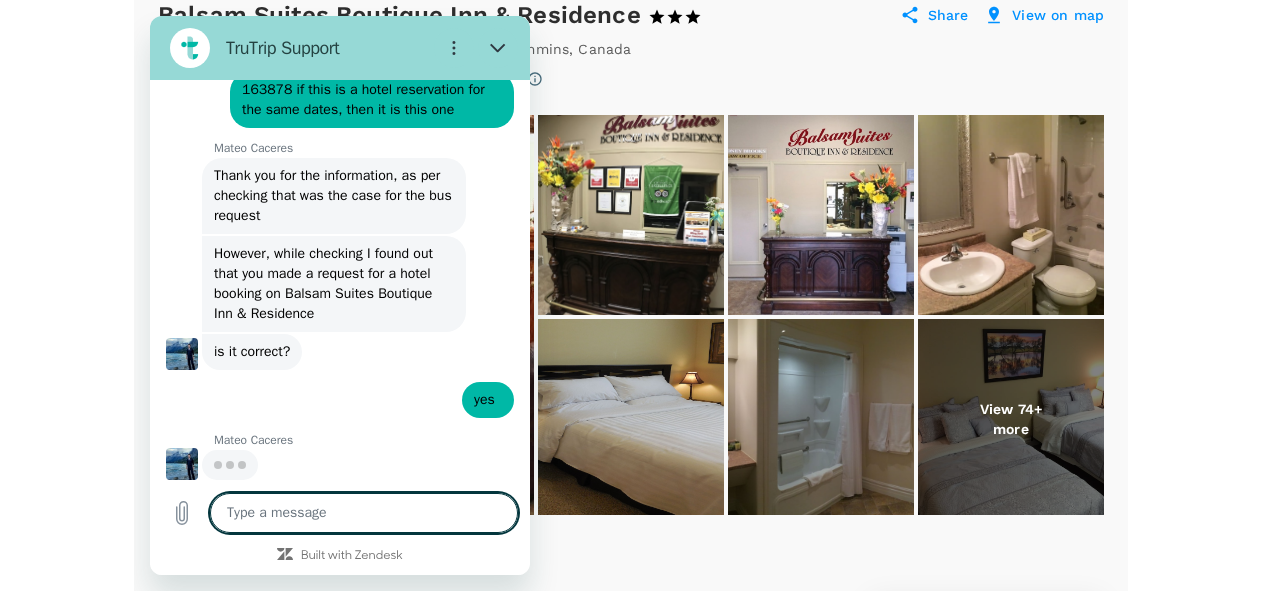 scroll, scrollTop: 1488, scrollLeft: 0, axis: vertical 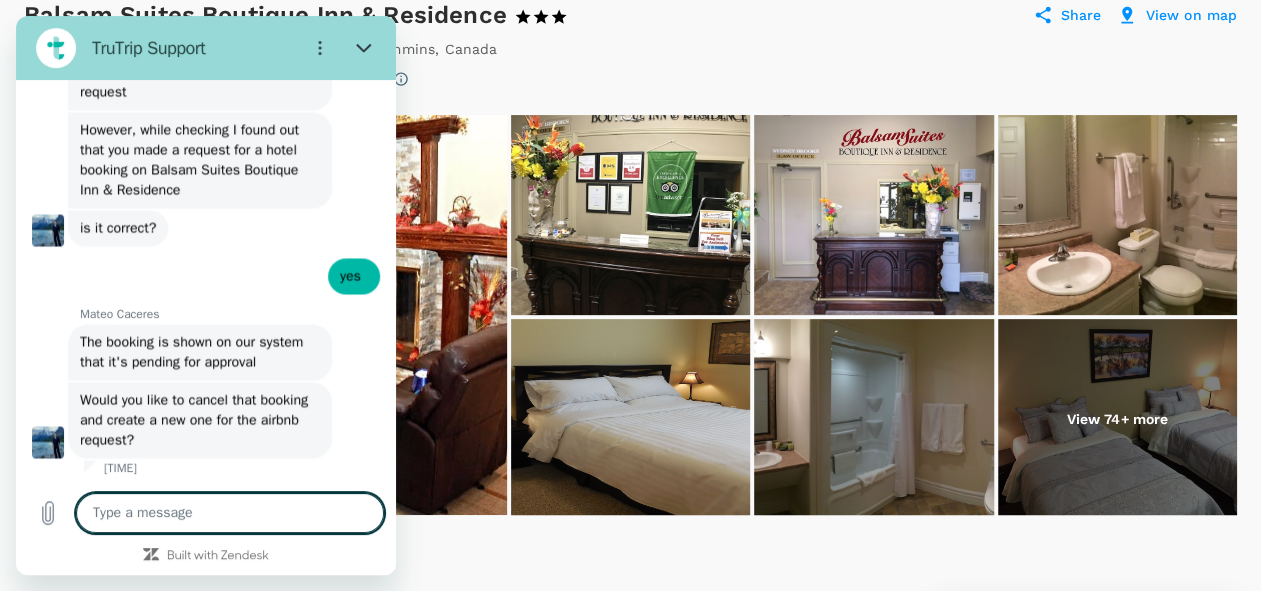 click at bounding box center (230, 513) 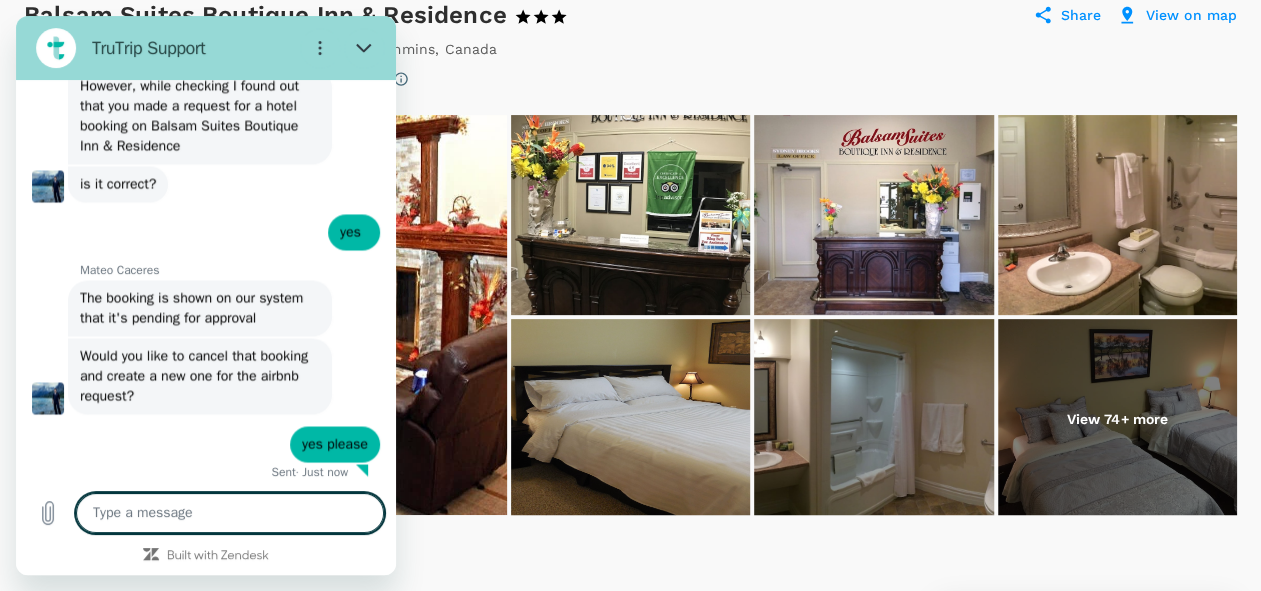scroll, scrollTop: 1682, scrollLeft: 0, axis: vertical 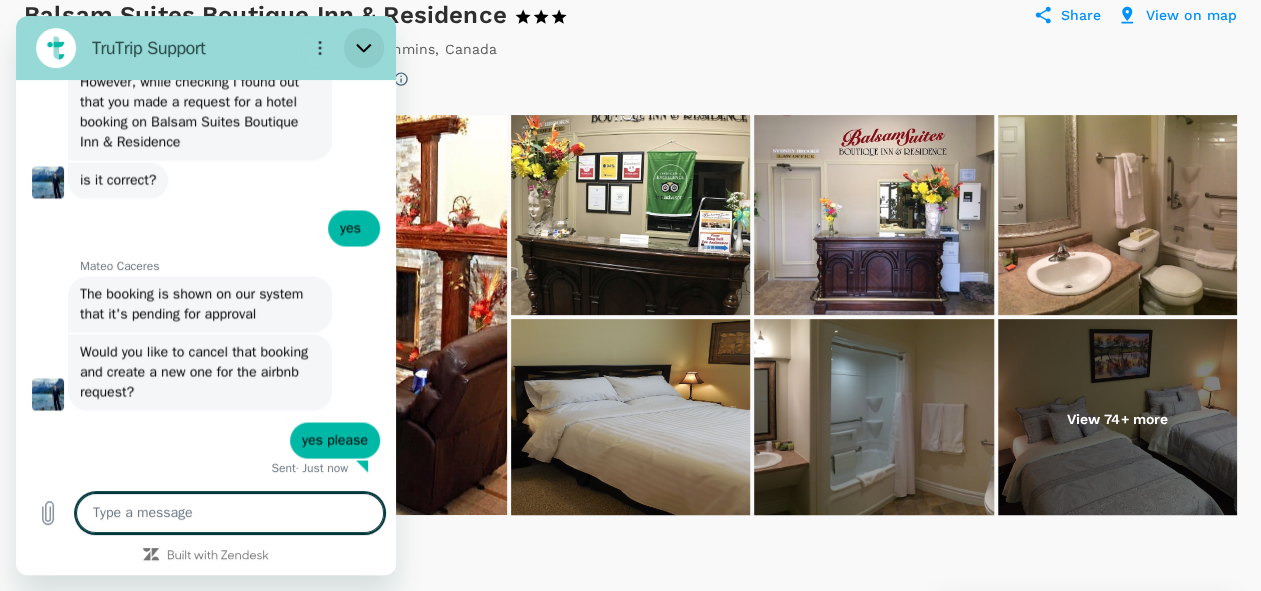 click 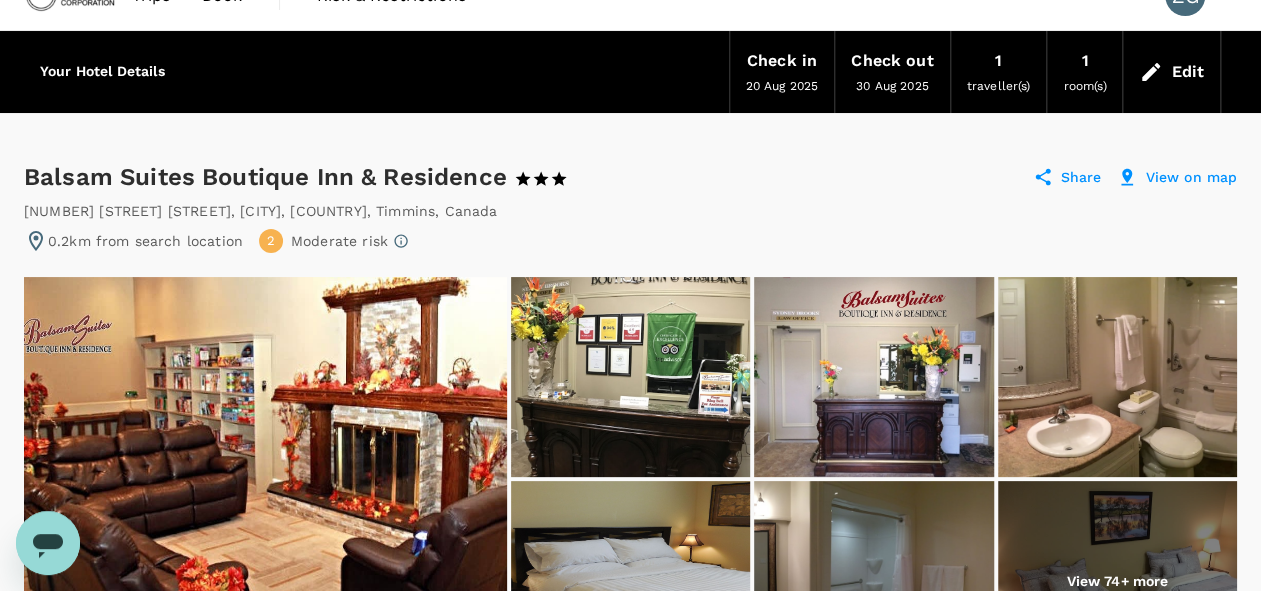 scroll, scrollTop: 0, scrollLeft: 0, axis: both 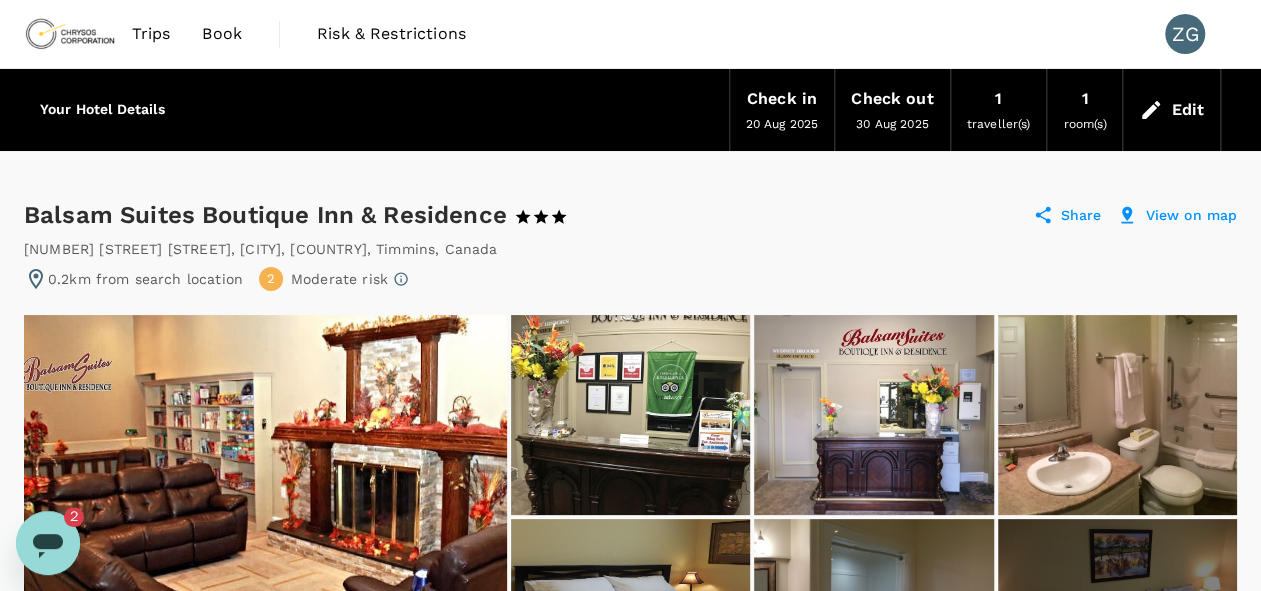 click 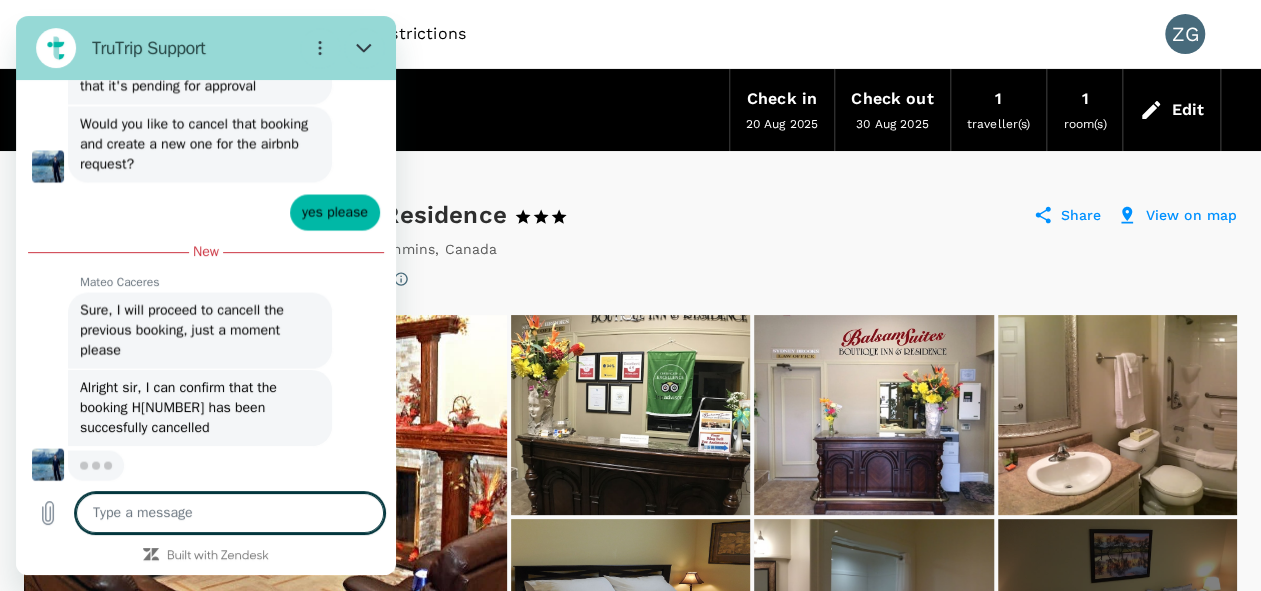scroll, scrollTop: 1908, scrollLeft: 0, axis: vertical 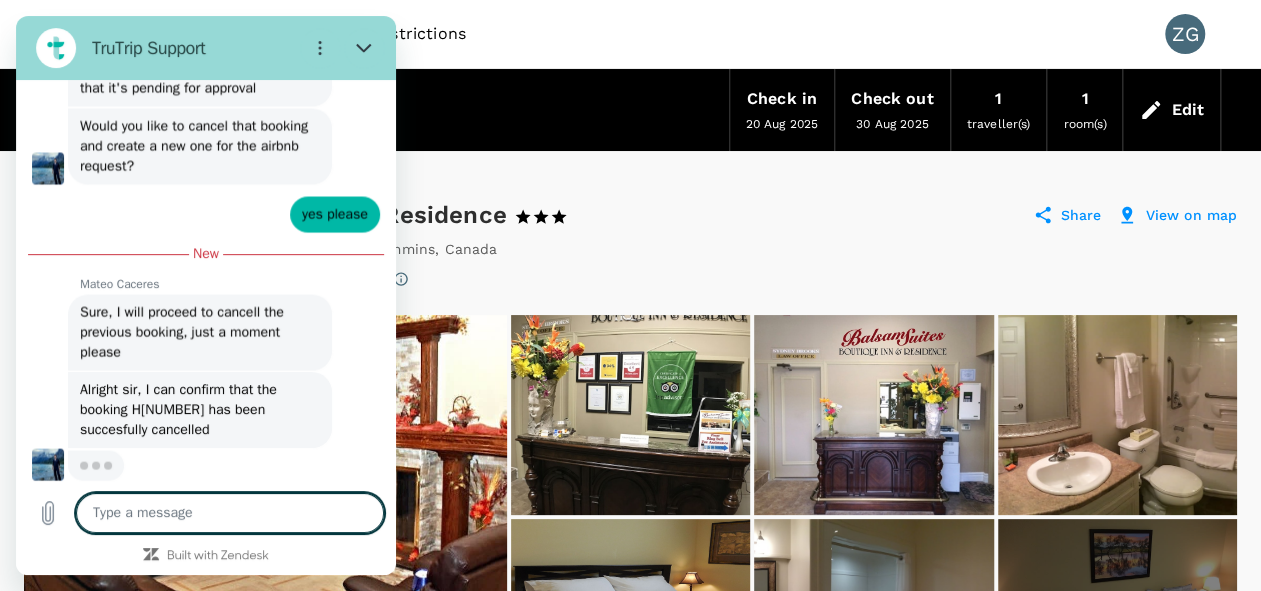 click at bounding box center (230, 513) 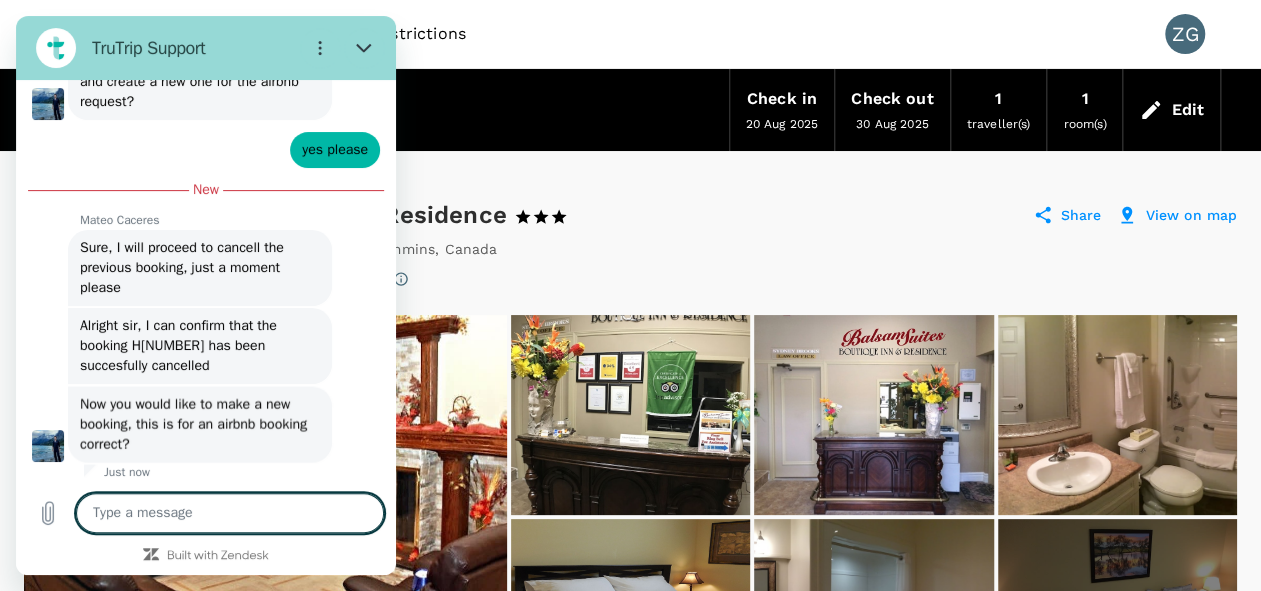 scroll, scrollTop: 1976, scrollLeft: 0, axis: vertical 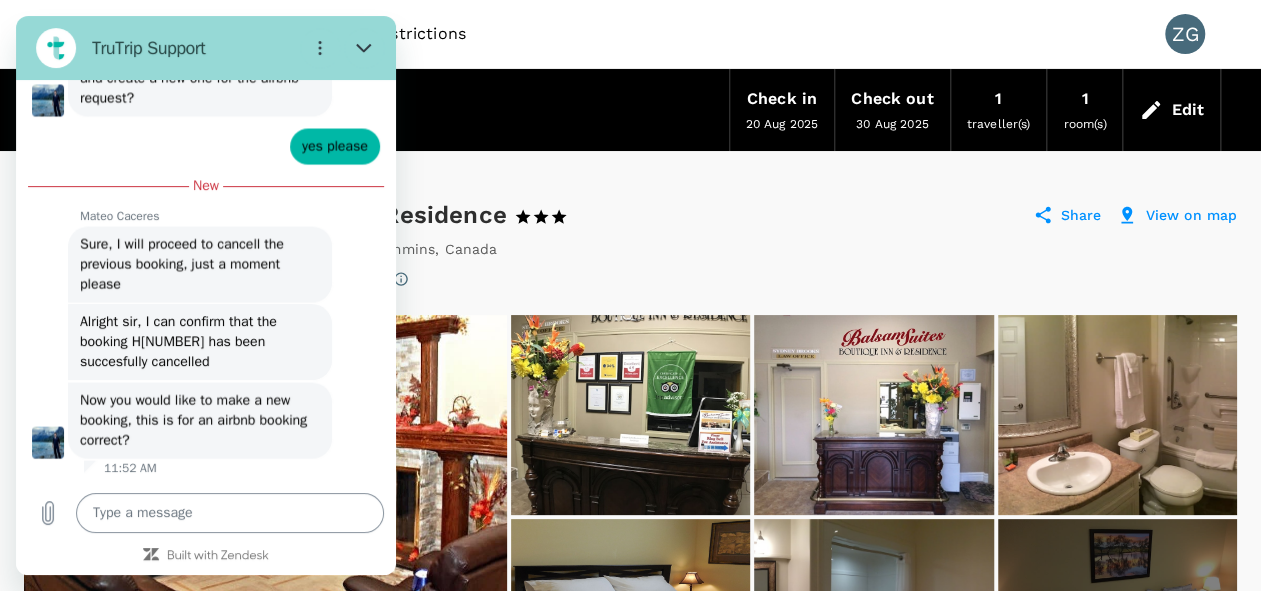 click at bounding box center [230, 513] 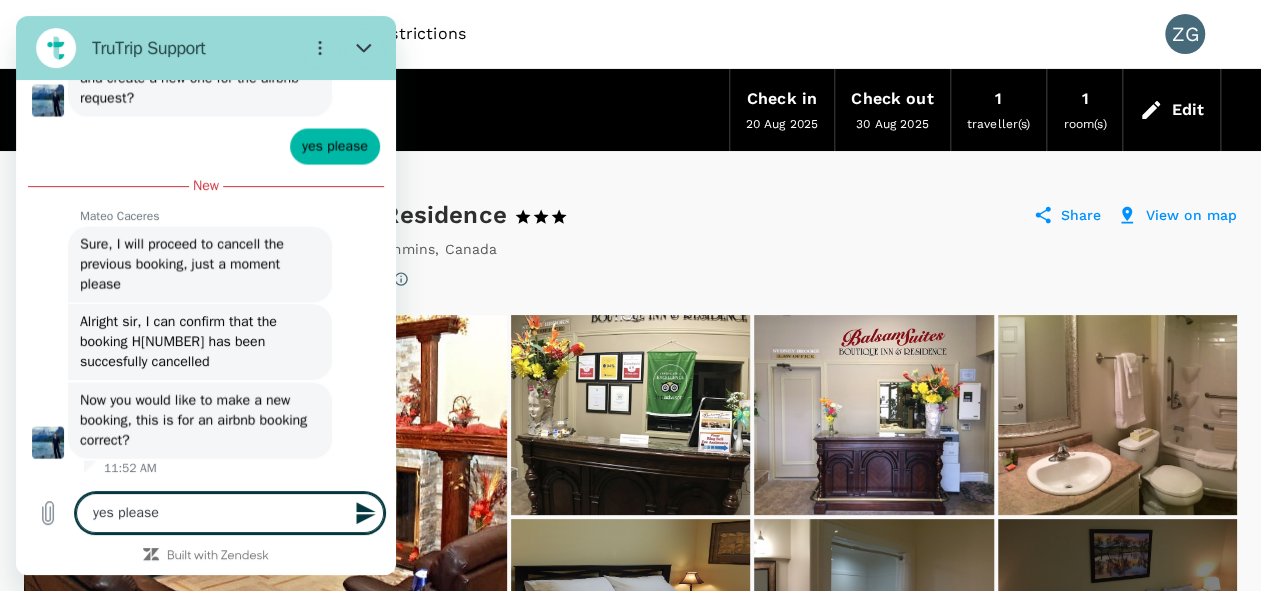 click on "yes please" at bounding box center [230, 513] 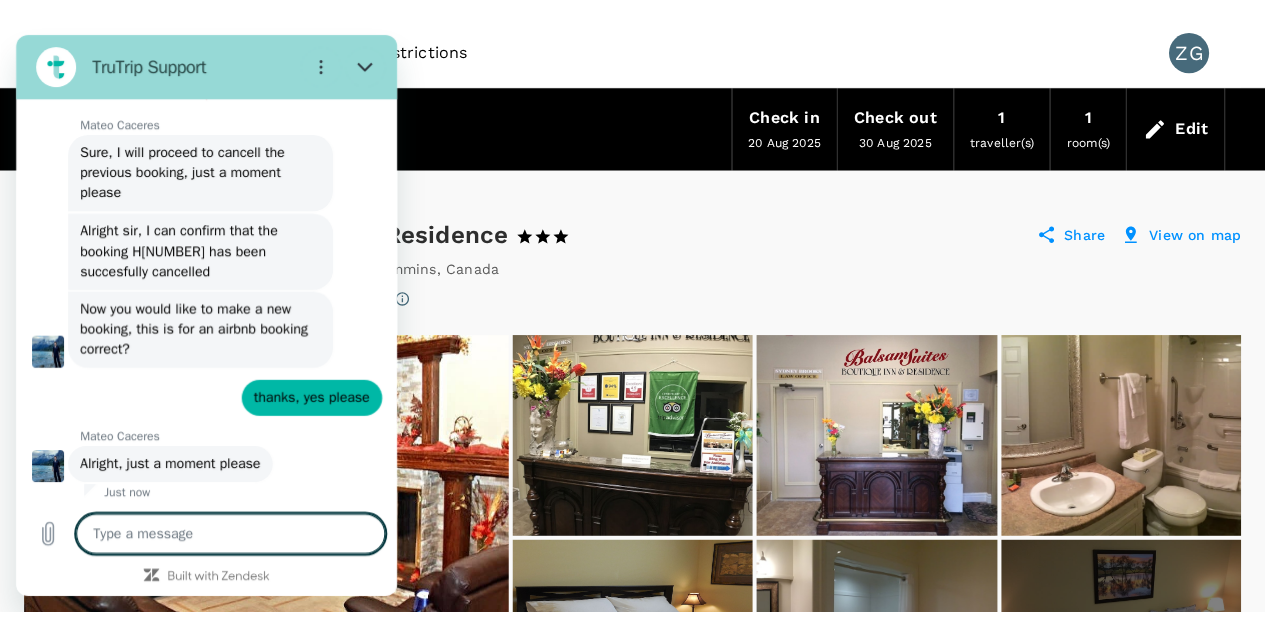 scroll, scrollTop: 2090, scrollLeft: 0, axis: vertical 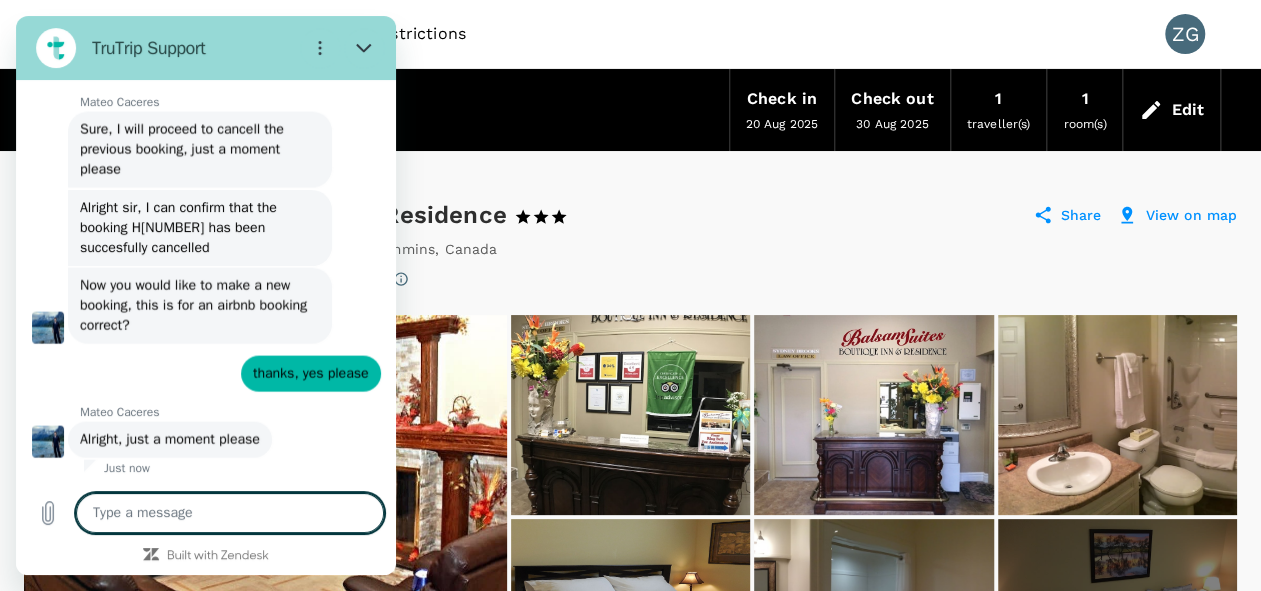 click at bounding box center (230, 513) 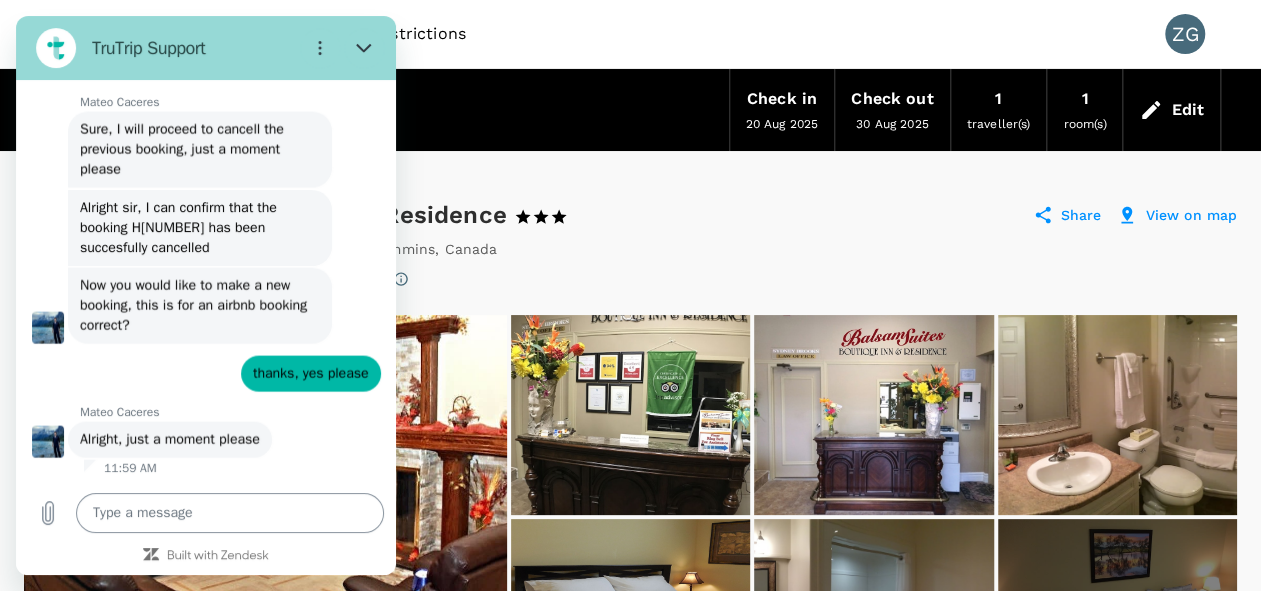 click at bounding box center [230, 513] 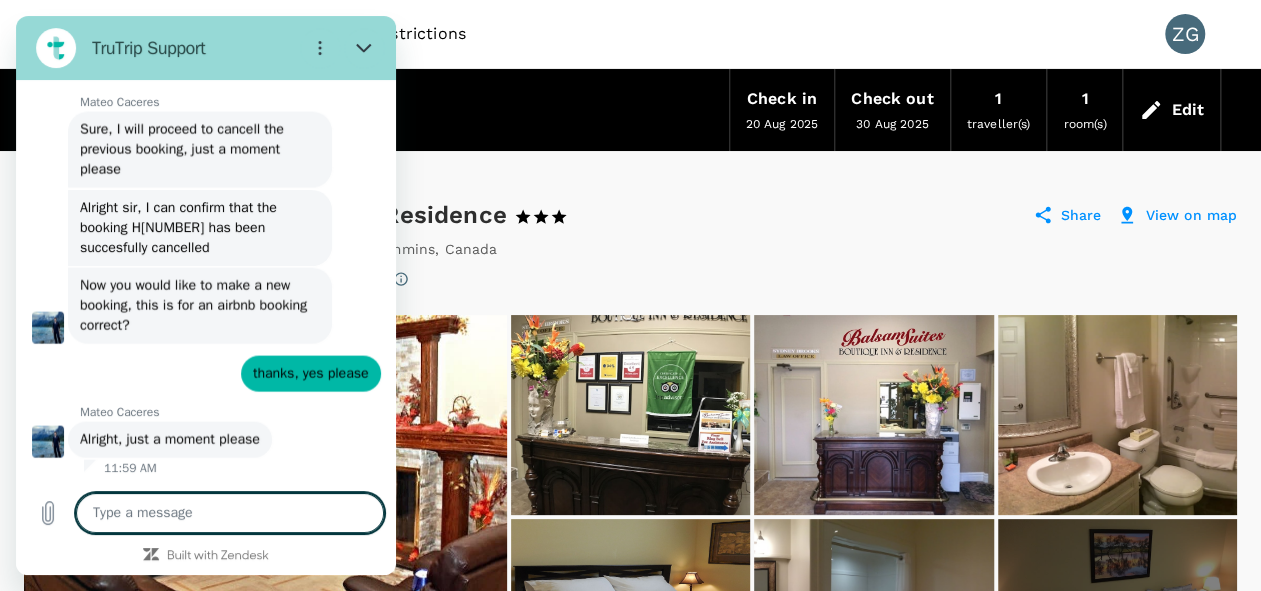 click on "[NUMBER] [STREET] [STREET] ,   [CITY] ,   [COUNTRY]" at bounding box center (630, 249) 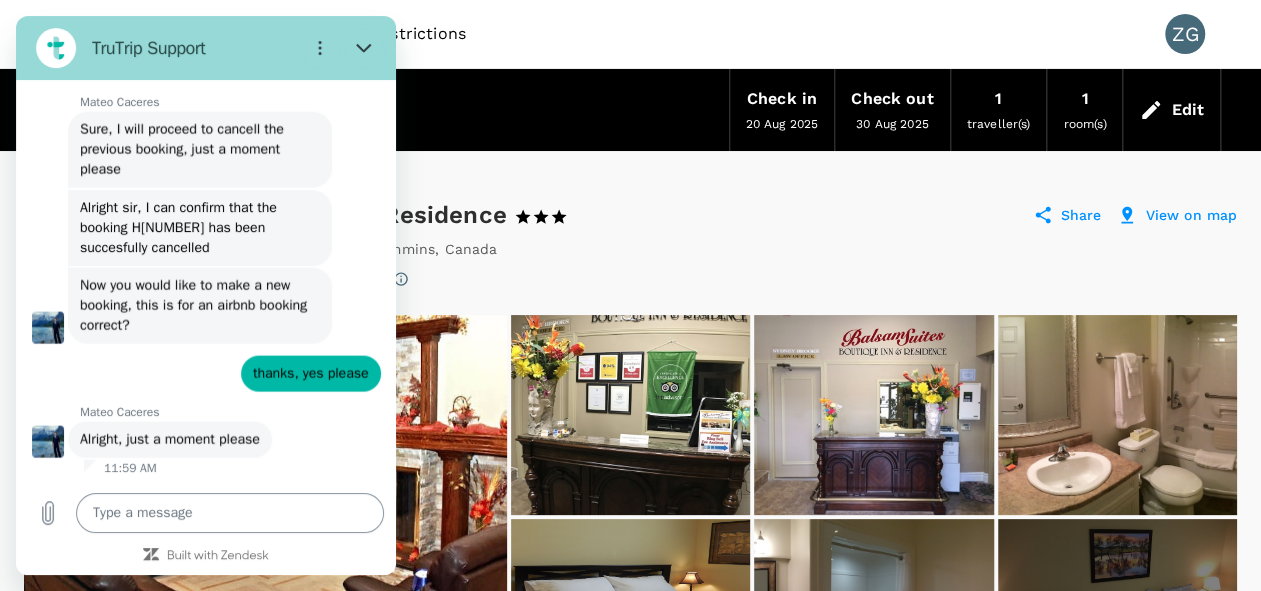 click at bounding box center [230, 513] 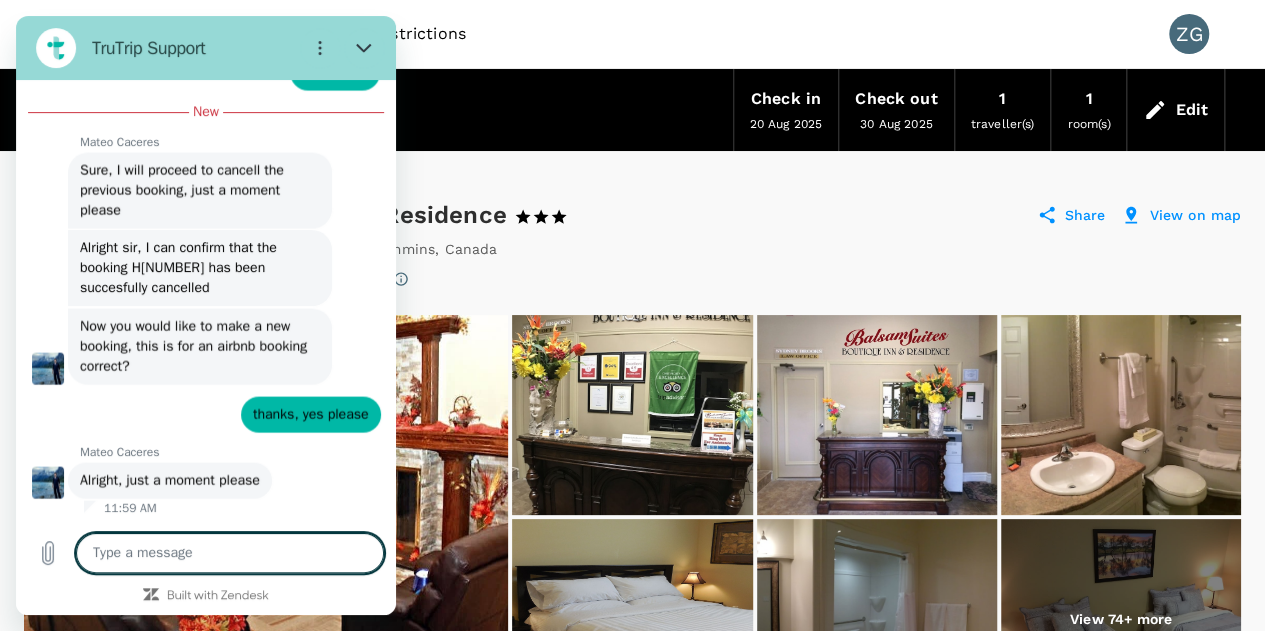 scroll, scrollTop: 2050, scrollLeft: 0, axis: vertical 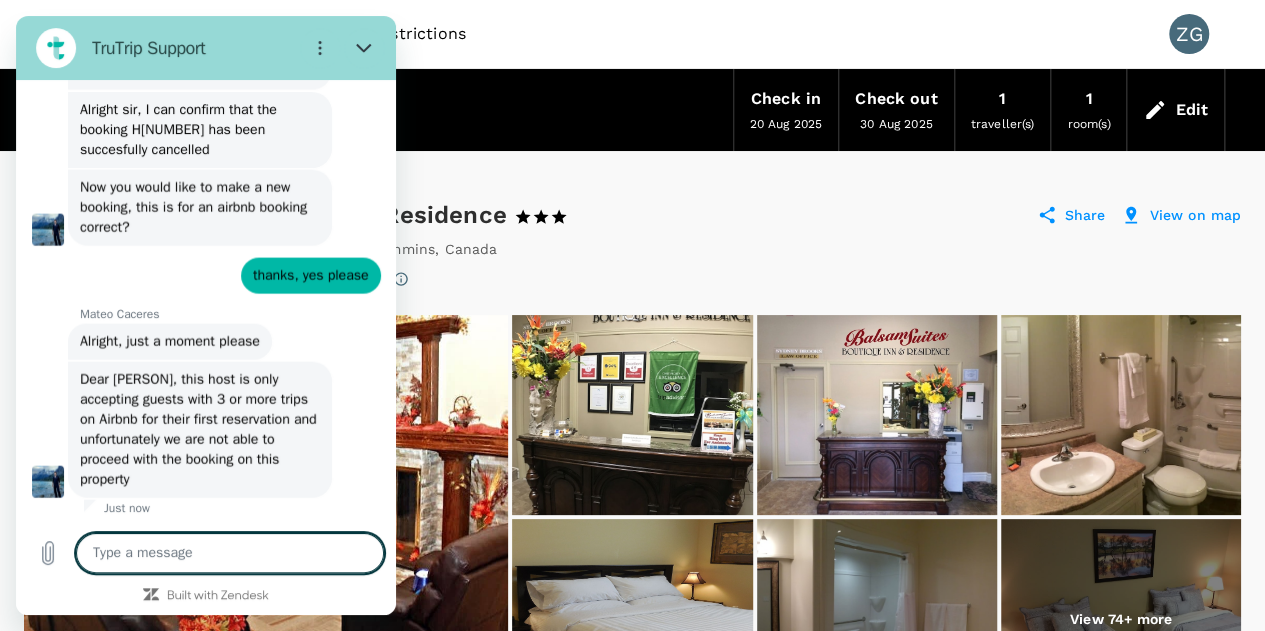 click at bounding box center (230, 553) 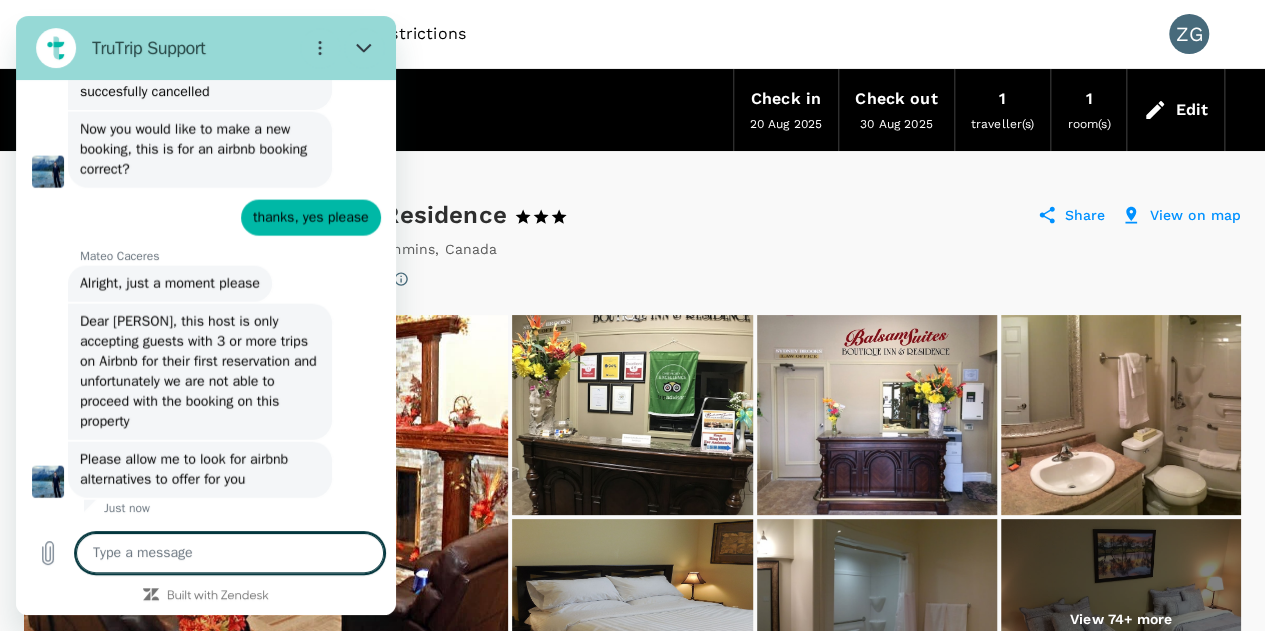 scroll, scrollTop: 2246, scrollLeft: 0, axis: vertical 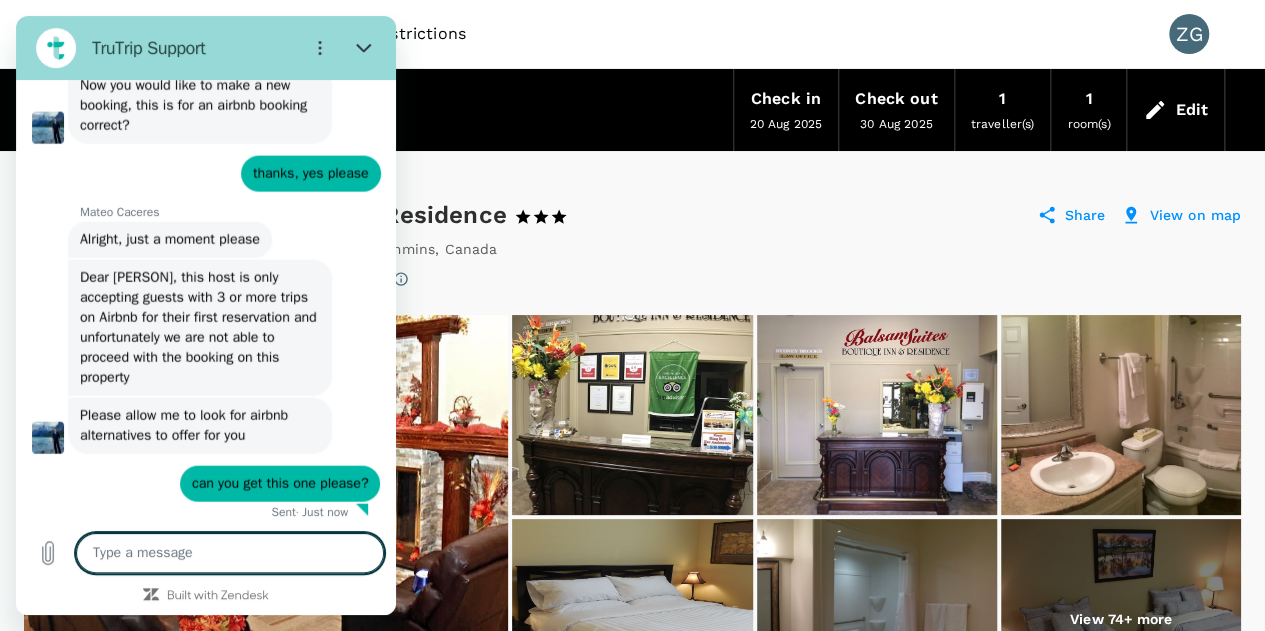 paste on "https://www.airbnb.ca/rooms/[NUMBER]?adults=1&check_in=2025-08-21&check_out=2025-08-30&search_mode=regular_search&children=0&infants=0&pets=0&source_impression_id=p3_1754667202_P3VYT8GUQJpGN9sT&previous_page_section_name=1000&federated_search_id=584586d3-4038-85a7-f4416c9aff7f&modal=PHOTO_TOUR_SCROLLABLE" 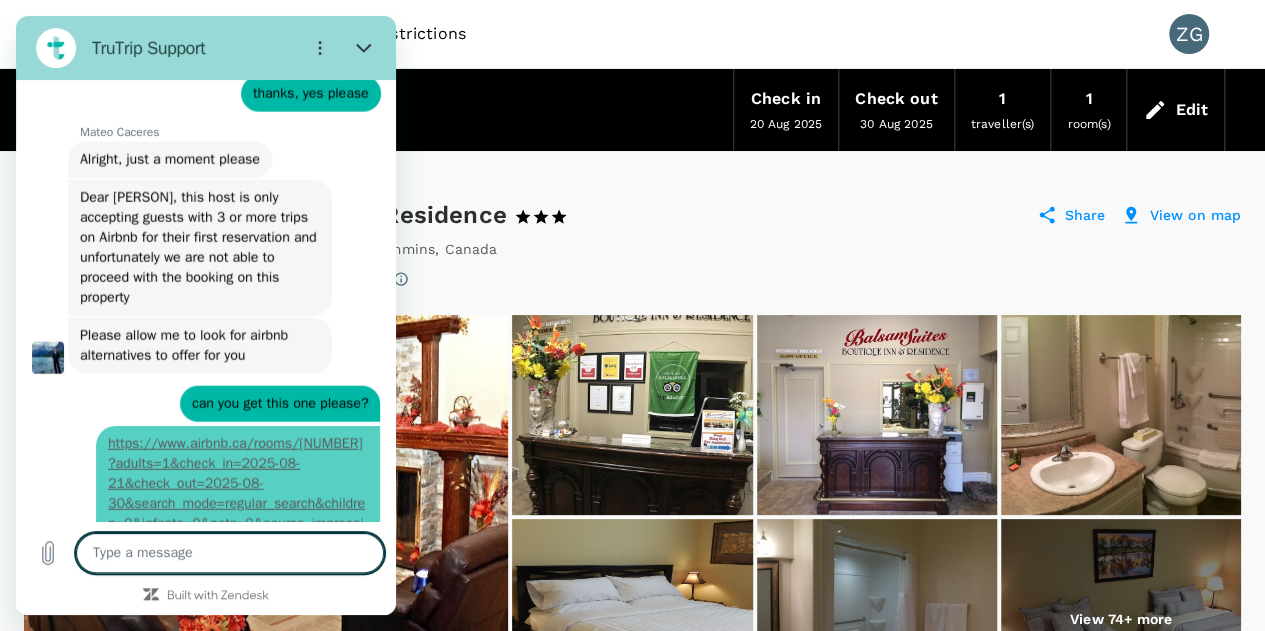 scroll, scrollTop: 0, scrollLeft: 0, axis: both 